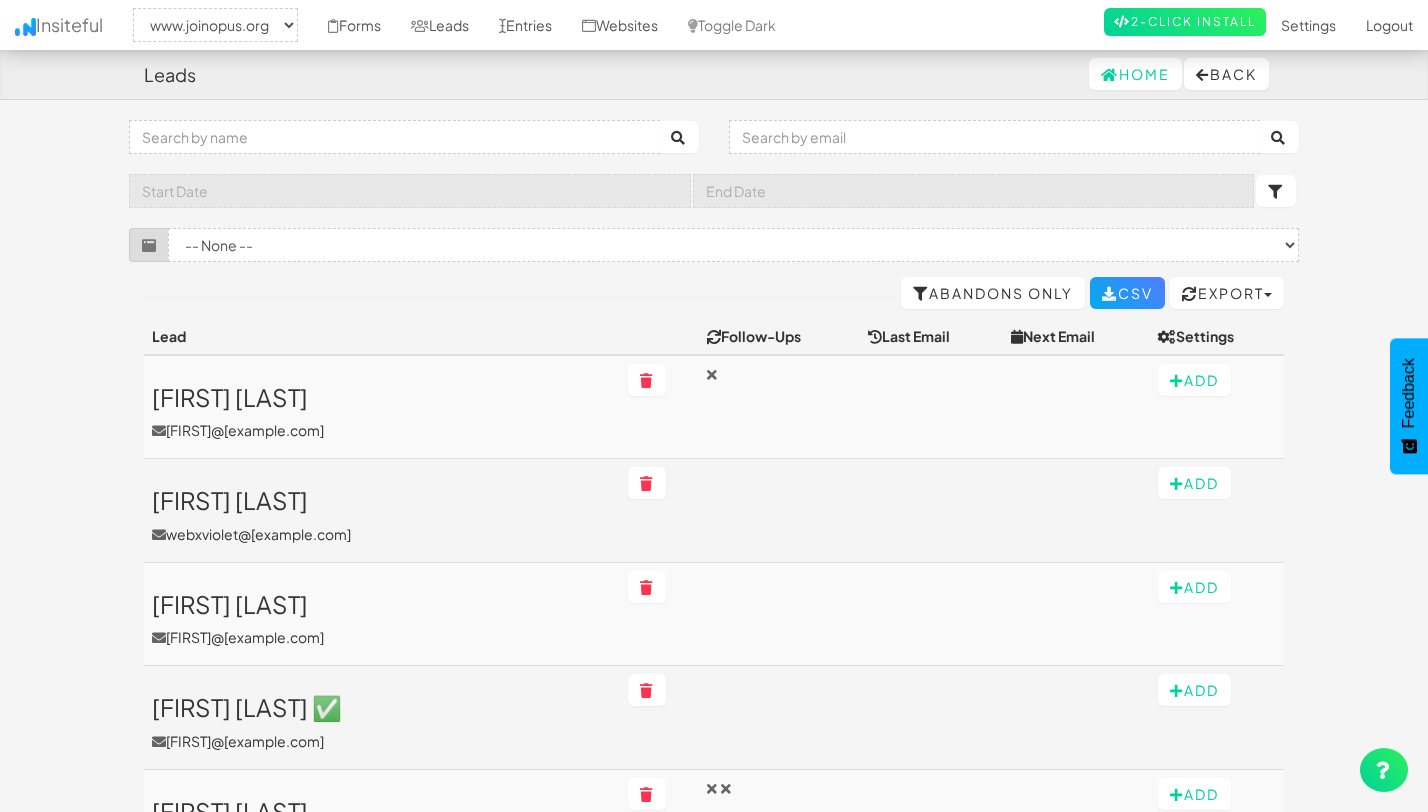 select on "2352" 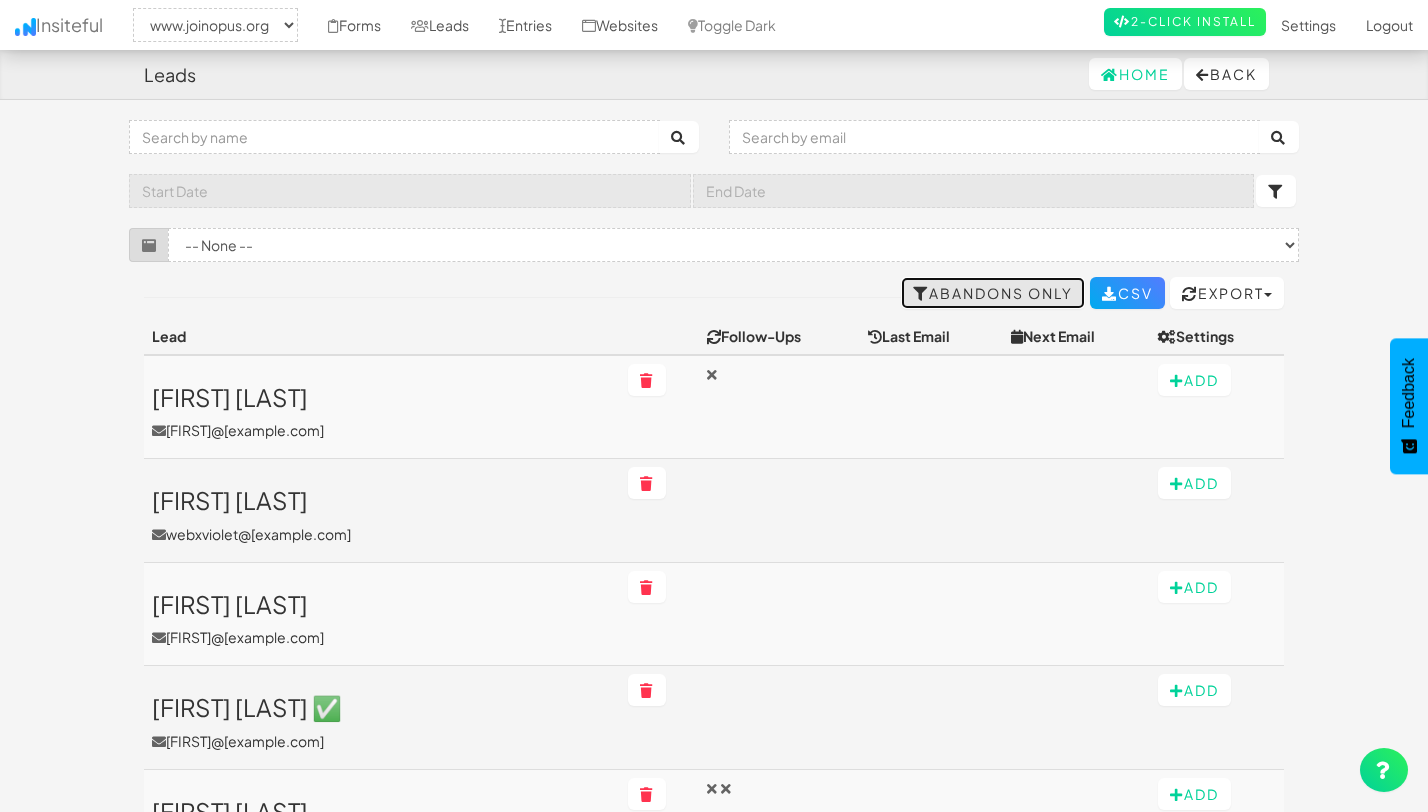 click on "Abandons Only" at bounding box center (993, 293) 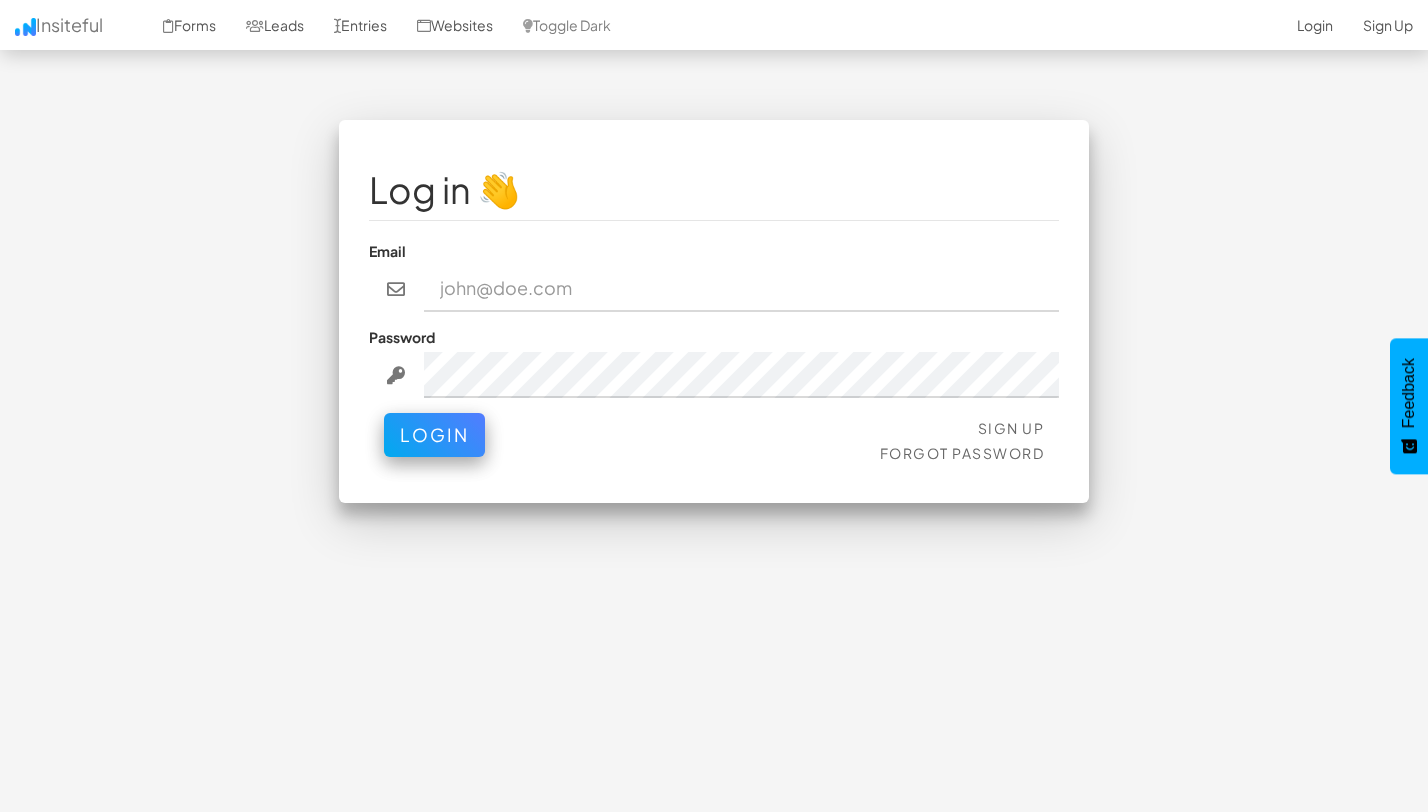scroll, scrollTop: 0, scrollLeft: 0, axis: both 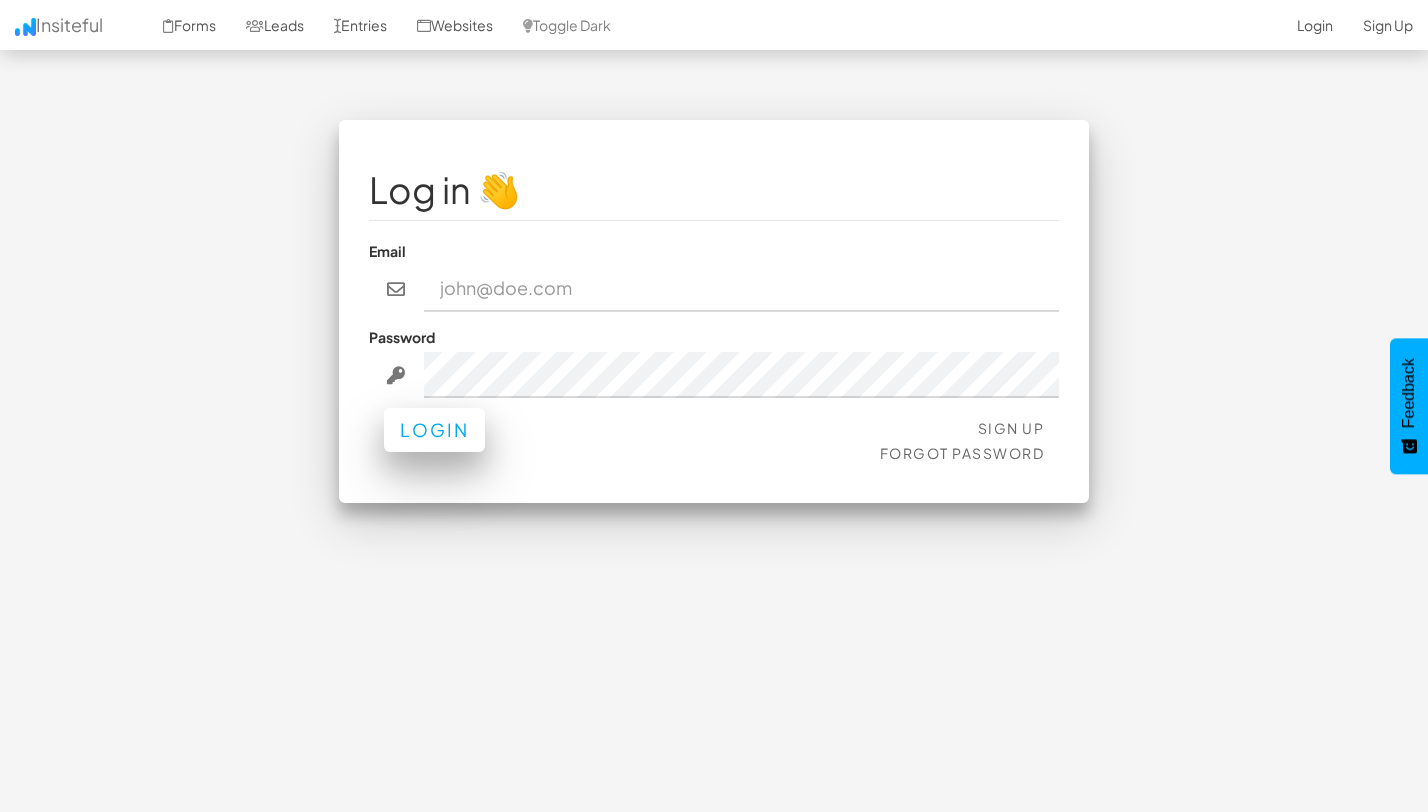 type on "team@joinopus.org" 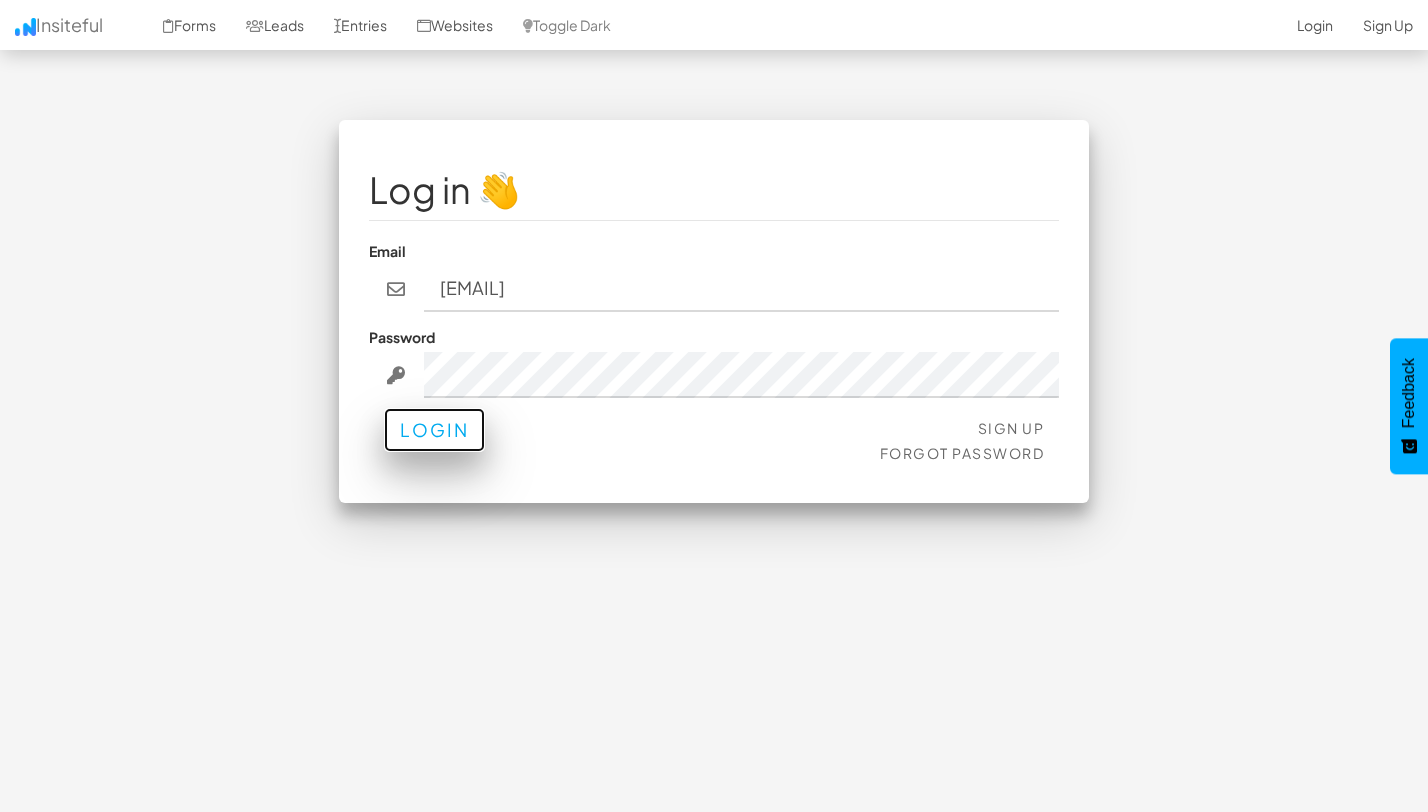click on "Login" at bounding box center [434, 430] 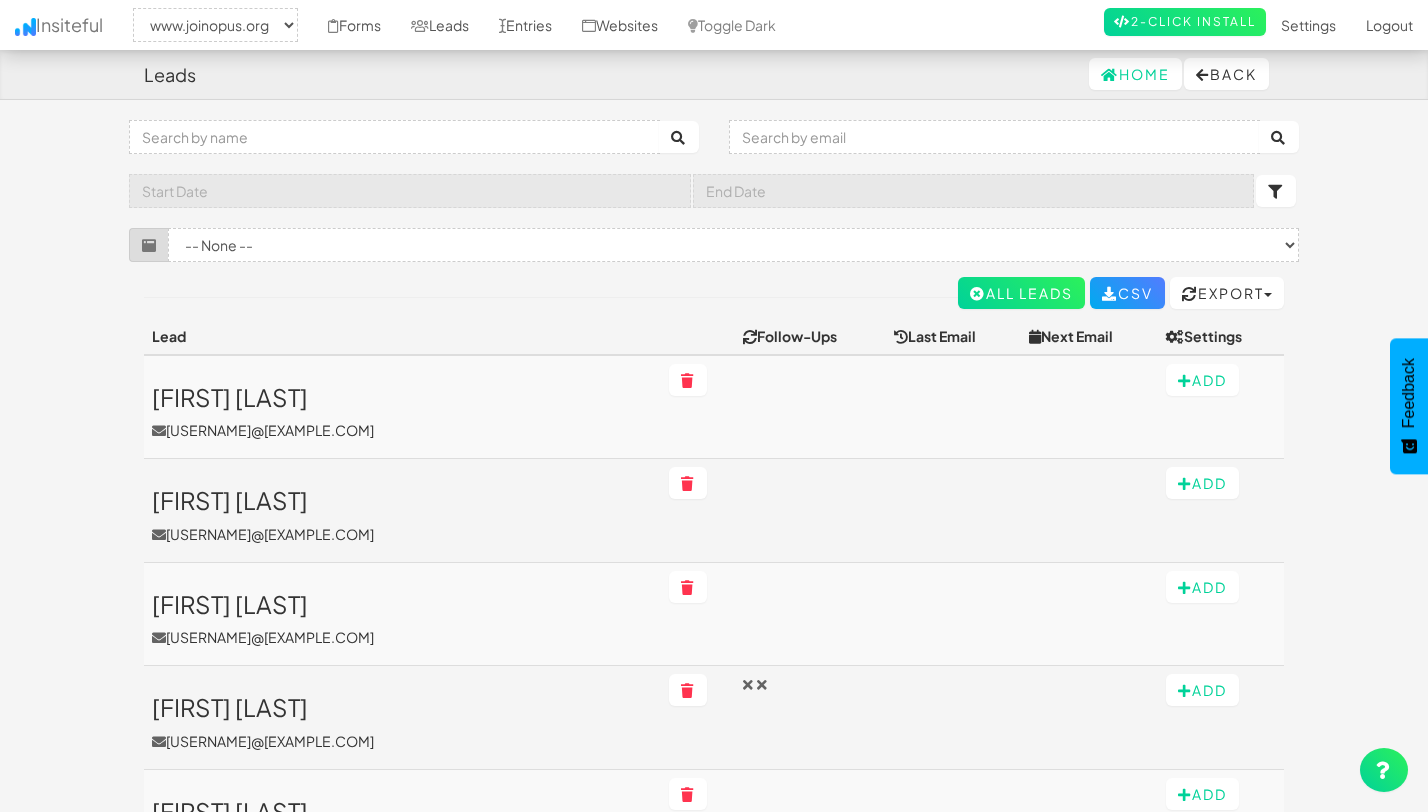 select on "2352" 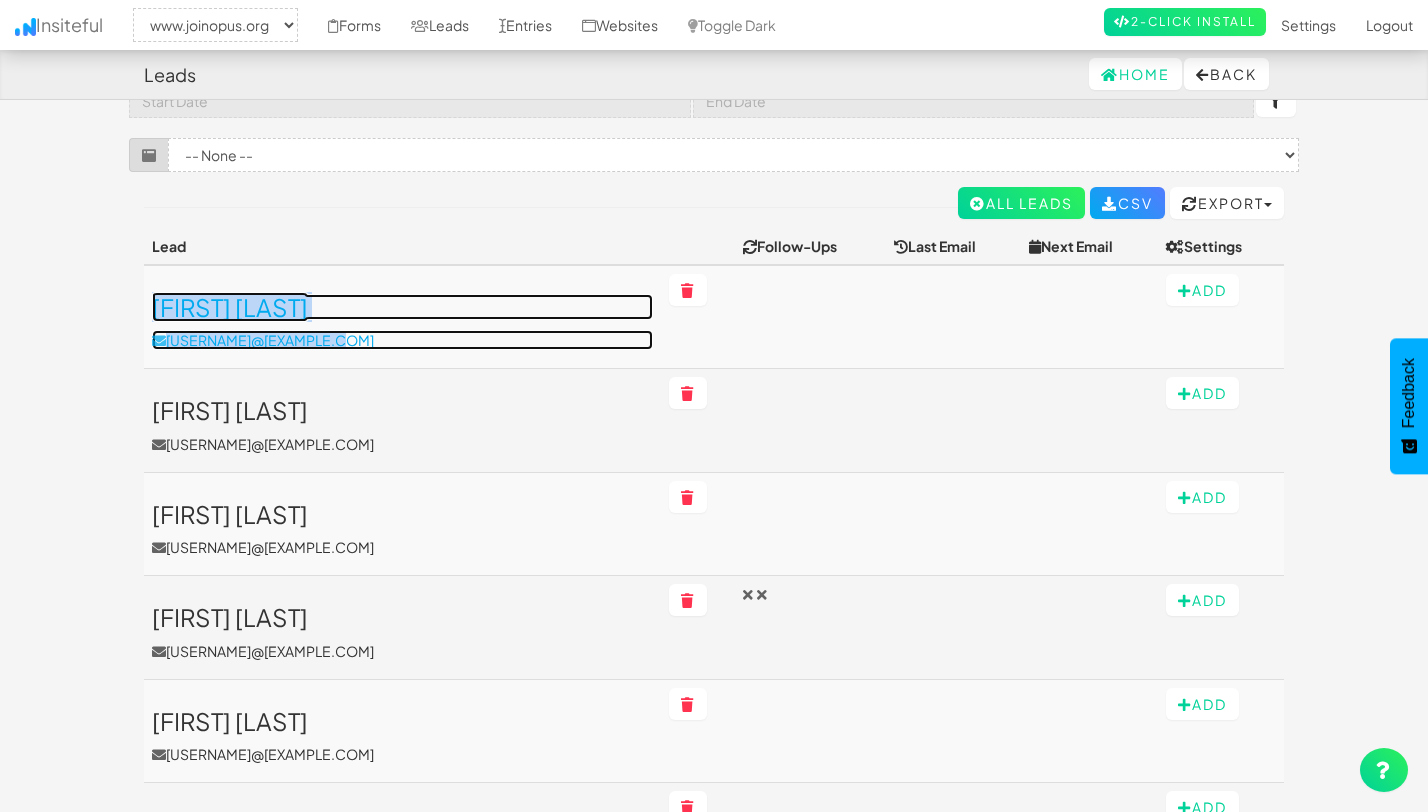 scroll, scrollTop: 92, scrollLeft: 0, axis: vertical 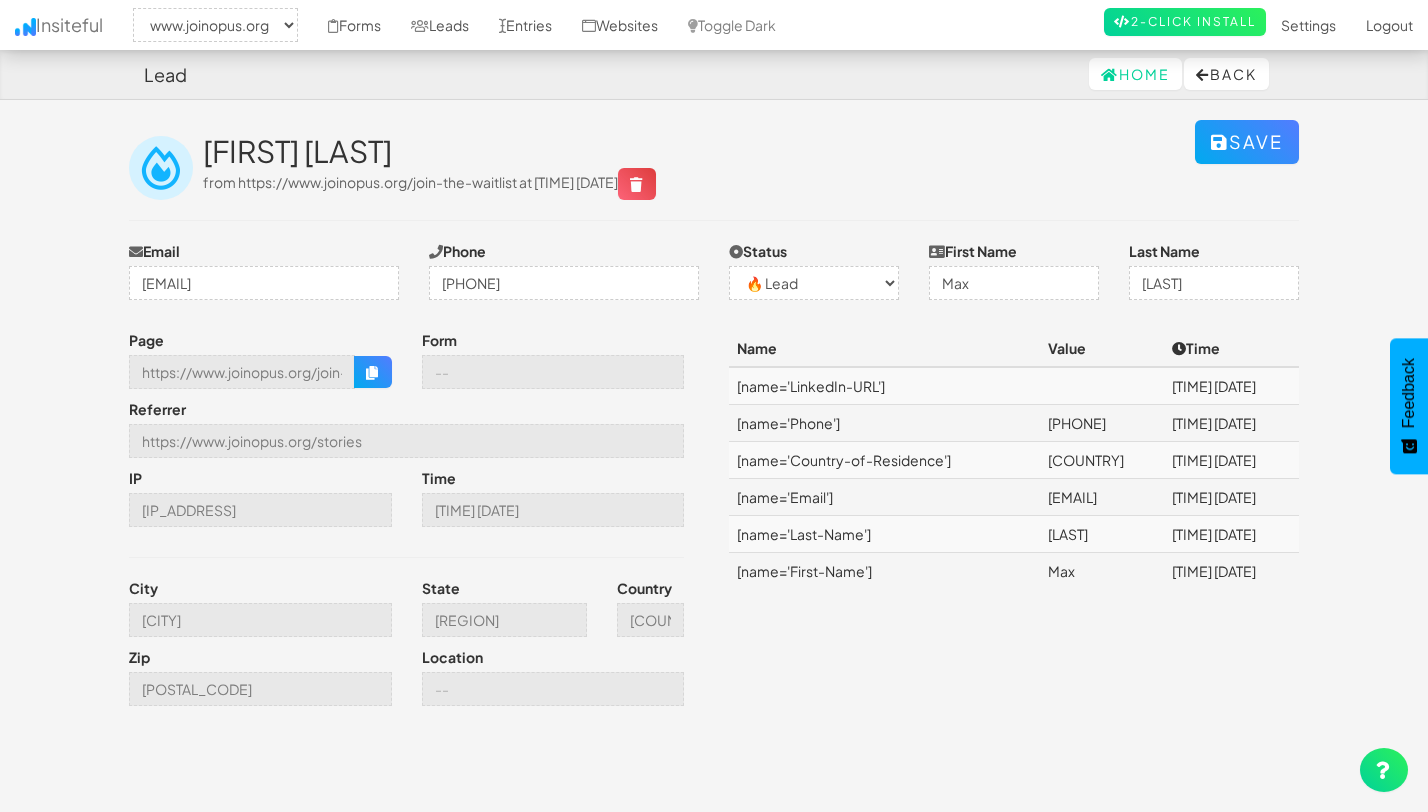select on "2352" 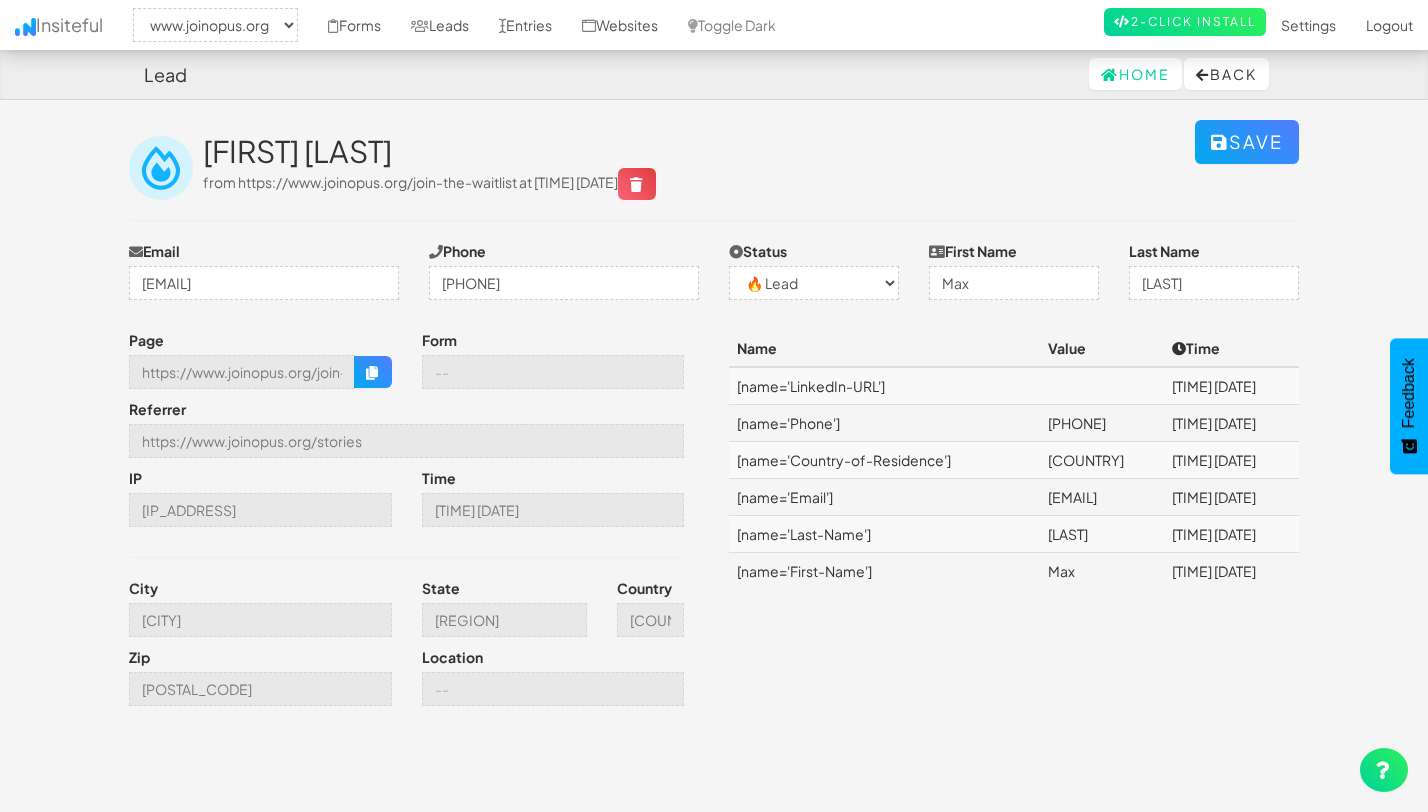 scroll, scrollTop: 0, scrollLeft: 0, axis: both 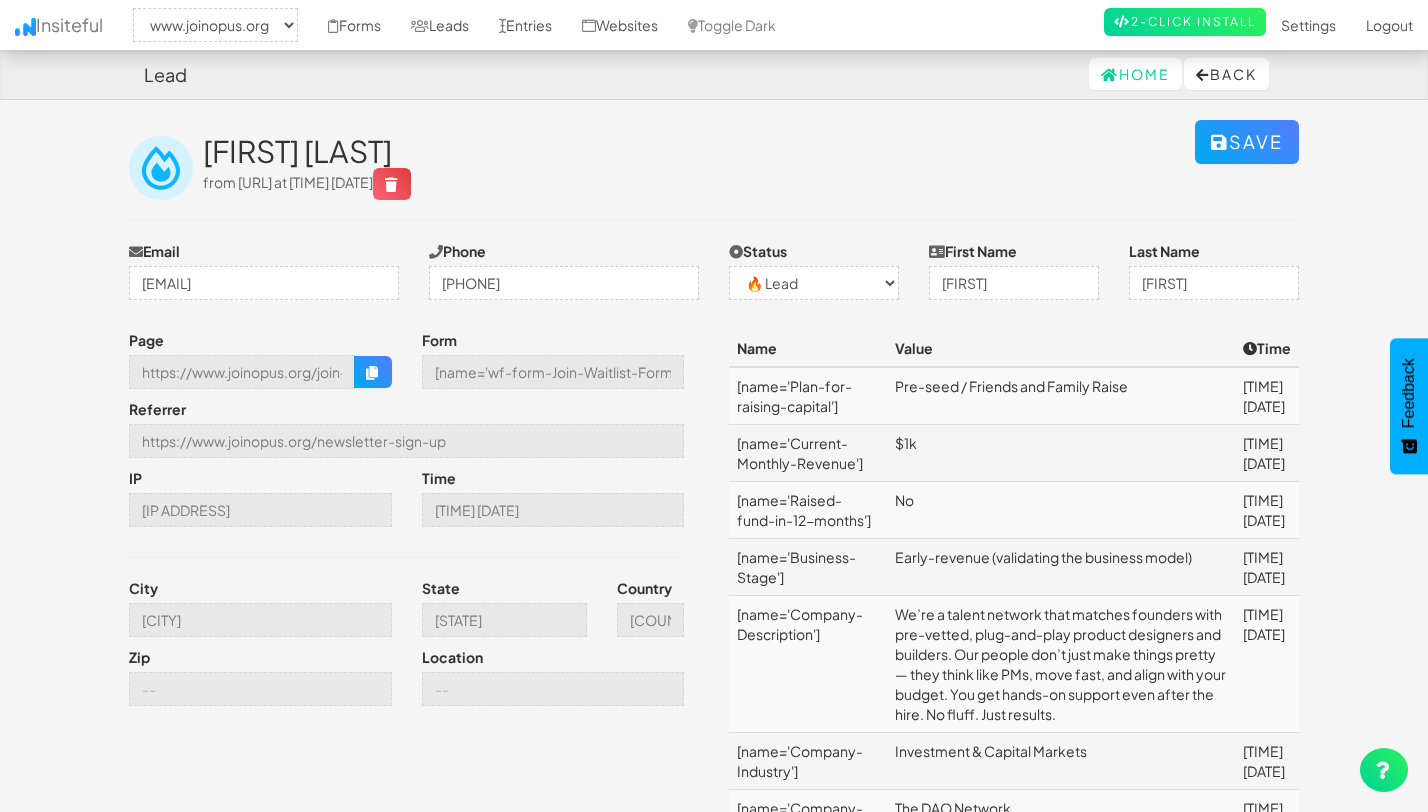 select on "2352" 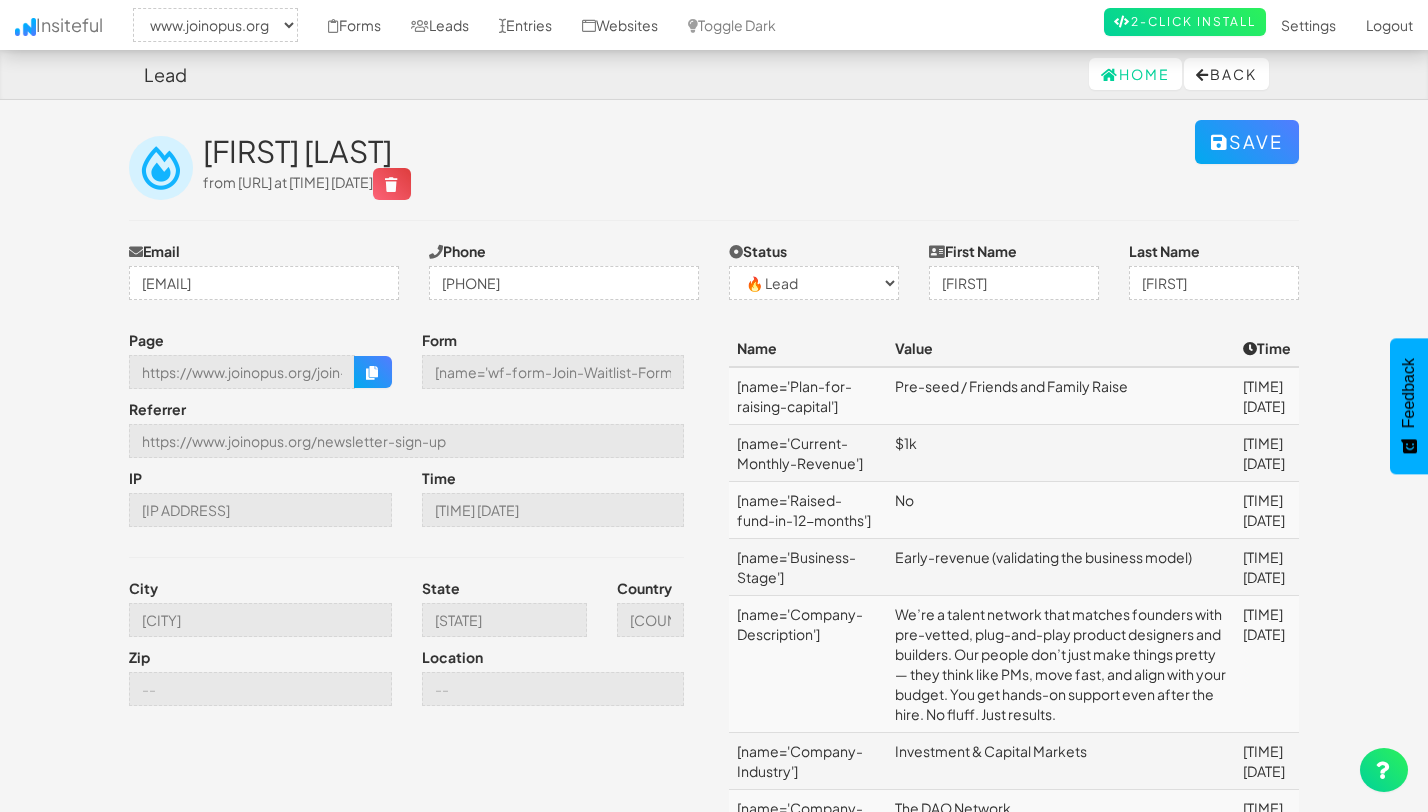 scroll, scrollTop: 0, scrollLeft: 0, axis: both 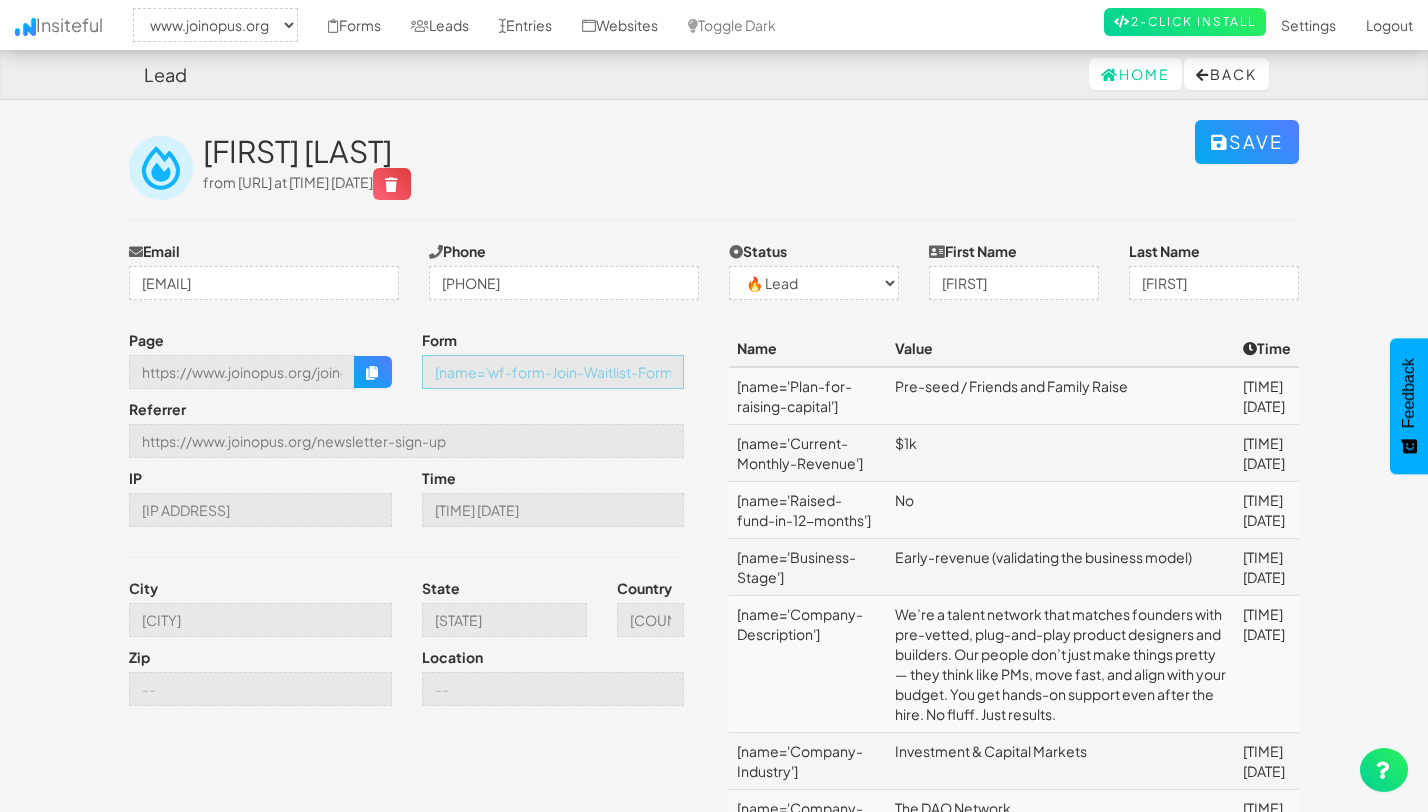 click on "[name='wf-form-Join-Waitlist-Form']" at bounding box center (553, 372) 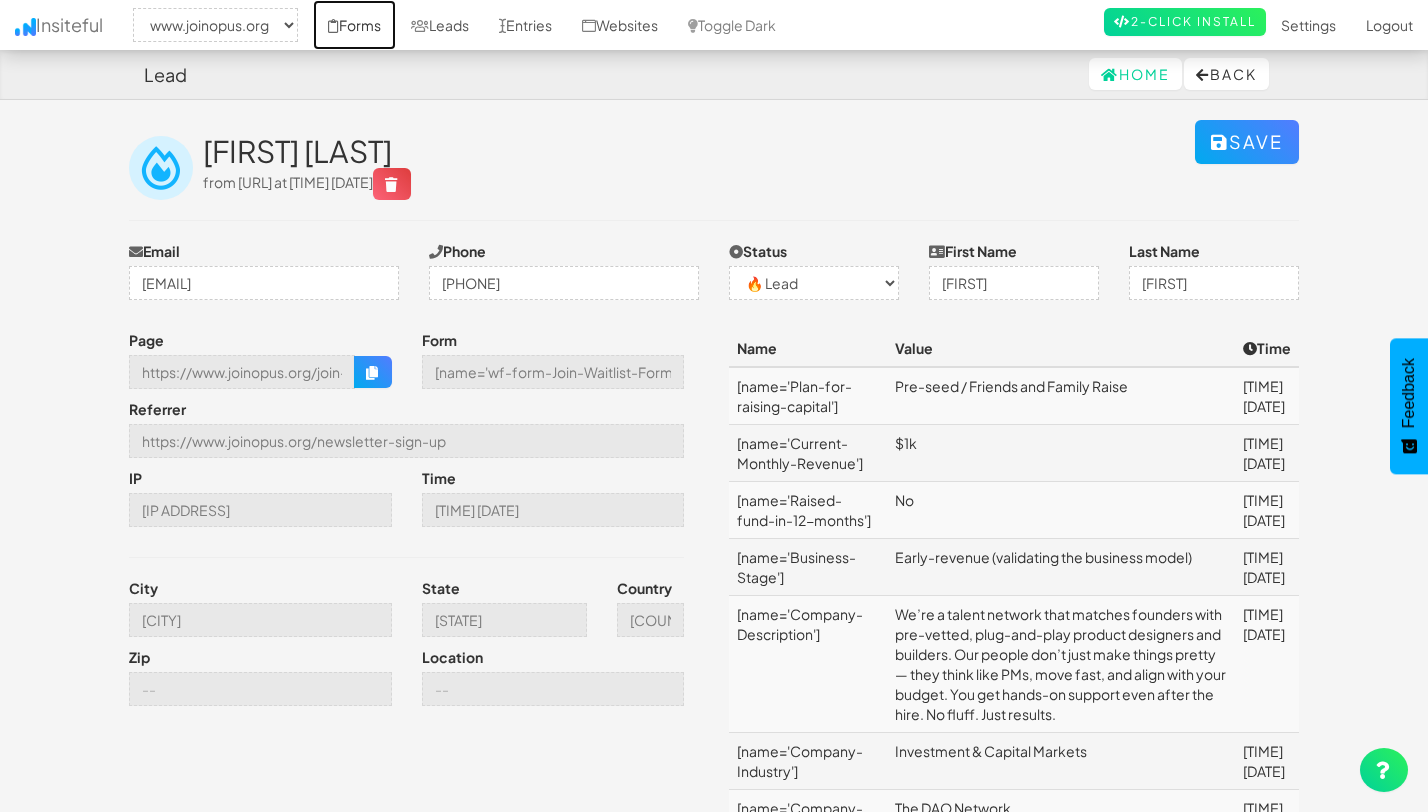 click on "Forms" at bounding box center (354, 25) 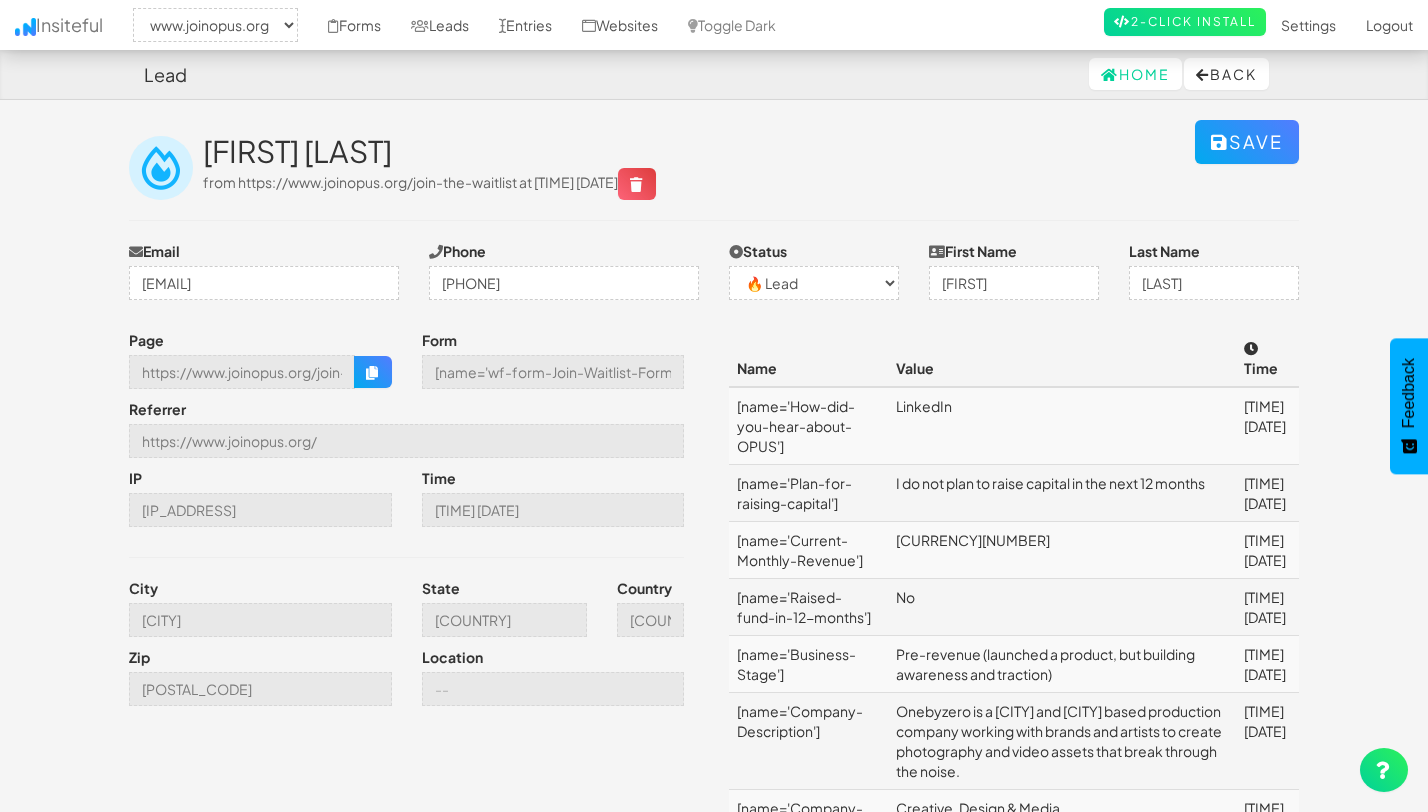 select on "2352" 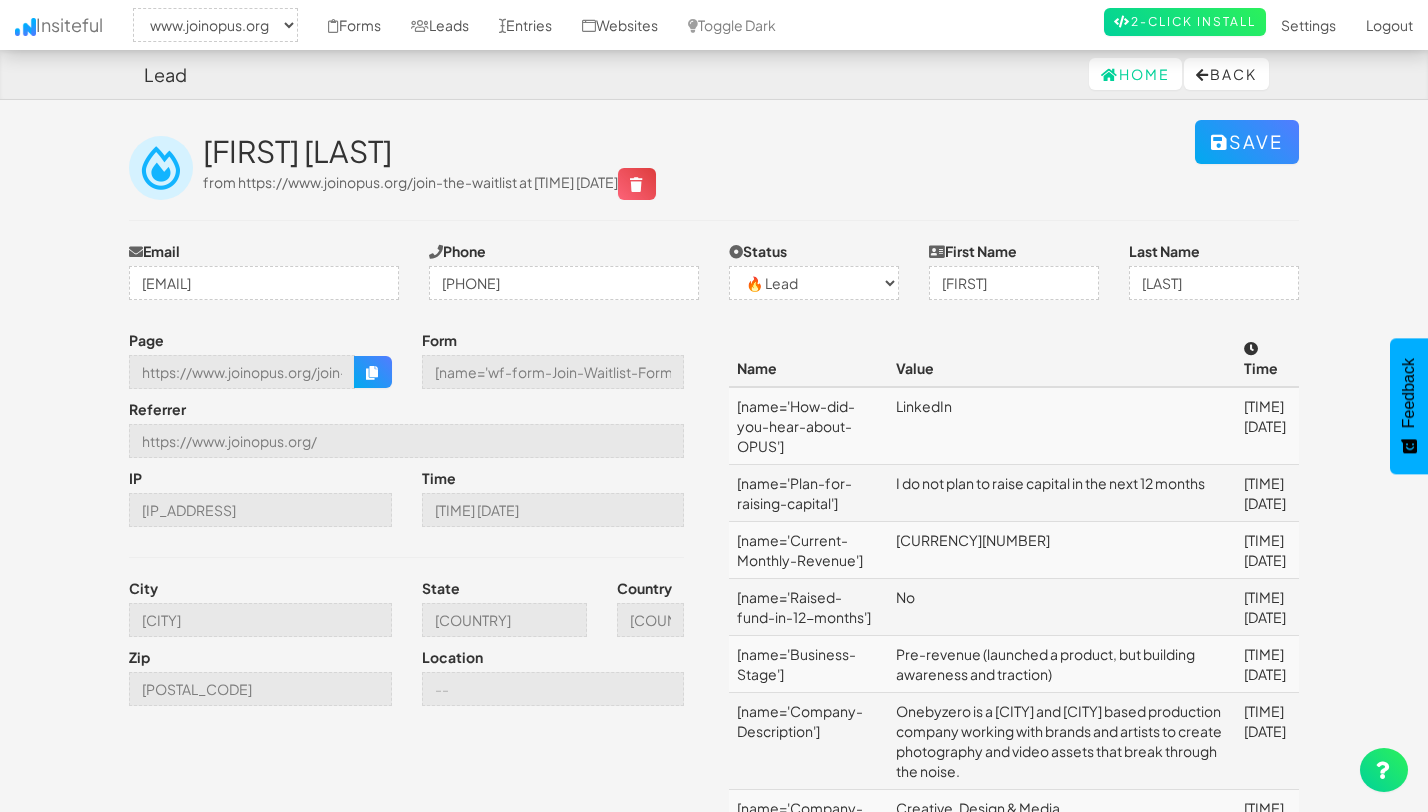 scroll, scrollTop: 0, scrollLeft: 0, axis: both 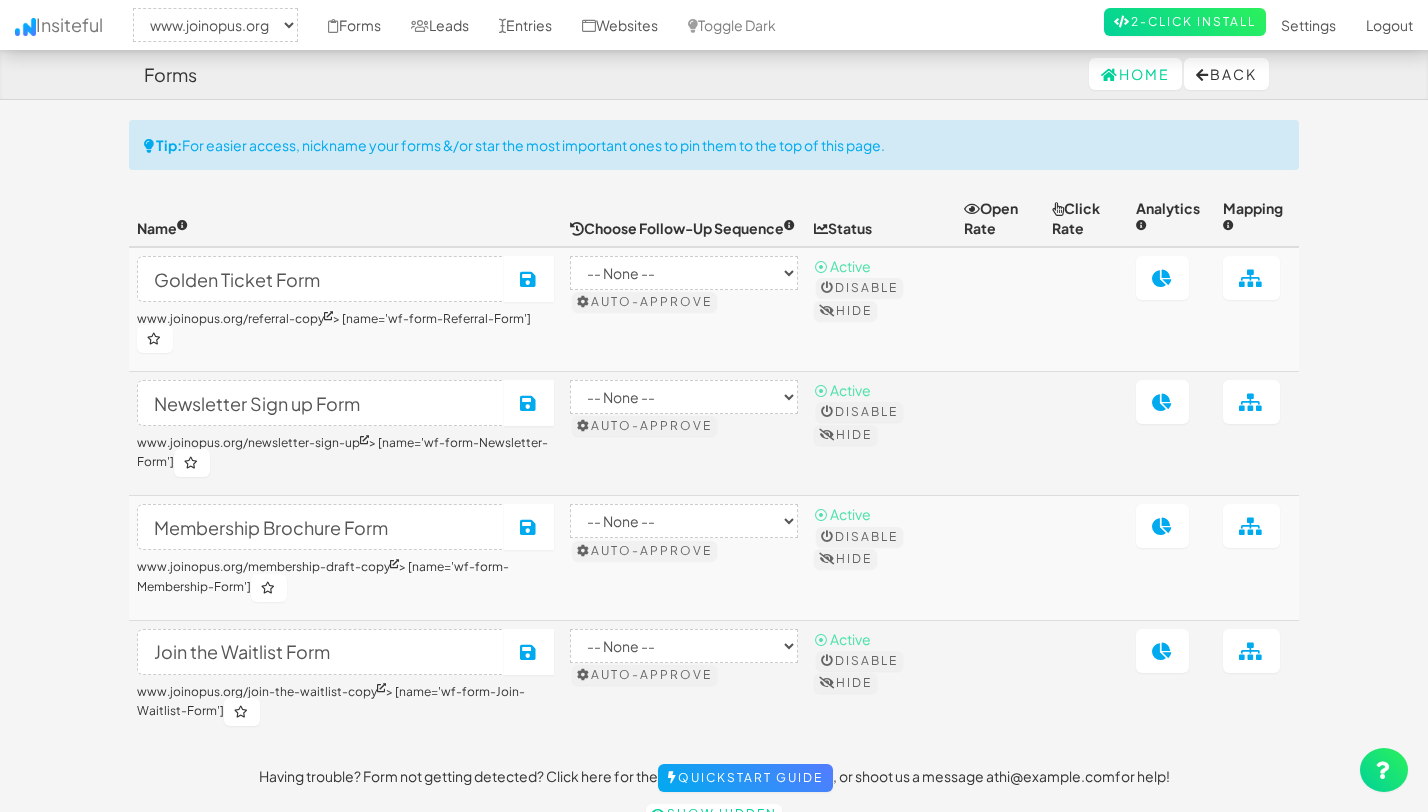 select on "2352" 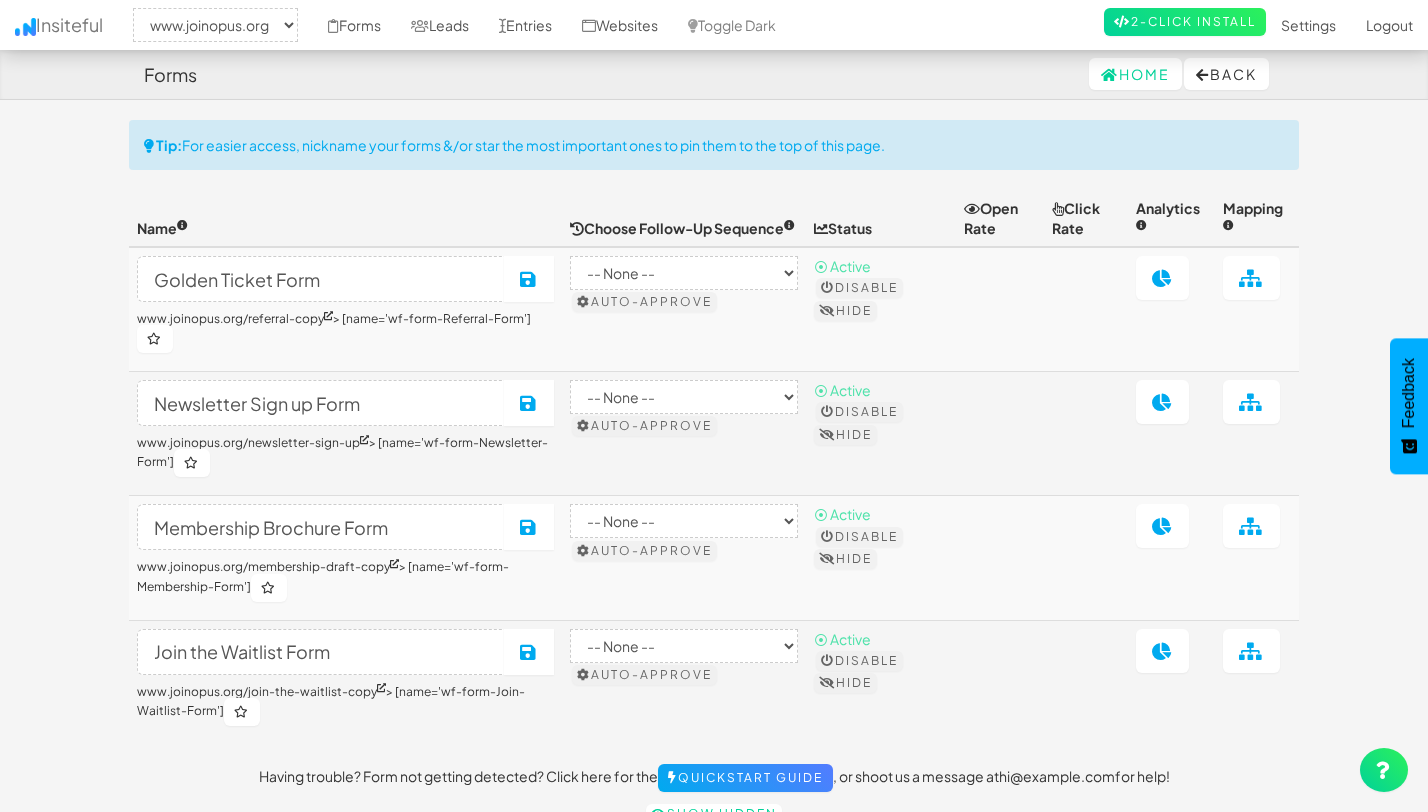 scroll, scrollTop: 71, scrollLeft: 0, axis: vertical 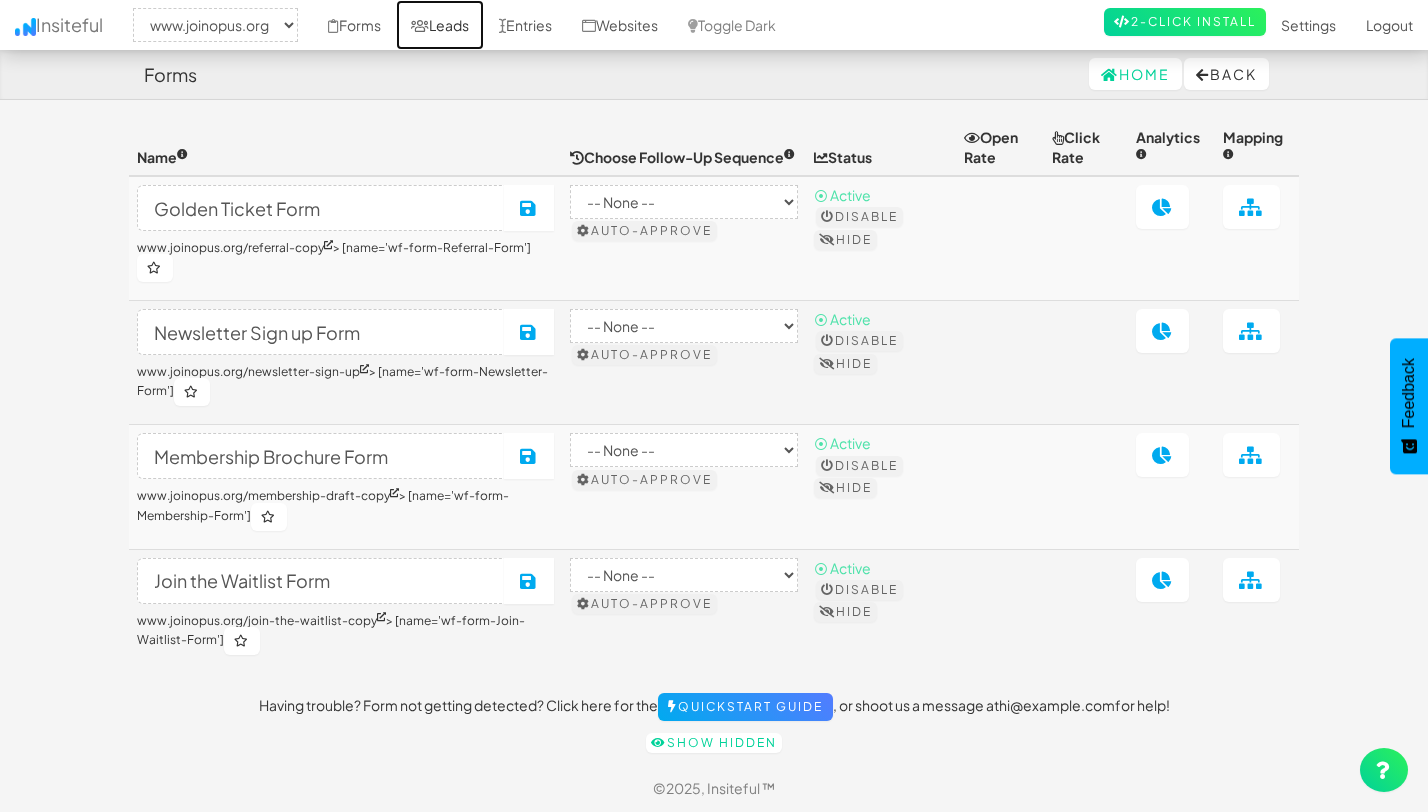 click on "Leads" at bounding box center (440, 25) 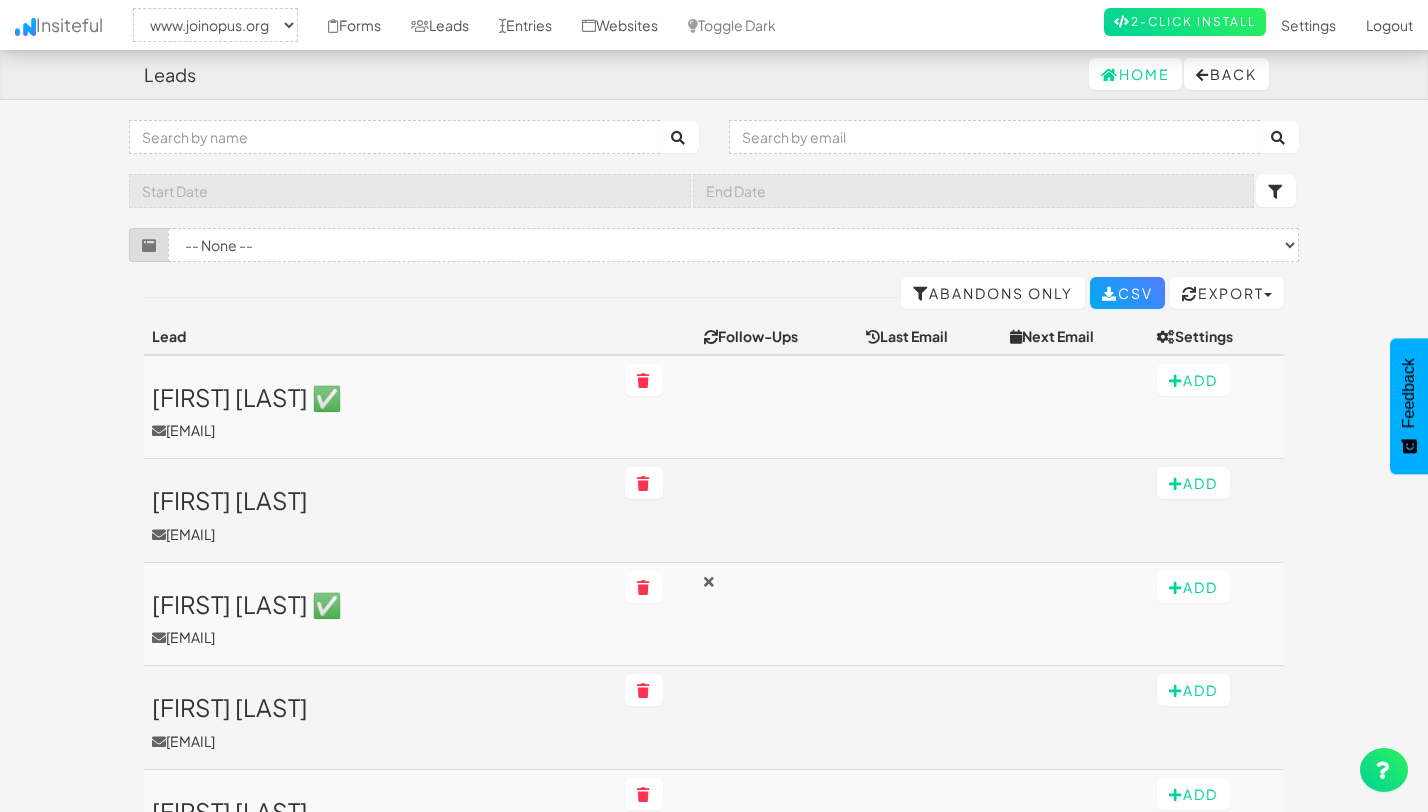 select on "2352" 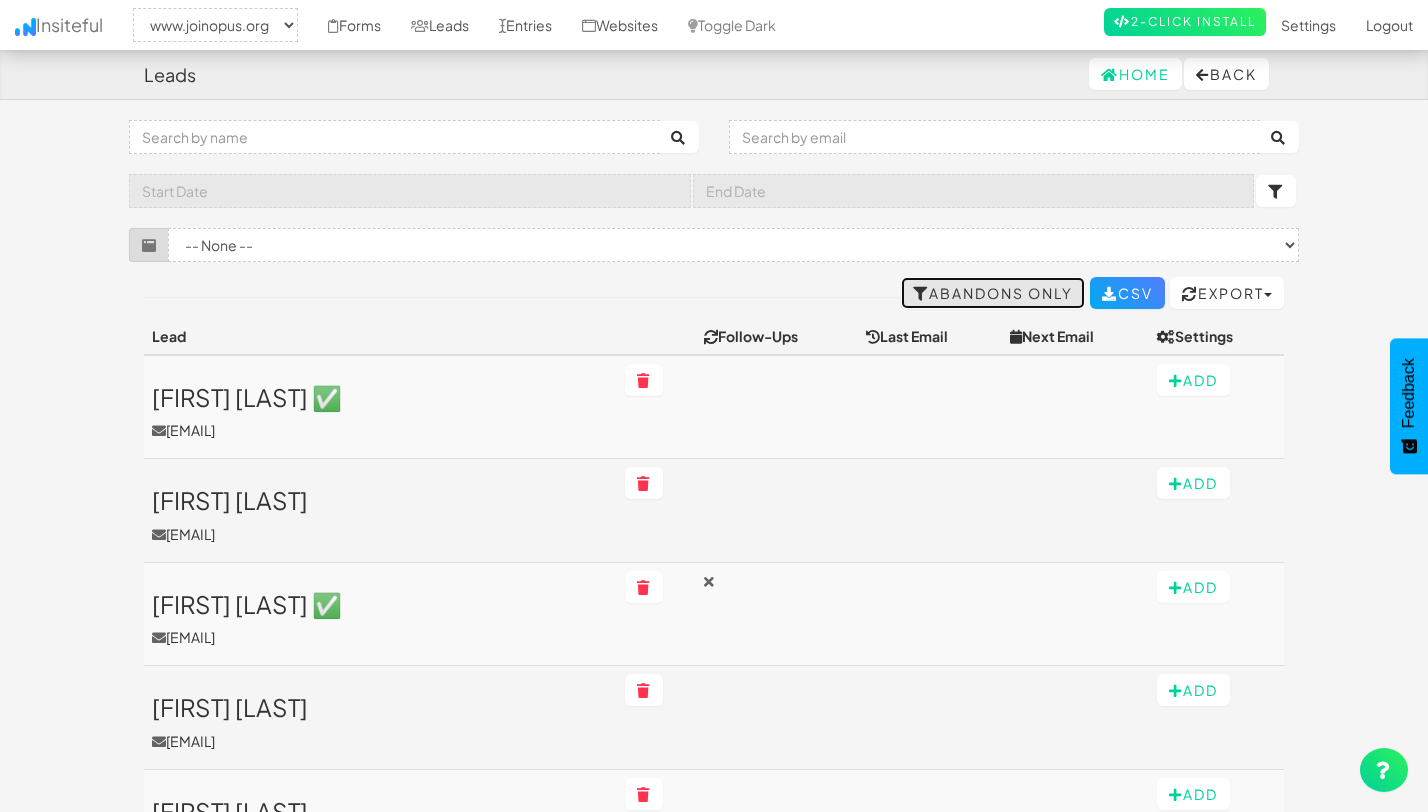 click on "Abandons Only" at bounding box center [993, 293] 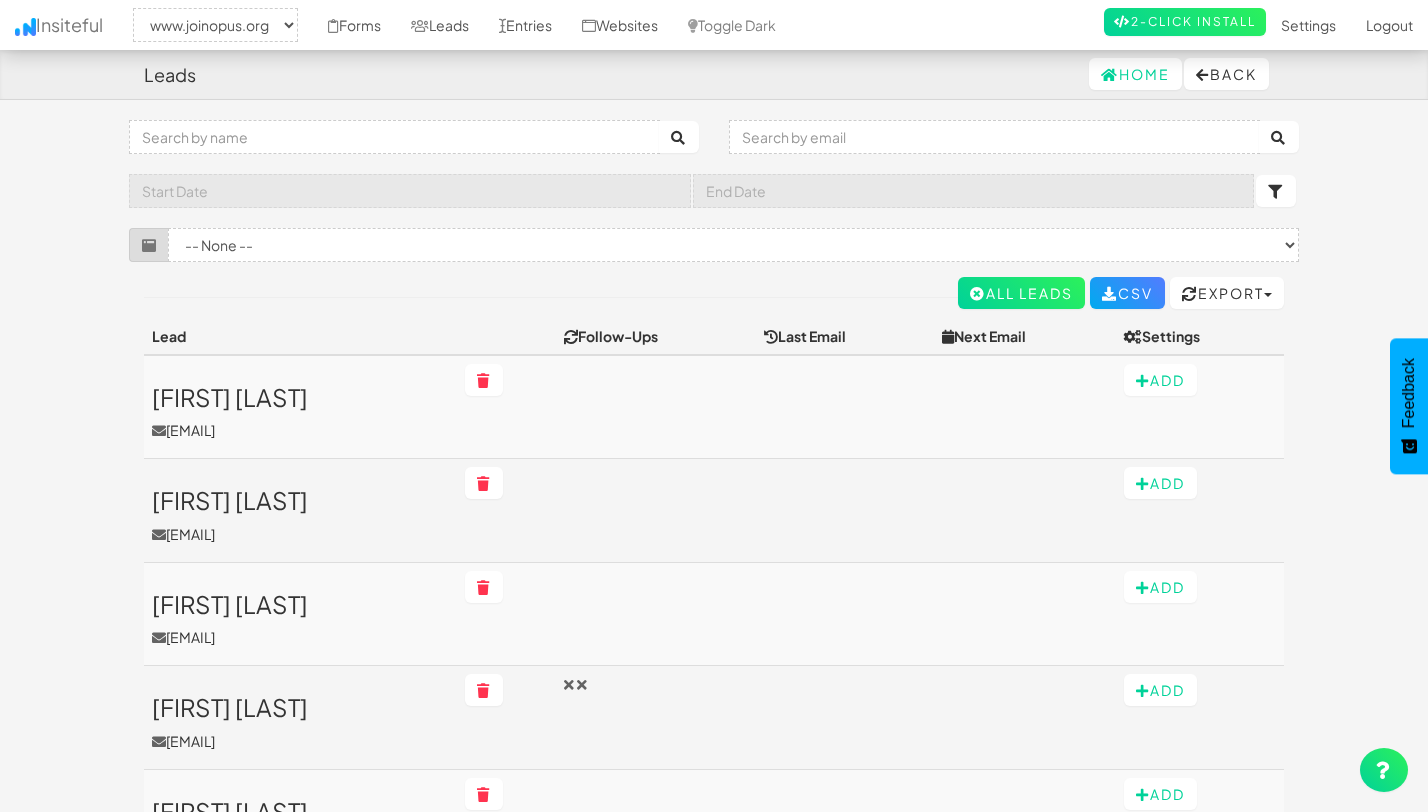 select on "2352" 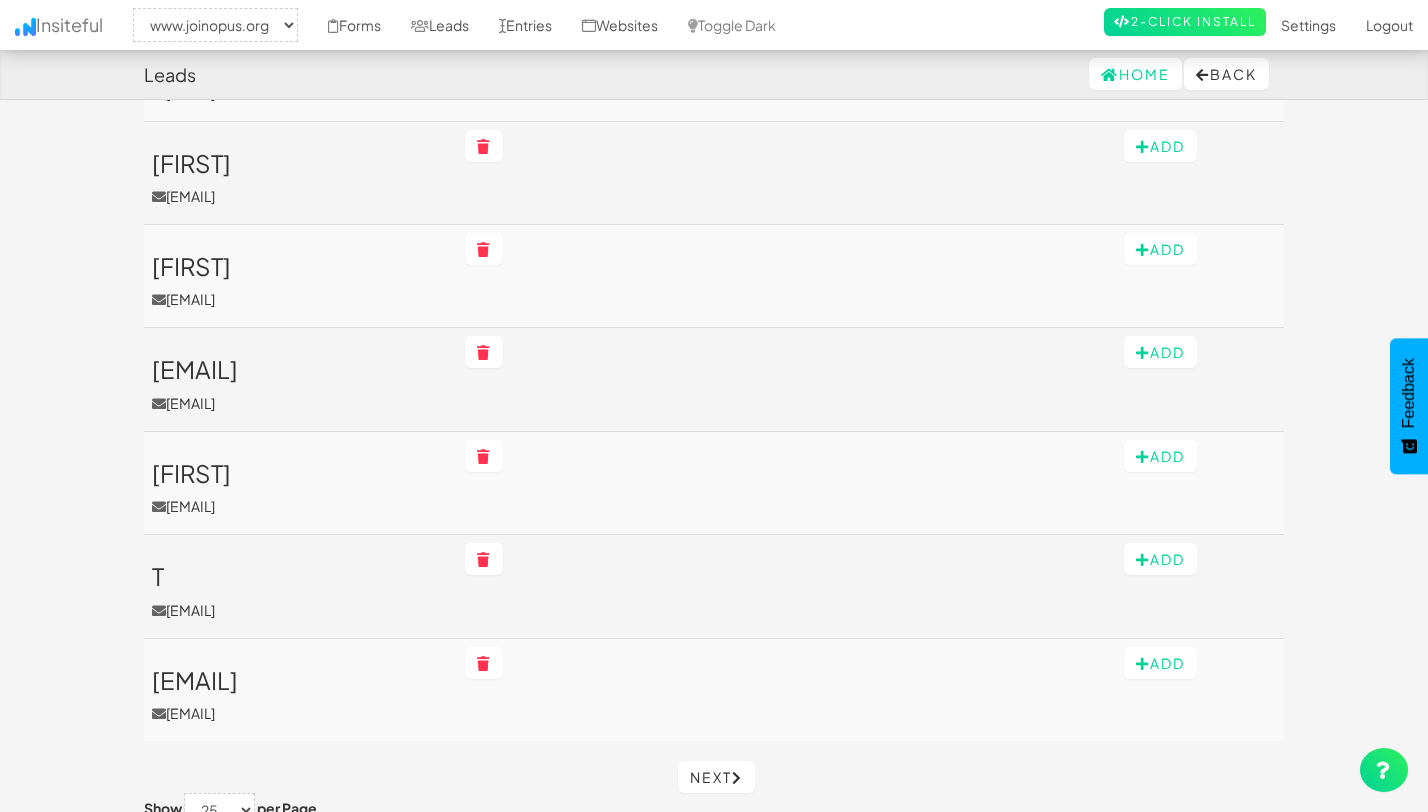 scroll, scrollTop: 2191, scrollLeft: 0, axis: vertical 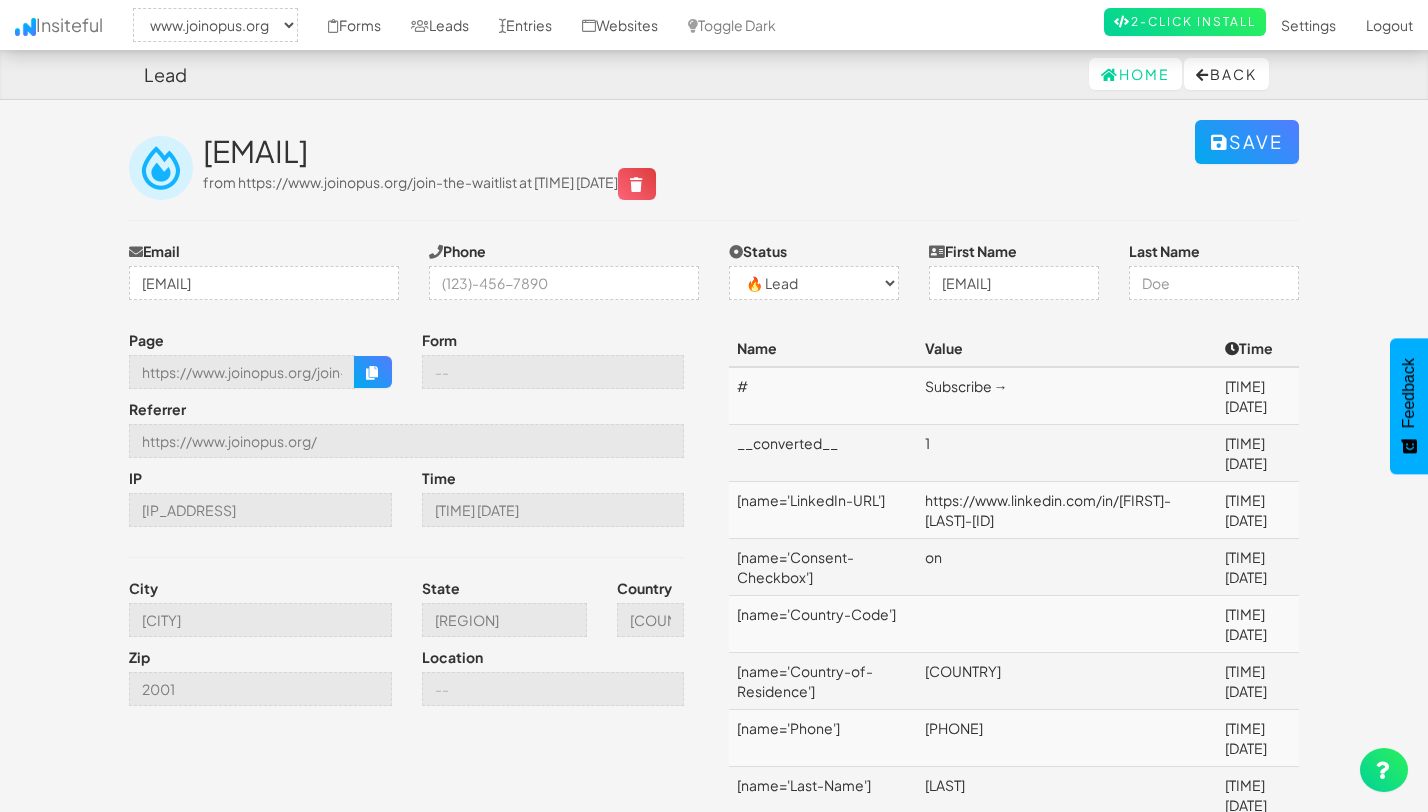 select on "2352" 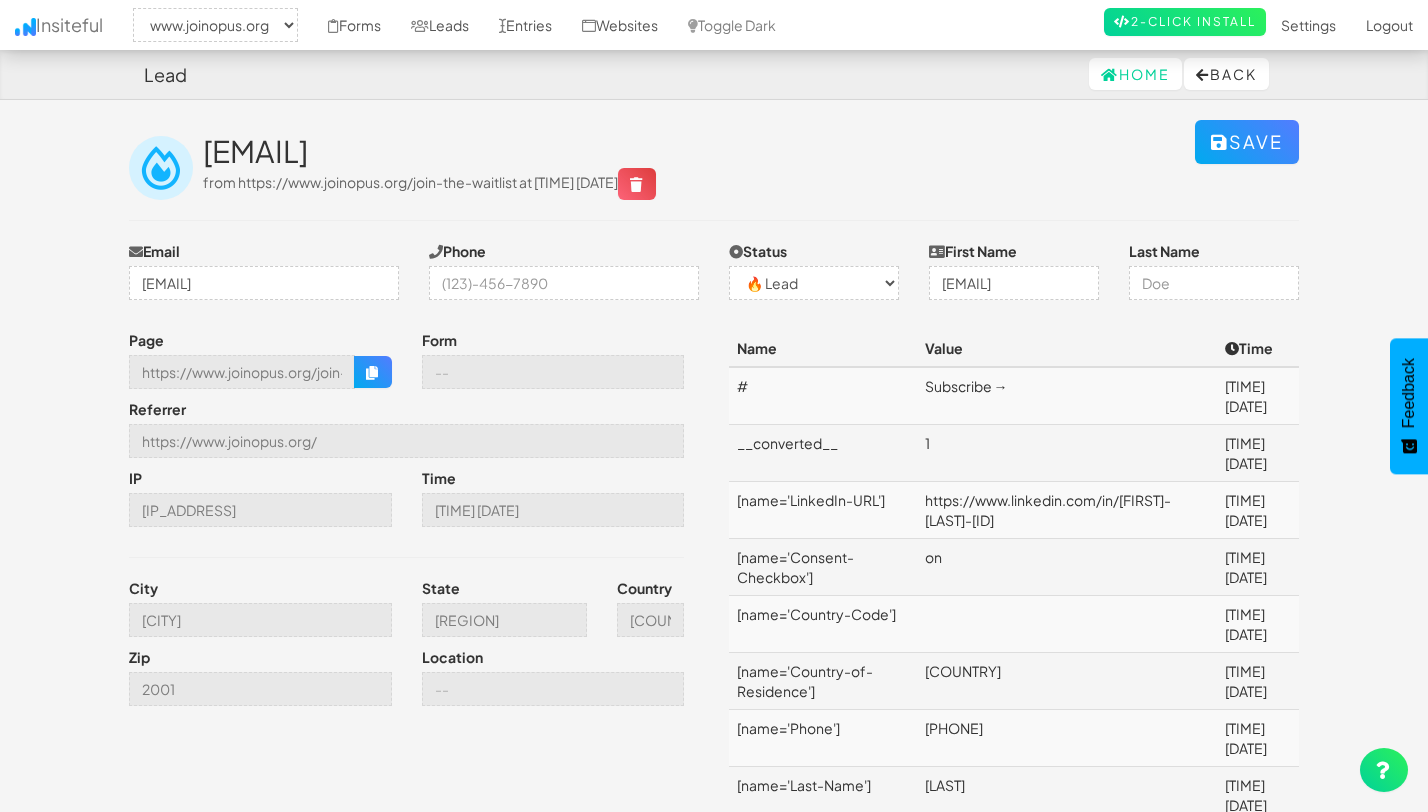 scroll, scrollTop: 0, scrollLeft: 0, axis: both 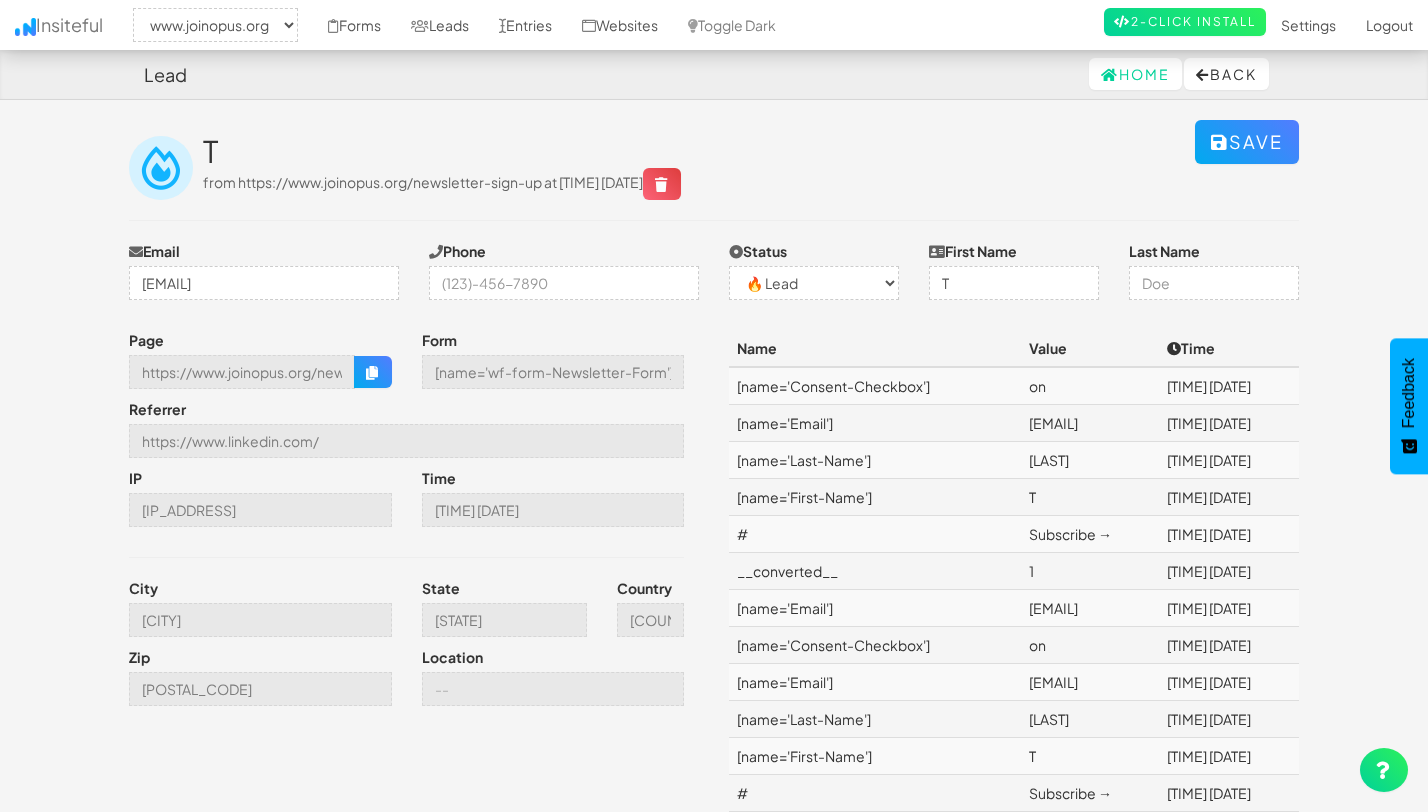 select on "2352" 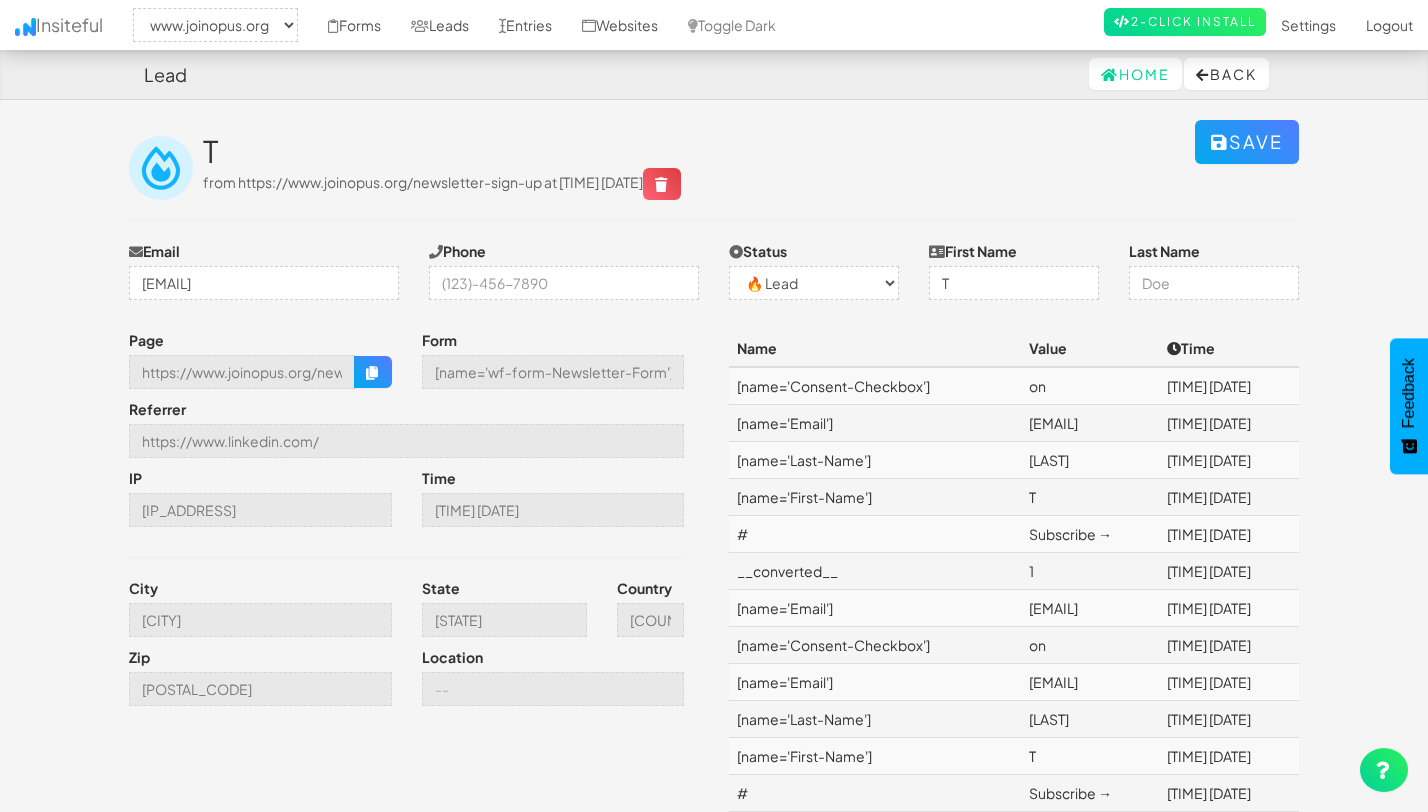 scroll, scrollTop: 0, scrollLeft: 0, axis: both 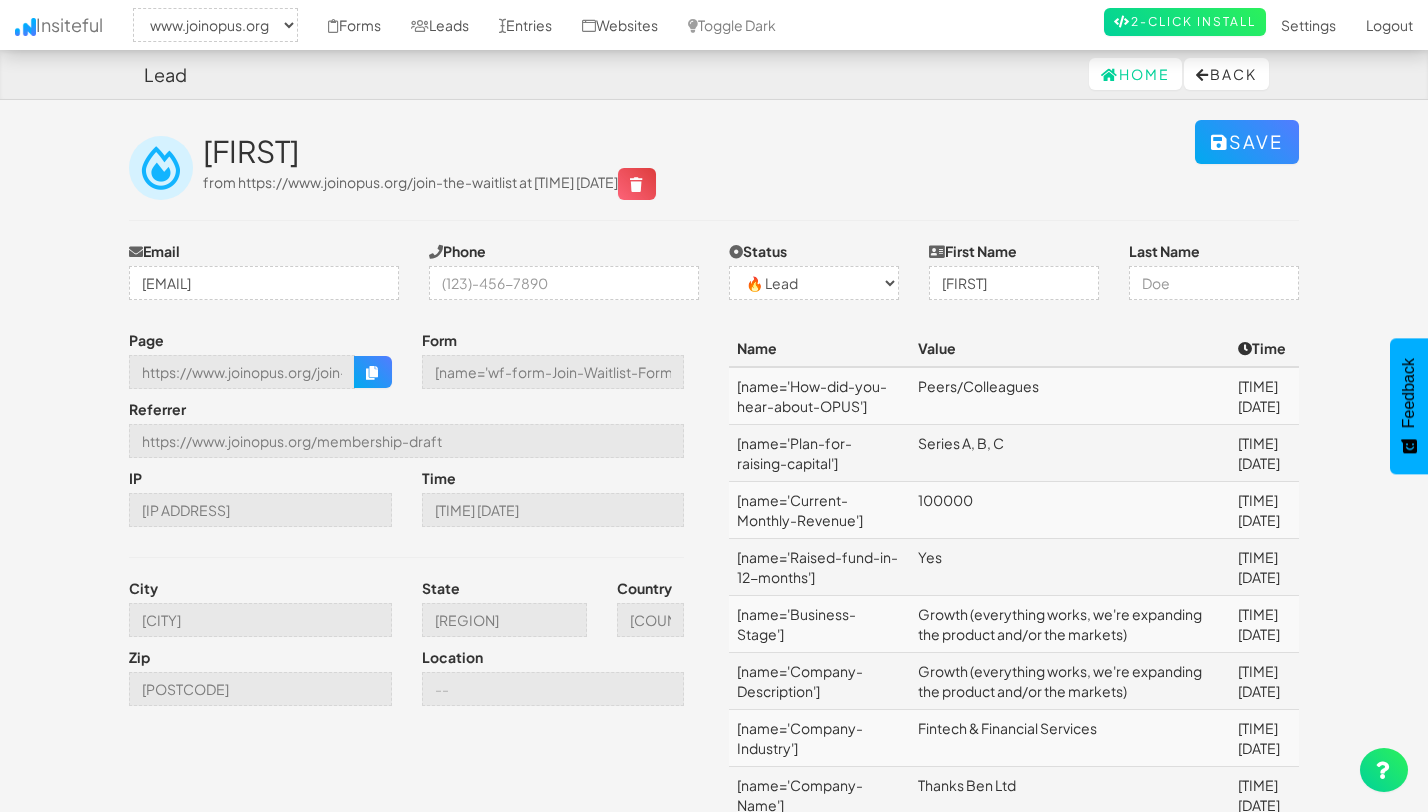 select on "2352" 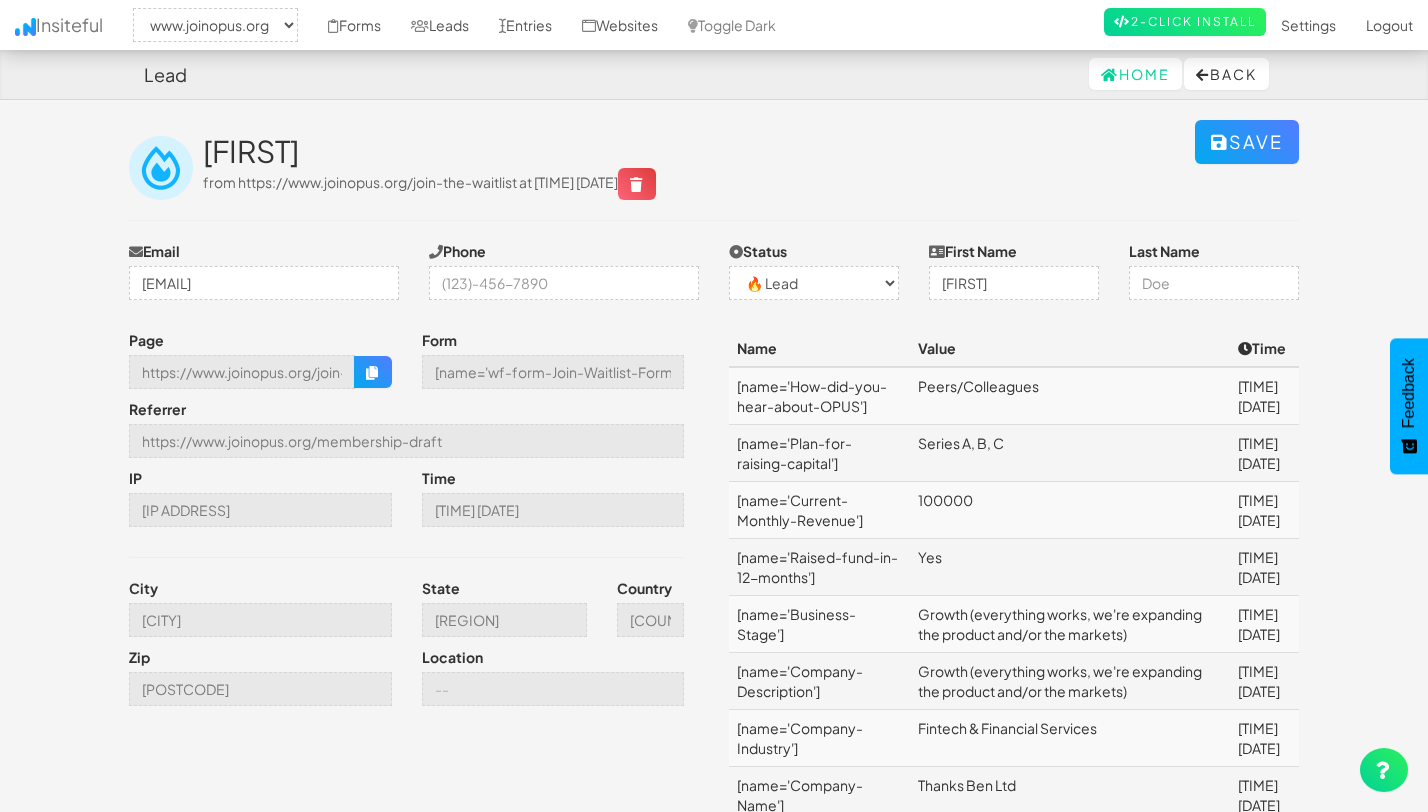 scroll, scrollTop: 0, scrollLeft: 0, axis: both 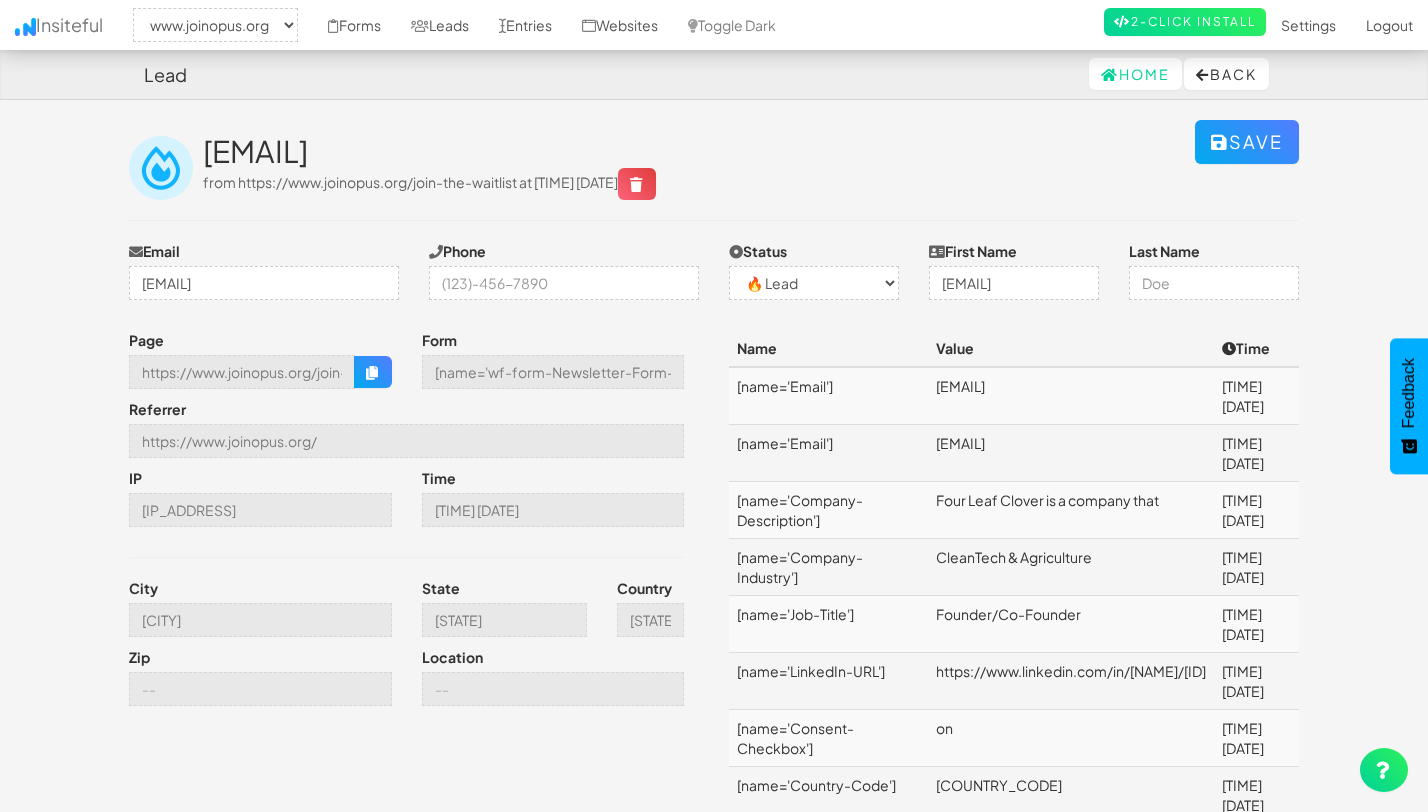 select on "2352" 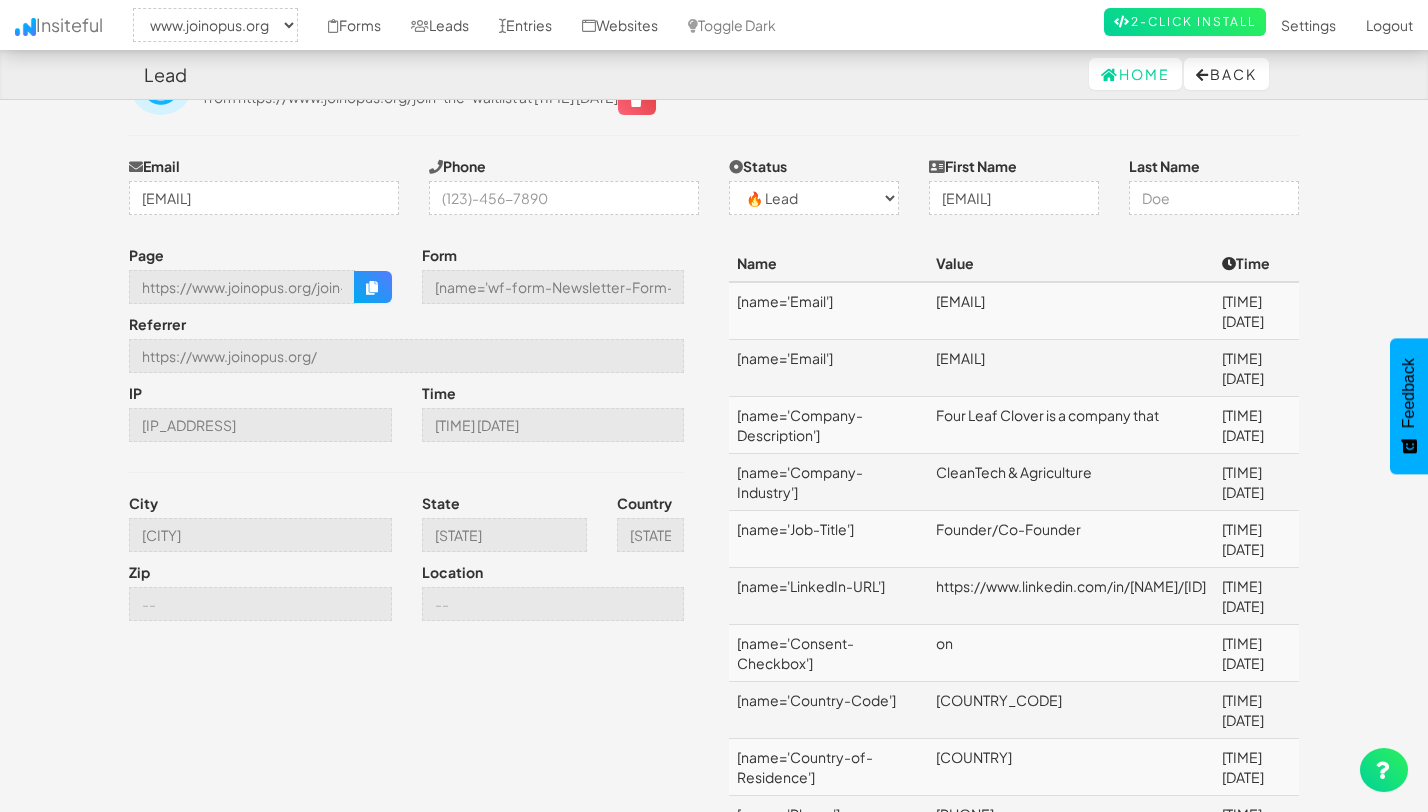 scroll, scrollTop: 107, scrollLeft: 0, axis: vertical 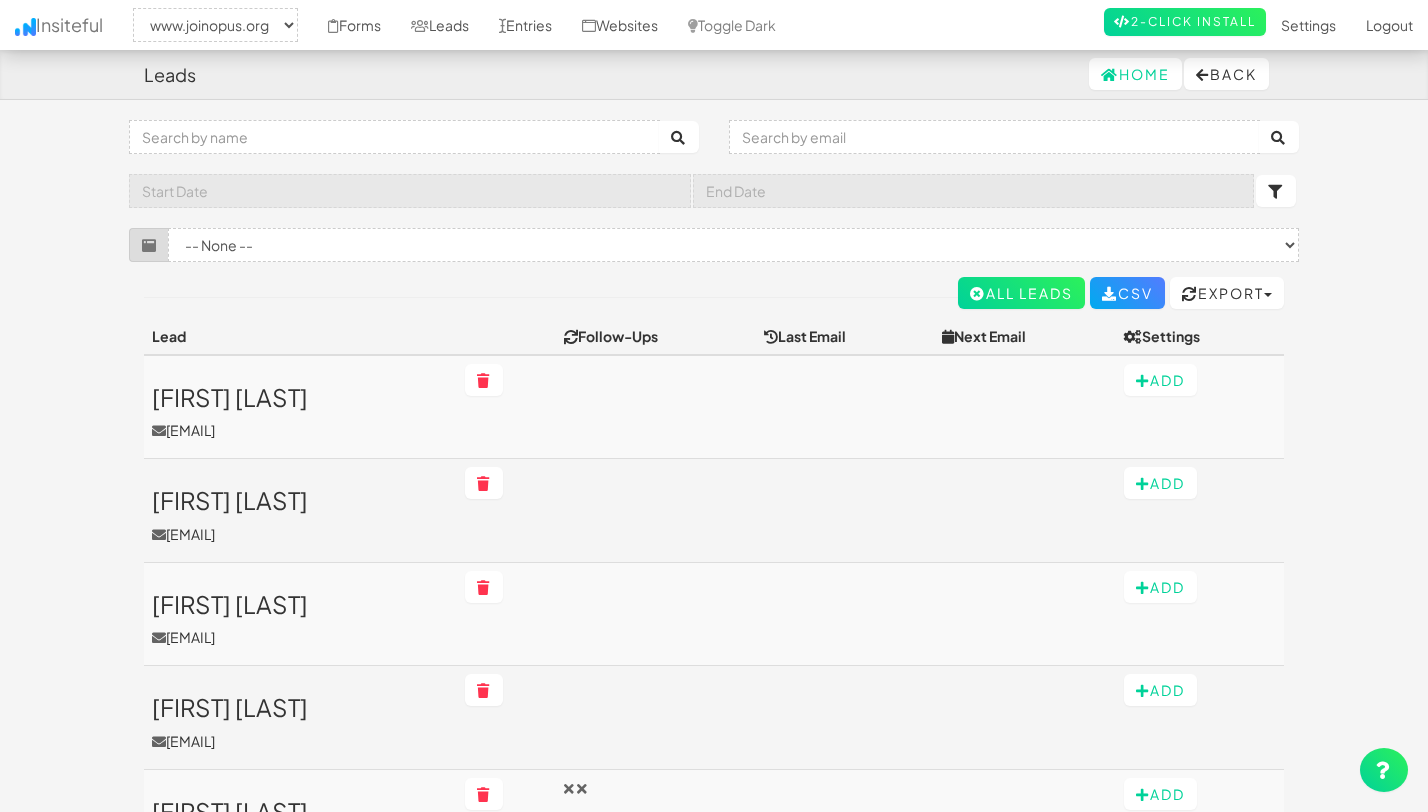 select on "2352" 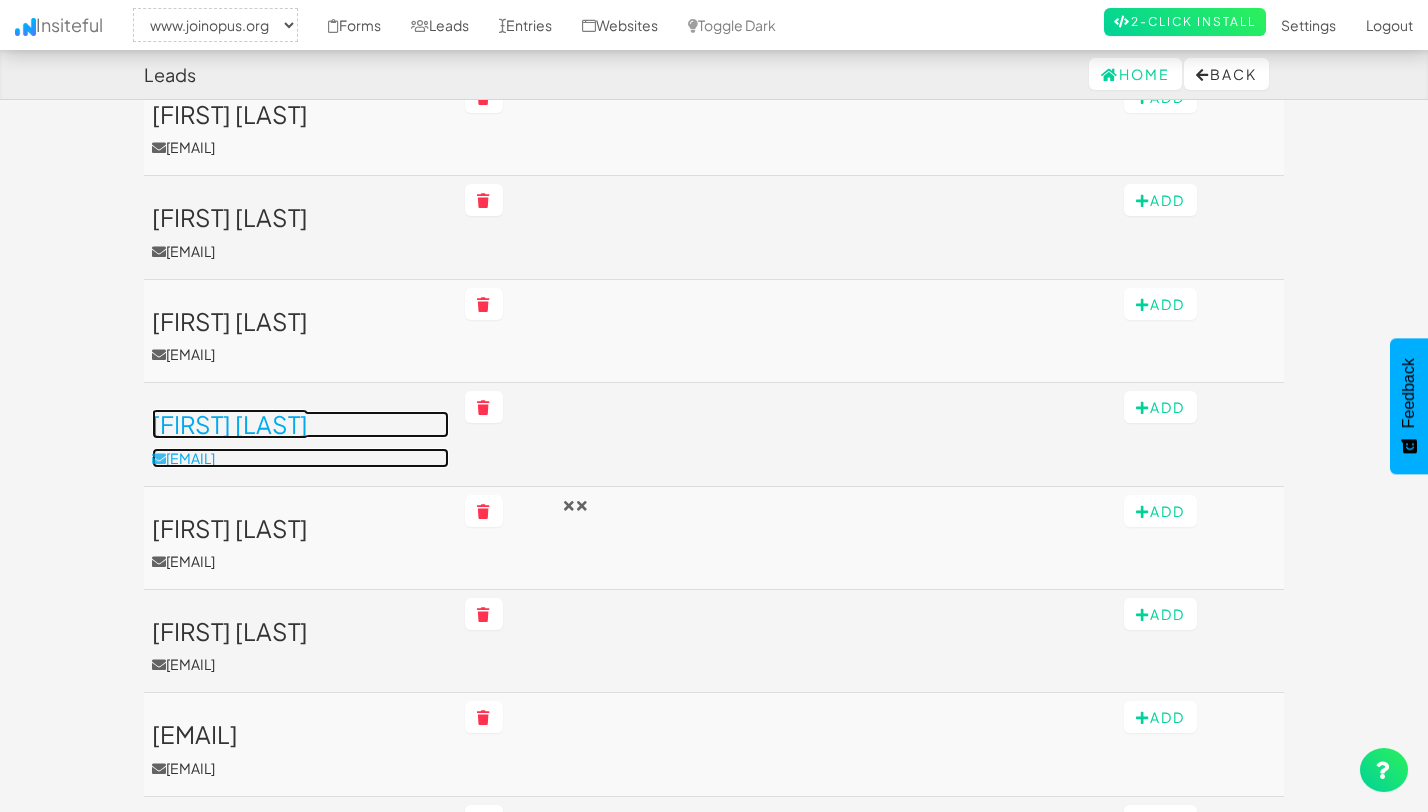 scroll, scrollTop: 295, scrollLeft: 0, axis: vertical 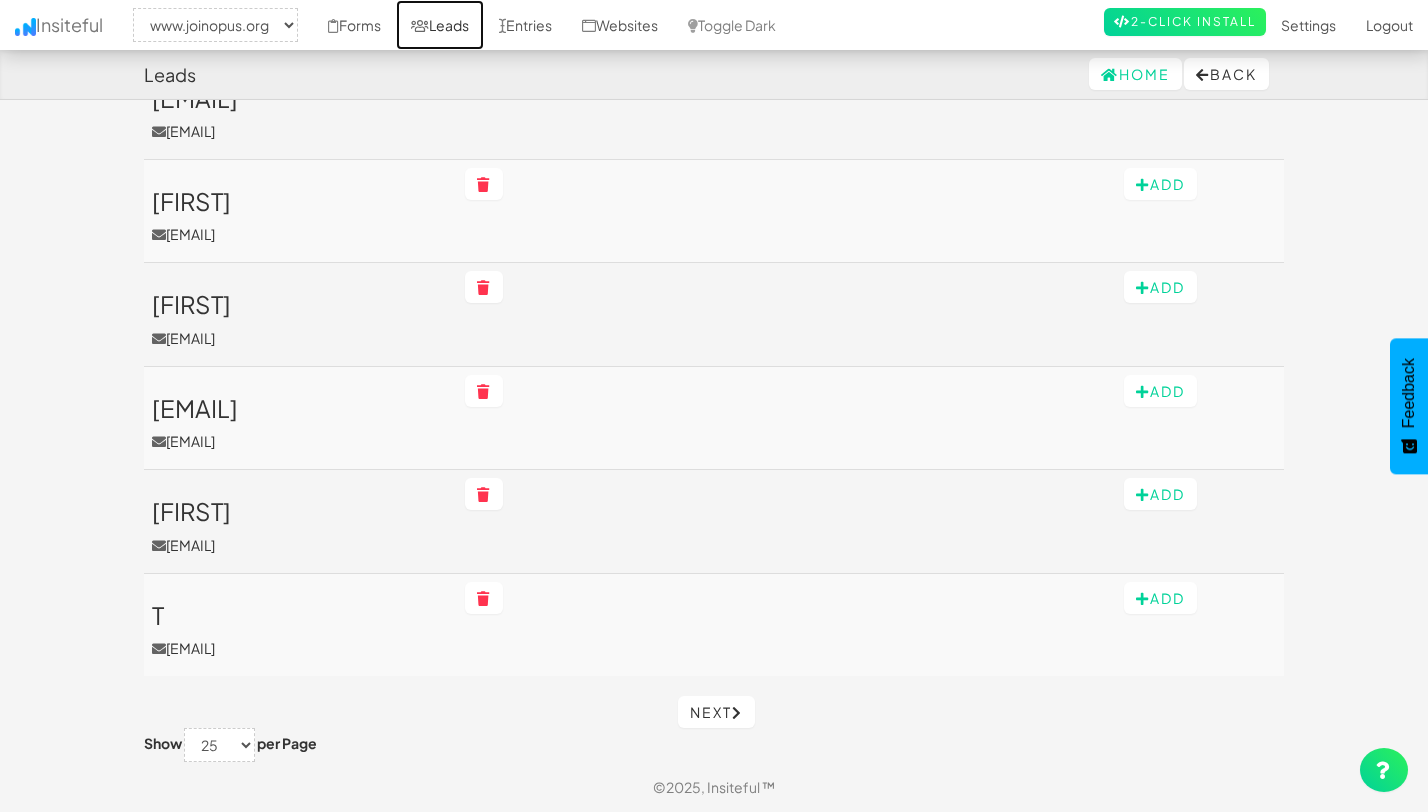 click on "Leads" at bounding box center (440, 25) 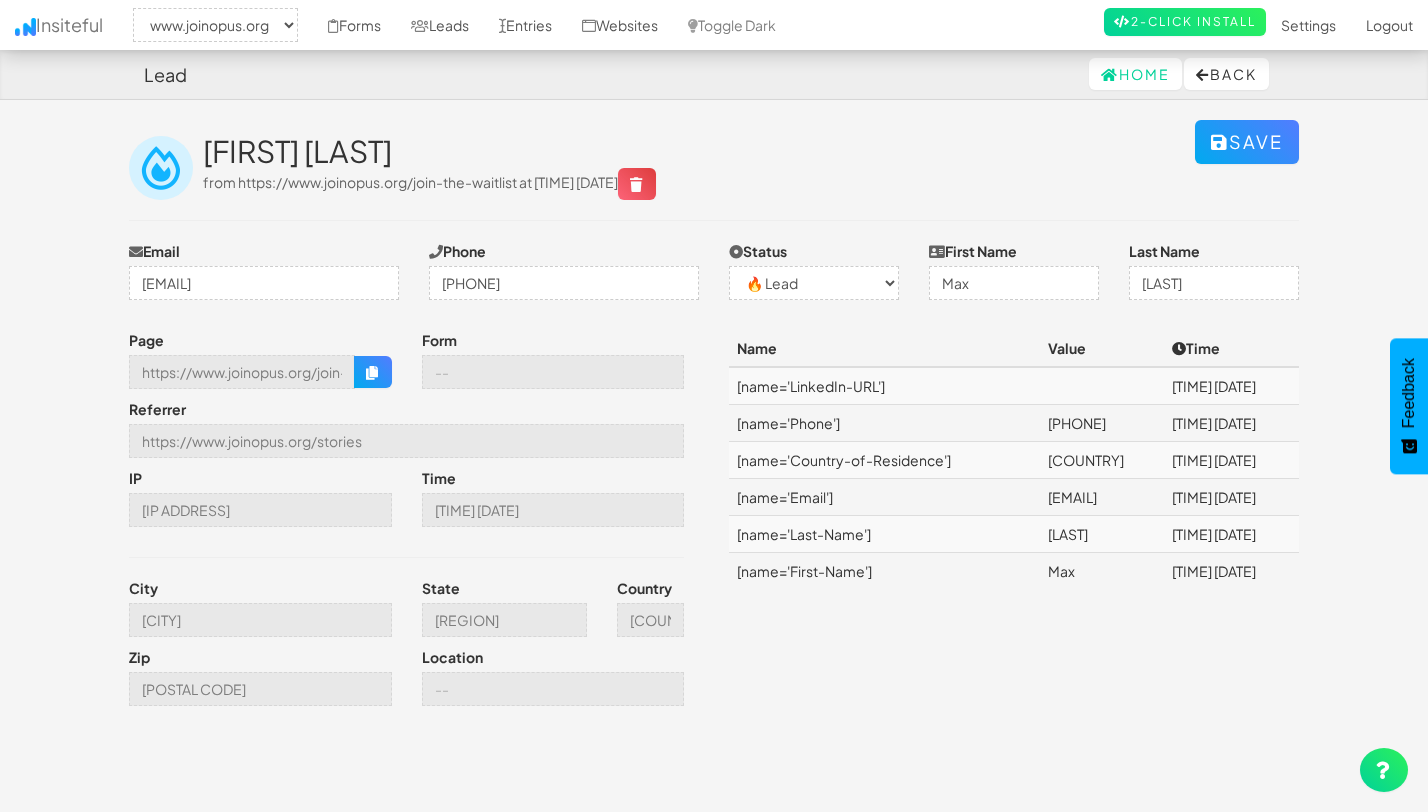 select on "2352" 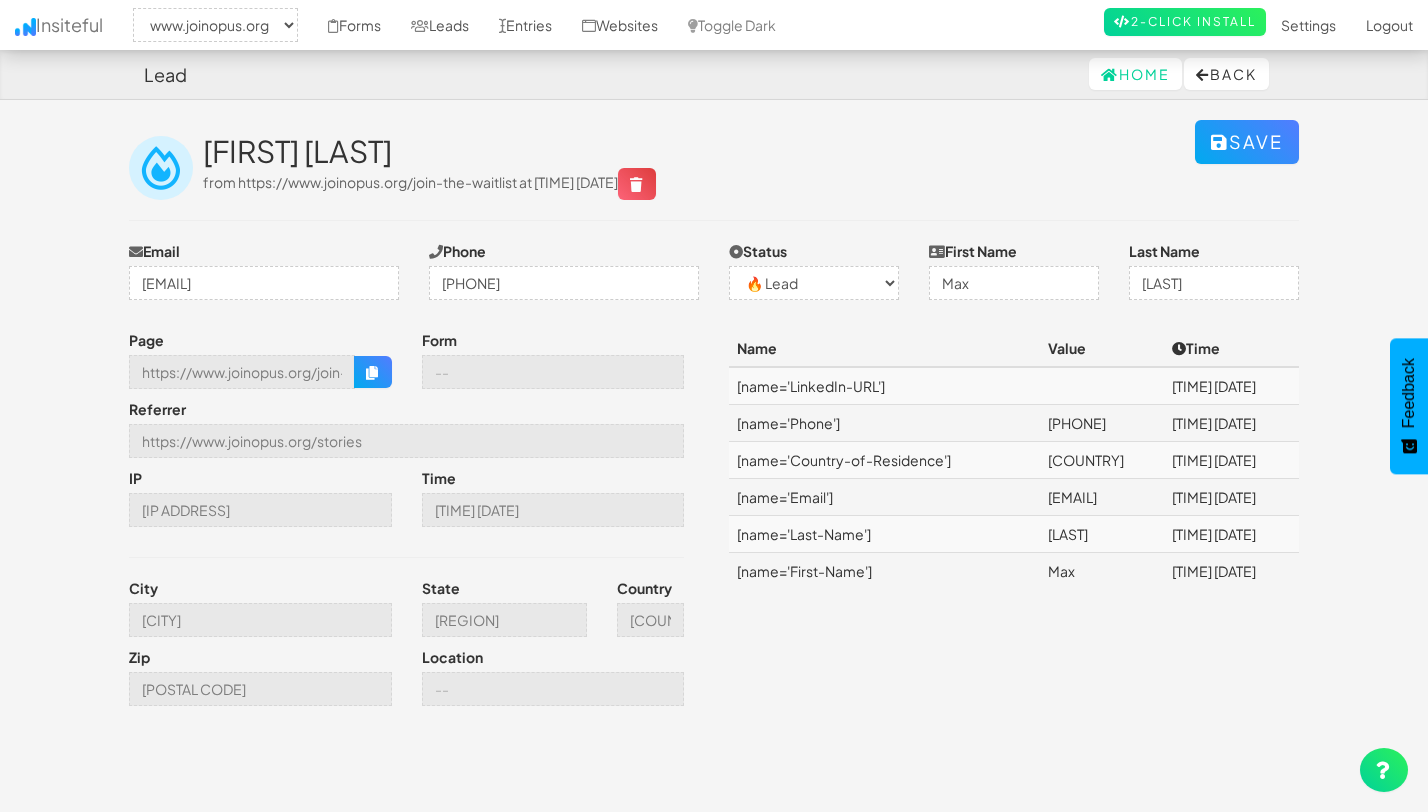 scroll, scrollTop: 0, scrollLeft: 0, axis: both 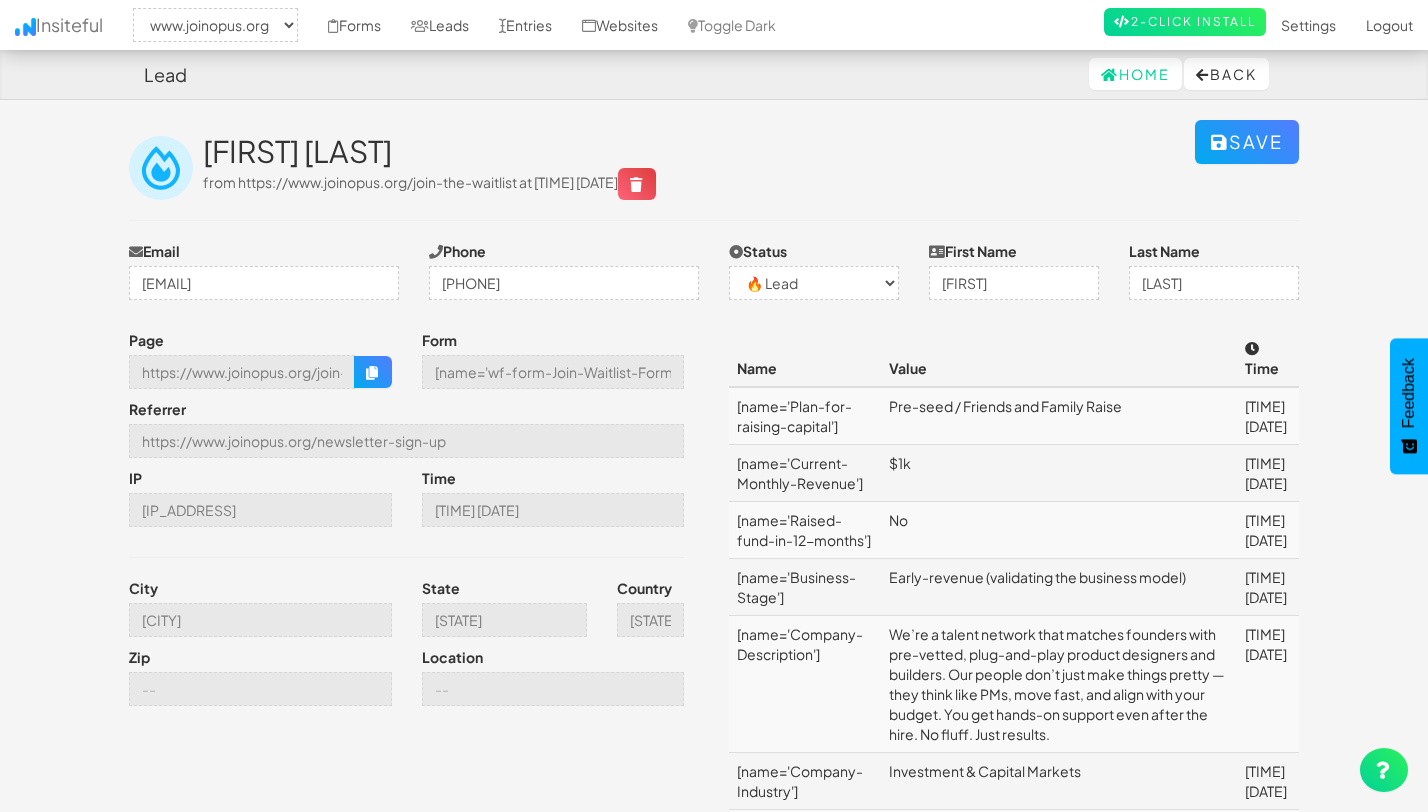select on "2352" 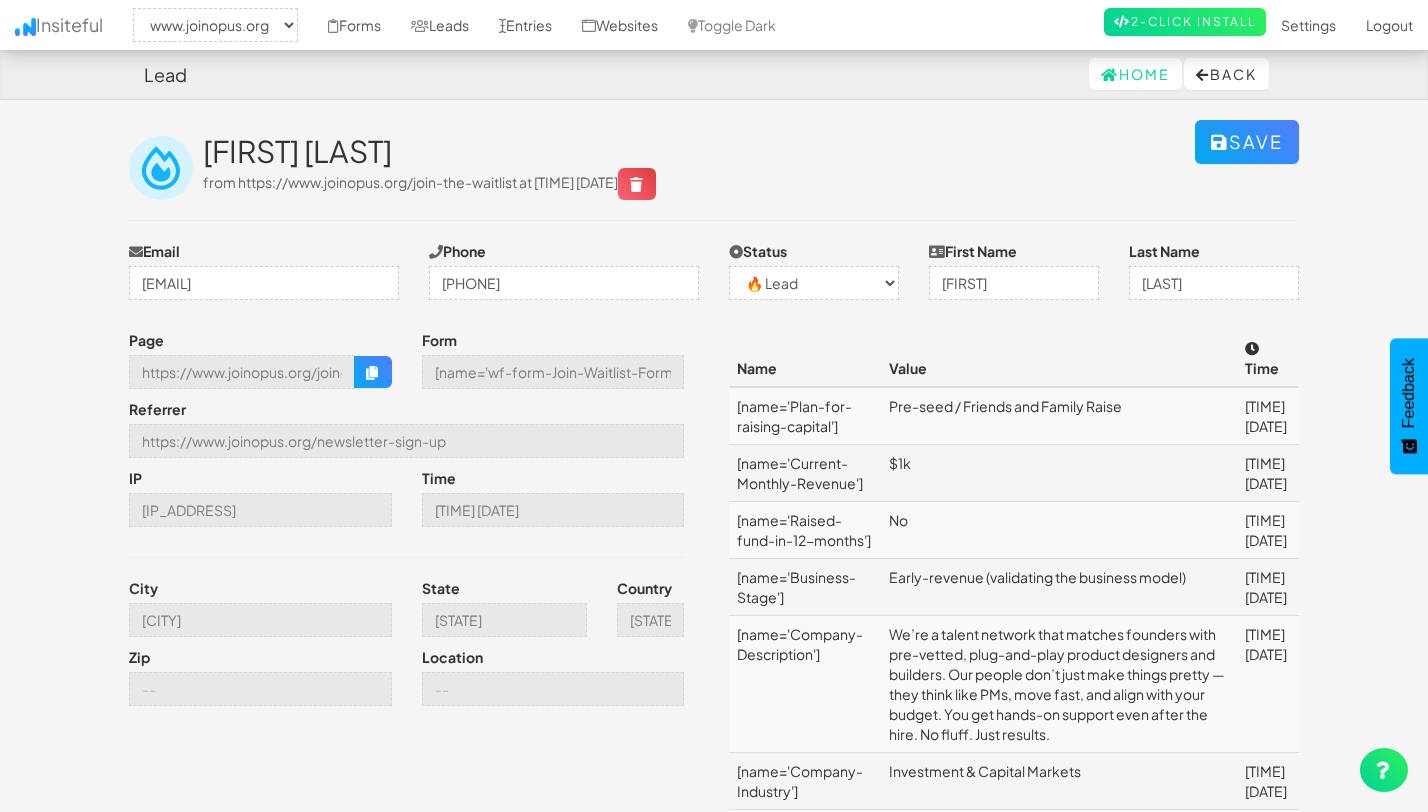 scroll, scrollTop: 0, scrollLeft: 0, axis: both 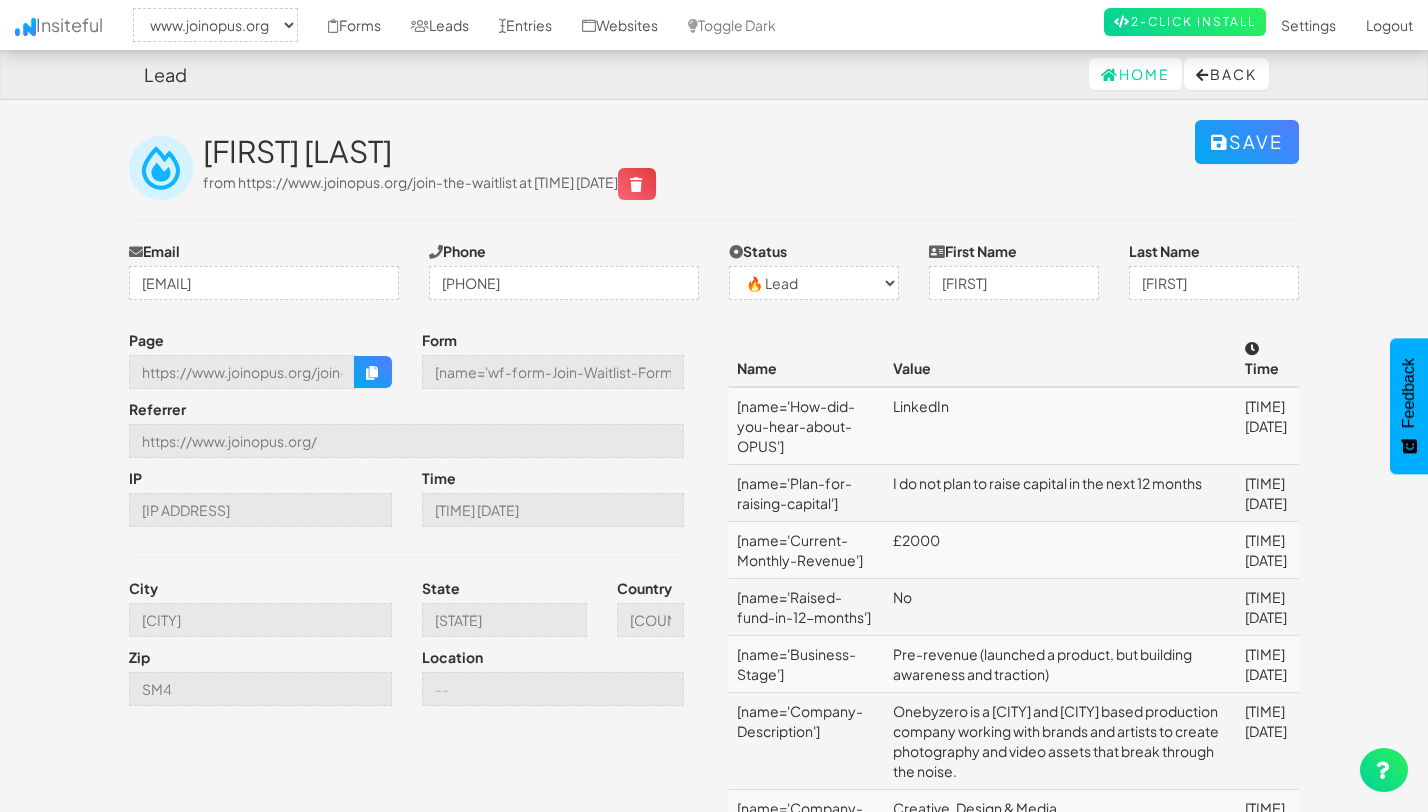 select on "2352" 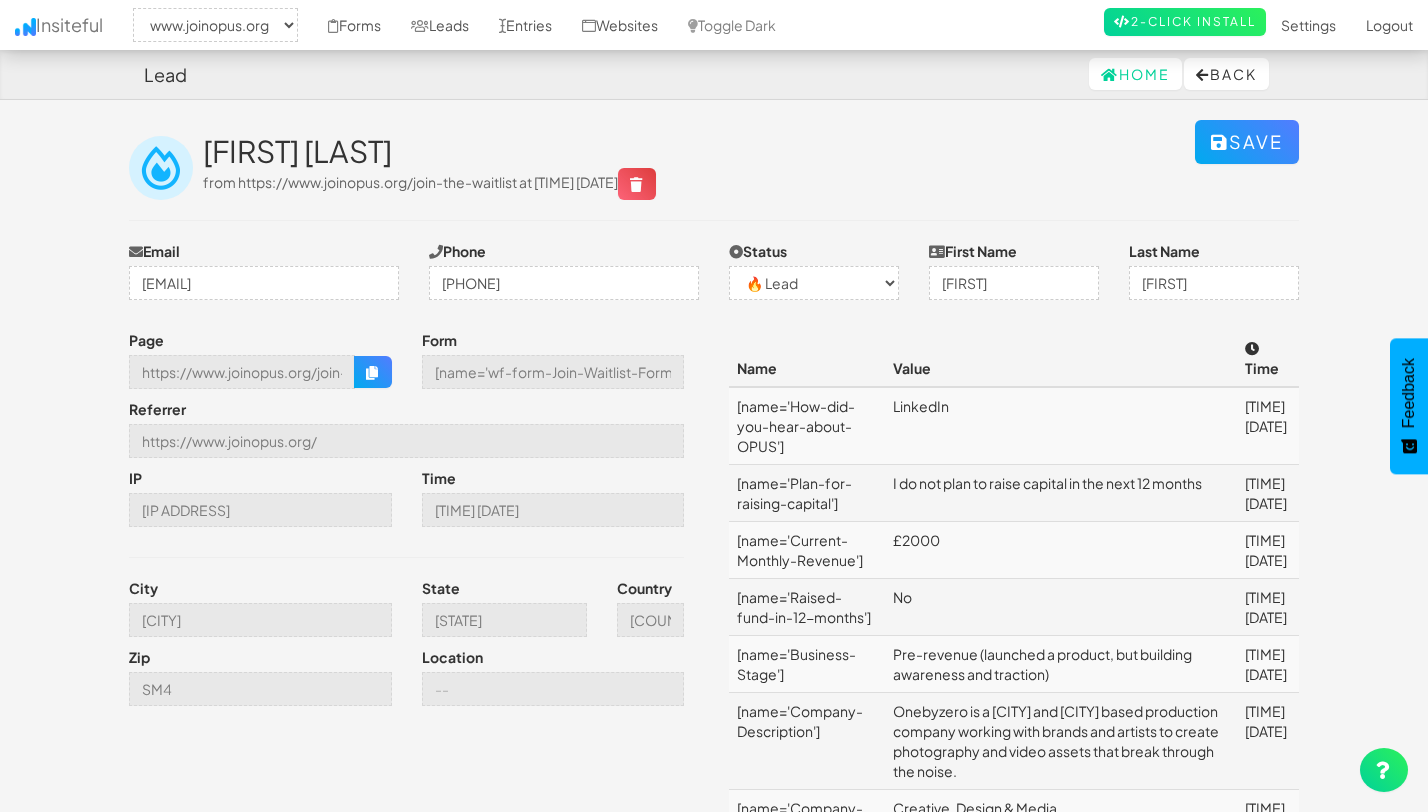scroll, scrollTop: 0, scrollLeft: 0, axis: both 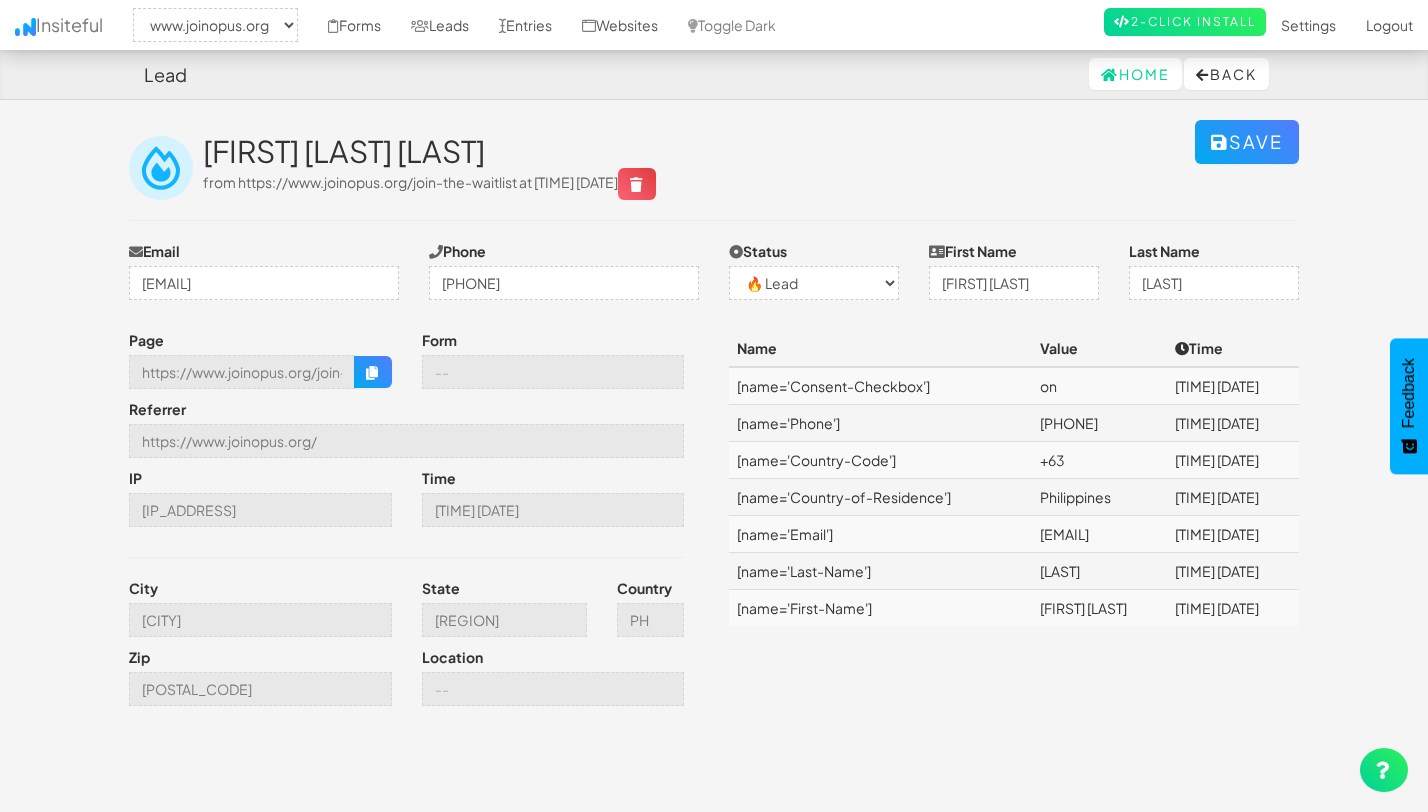 select on "2352" 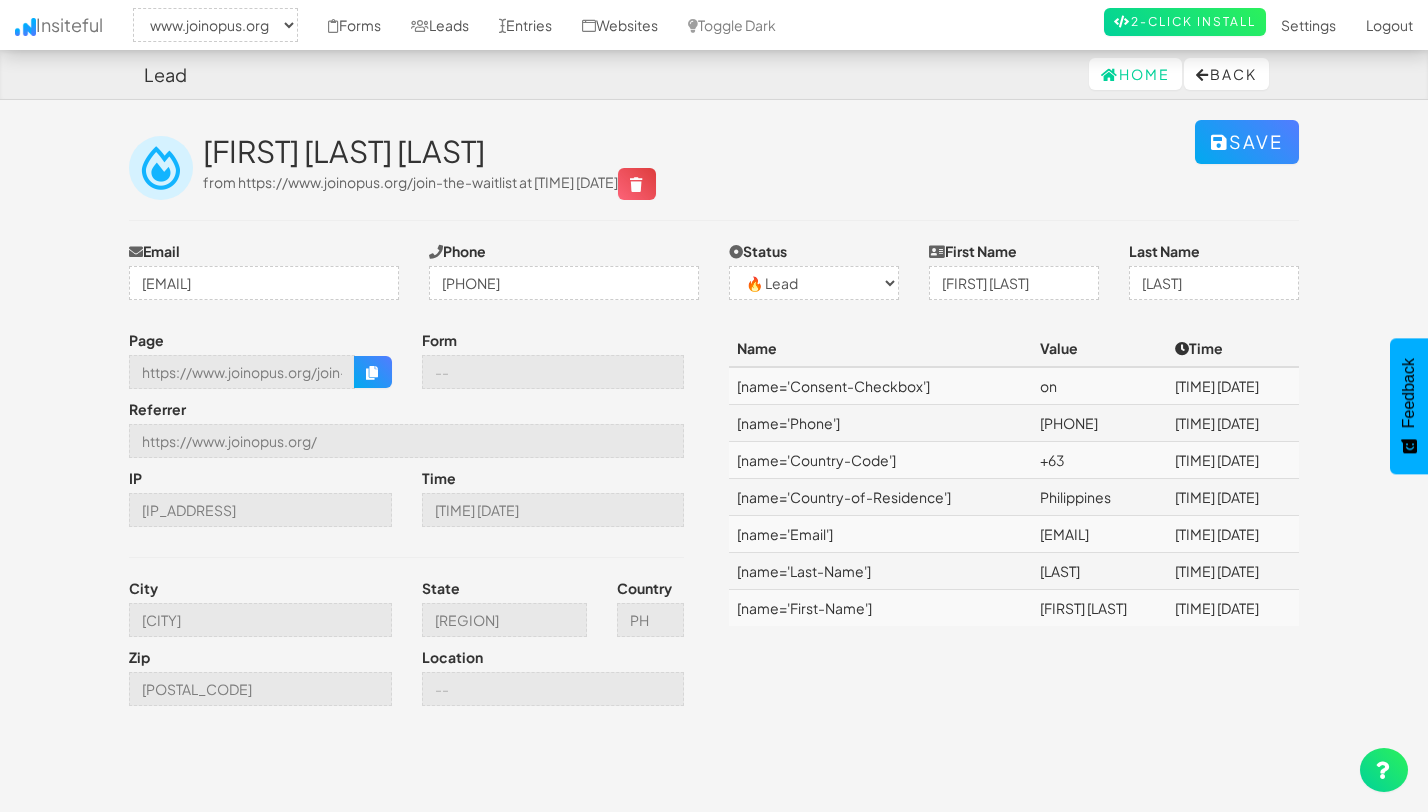 scroll, scrollTop: 0, scrollLeft: 0, axis: both 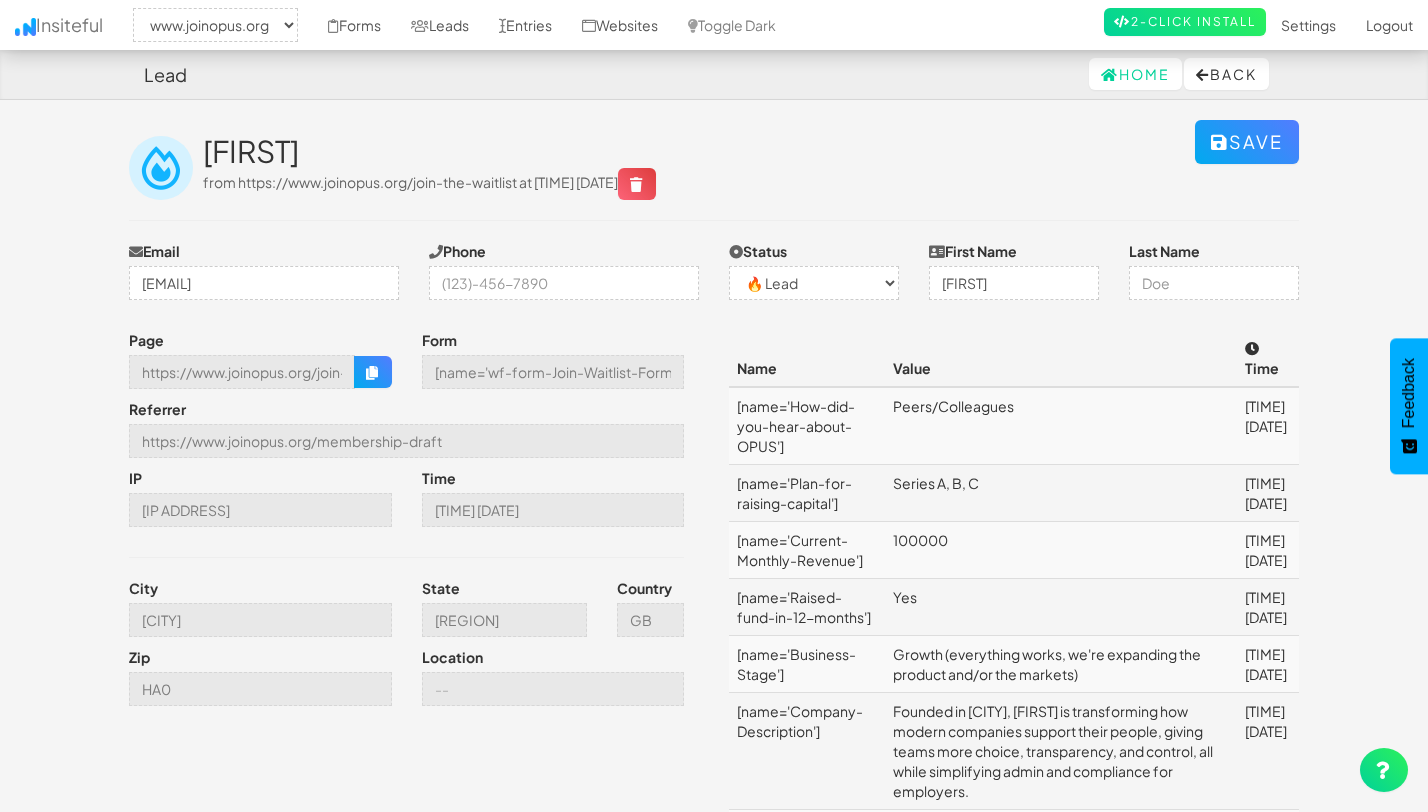 select on "2352" 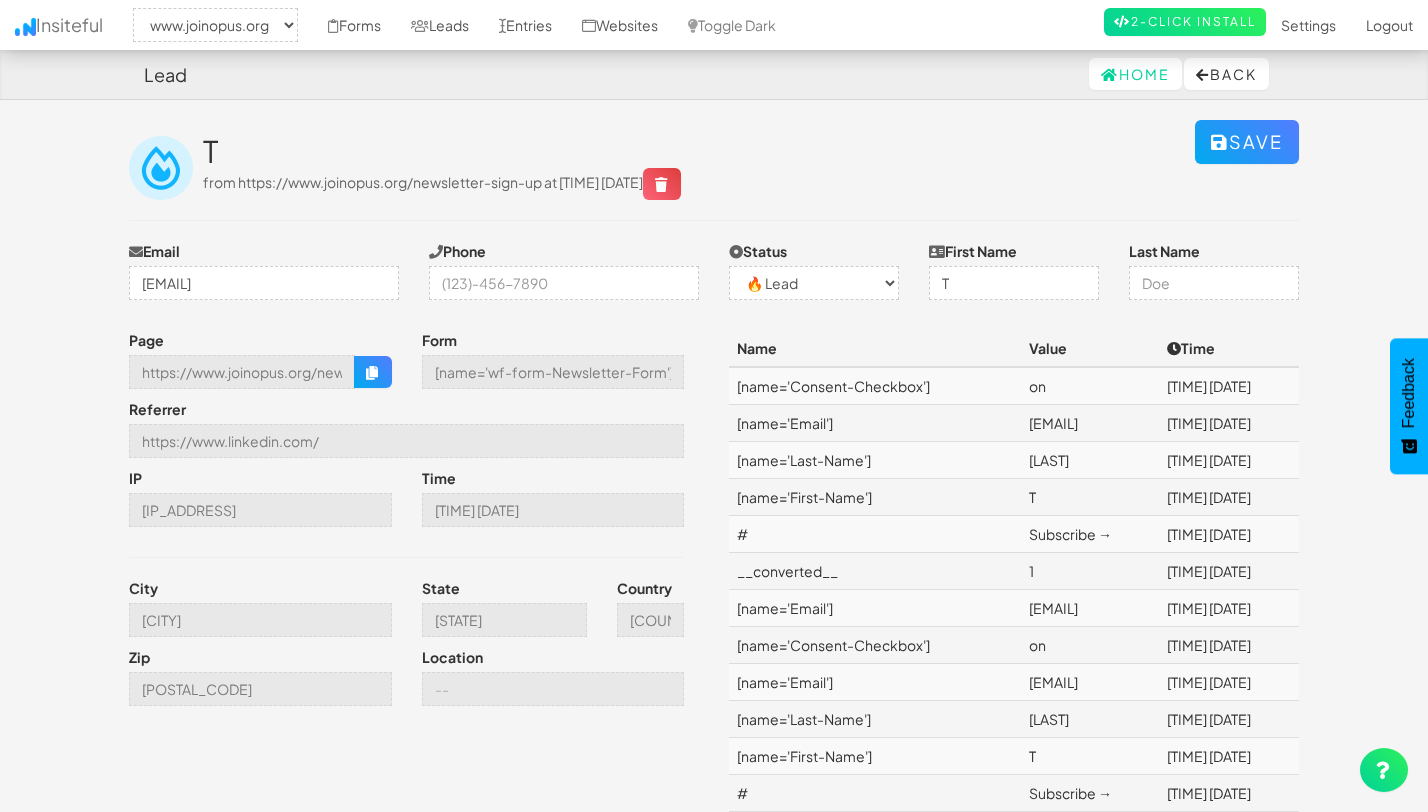 select on "2352" 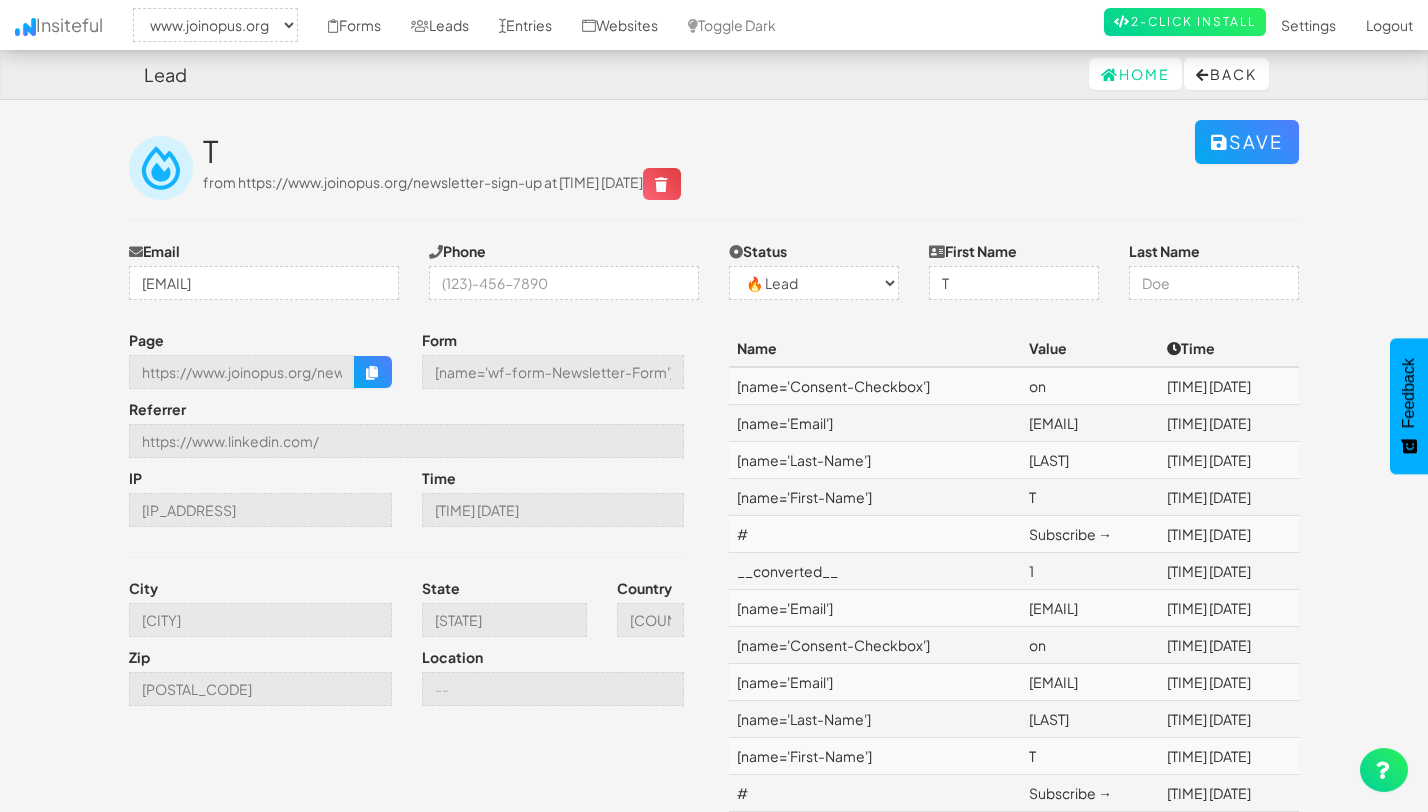 scroll, scrollTop: 0, scrollLeft: 0, axis: both 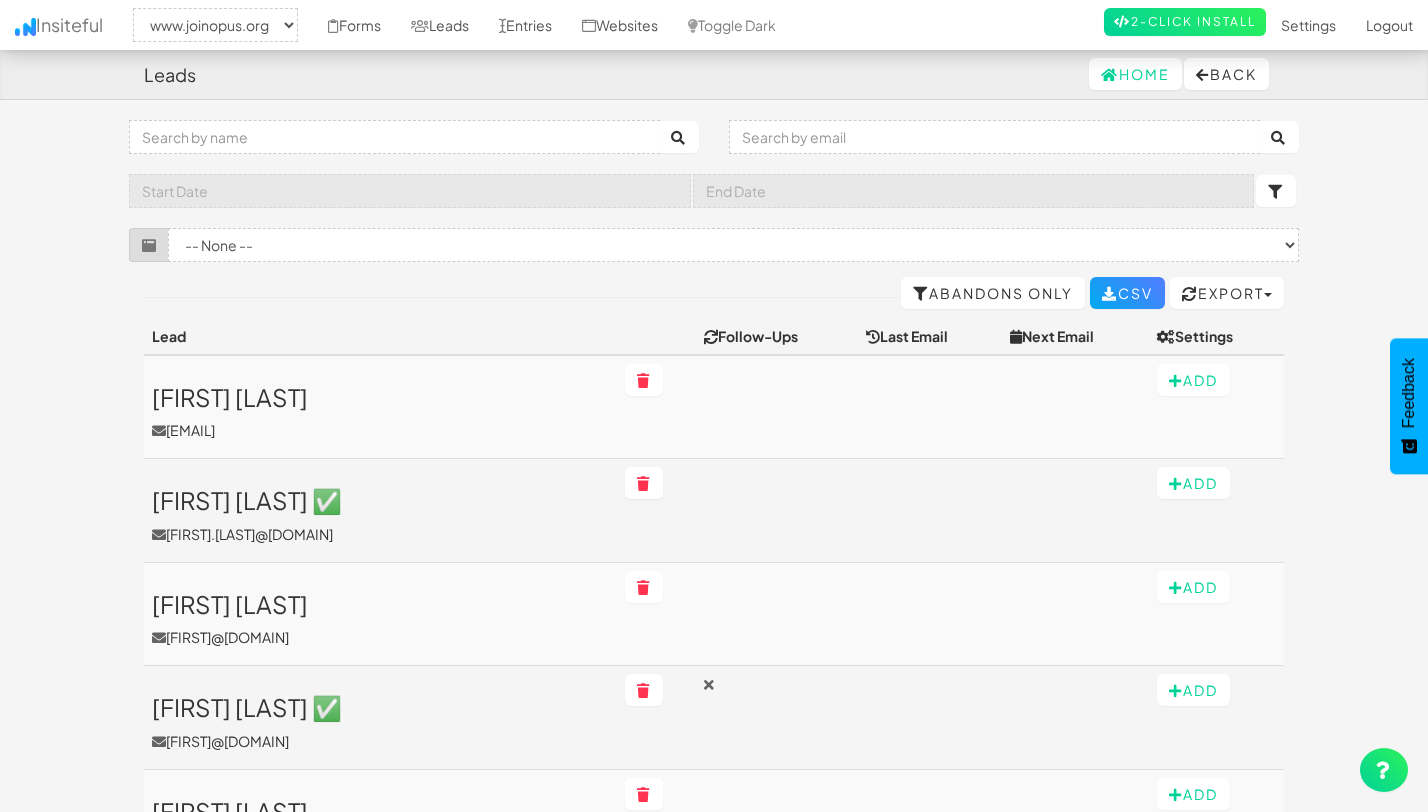 select on "2352" 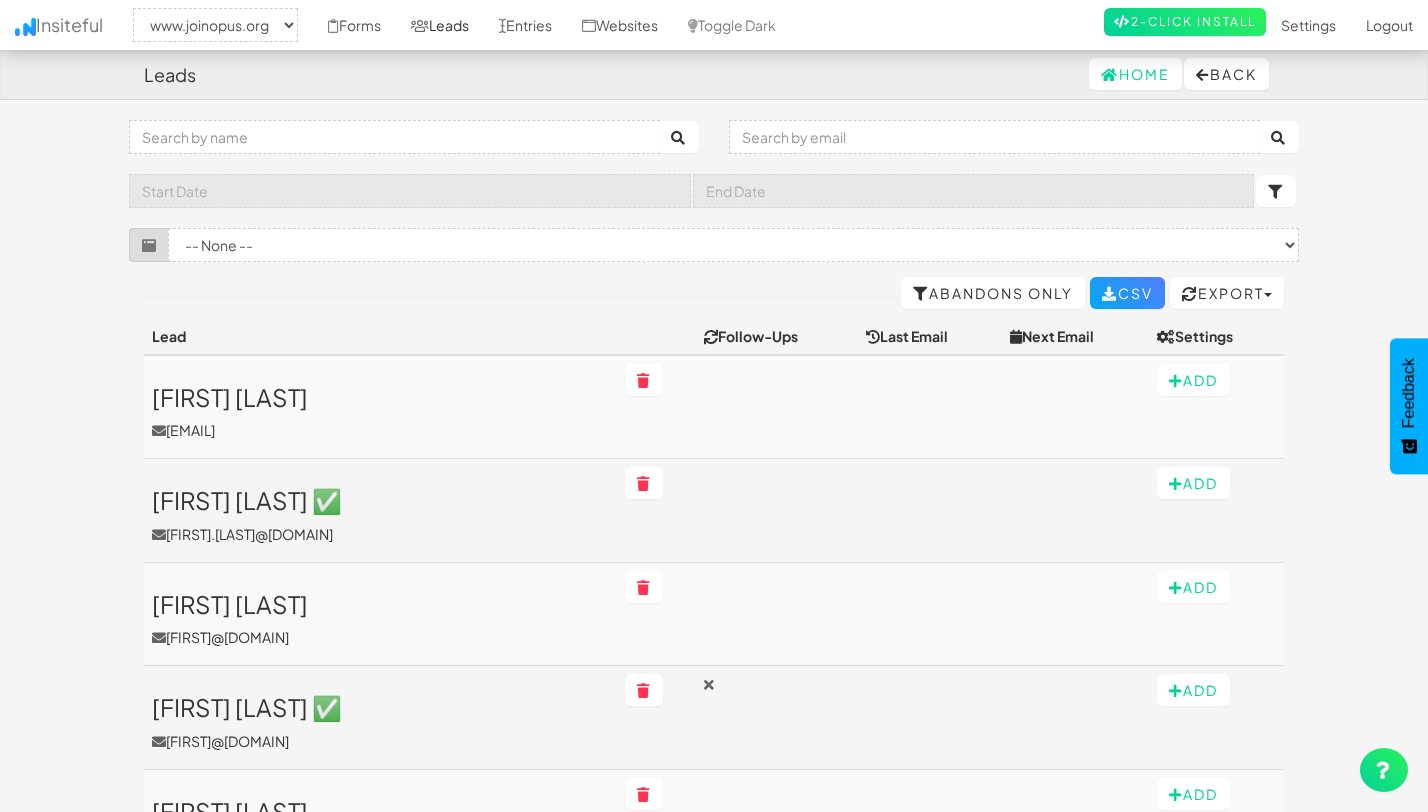 scroll, scrollTop: 0, scrollLeft: 0, axis: both 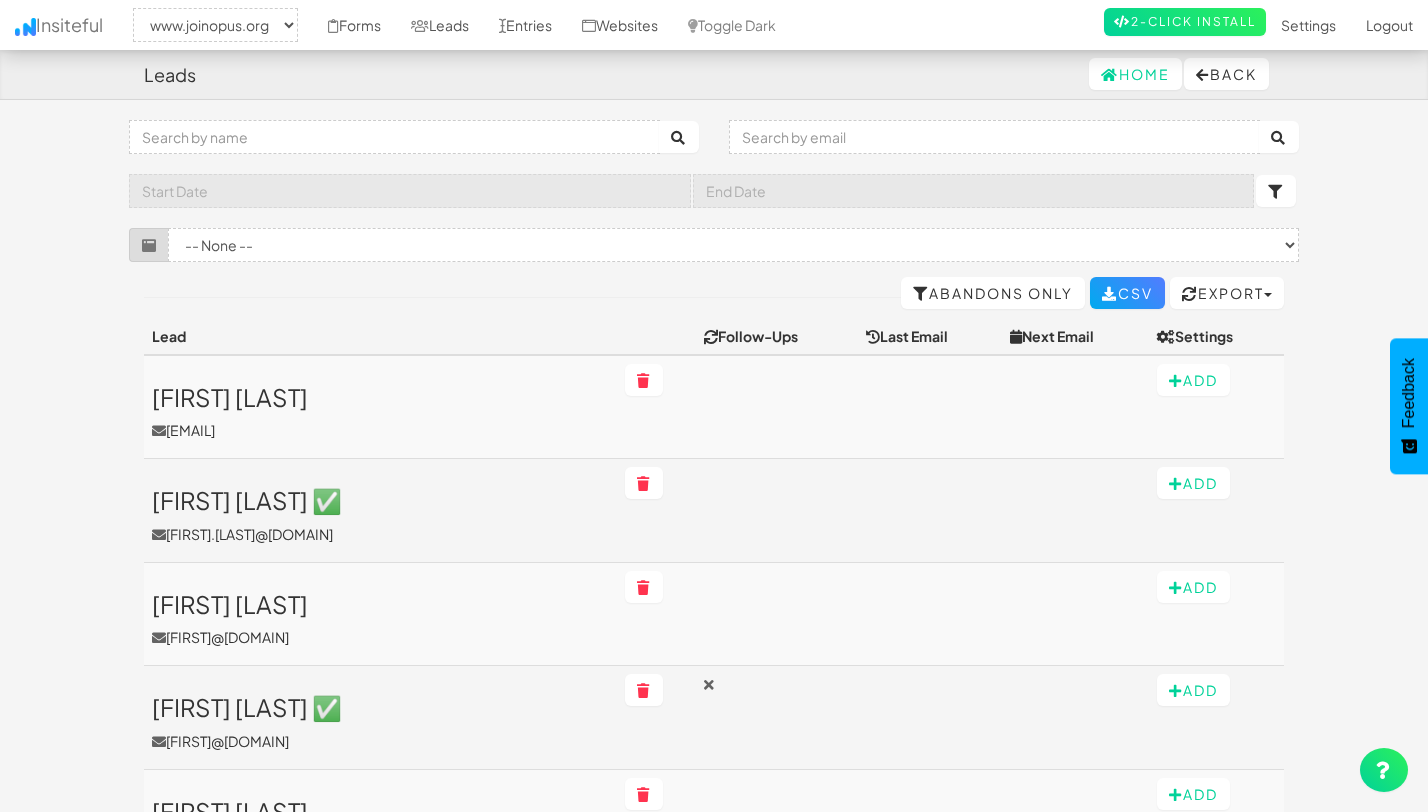 click on "Toggle navigation
Insiteful
-- None --  www.joinopus.org joinopus.org
Forms
Leads
Entries
Websites
Toggle Dark
2-Click Install
Settings
Sign Up
Logout
Filter by Form
-- None --  Newsletter Sign up Form (www.joinopus.org/newsletter-sign-up[name='wf-form-Newsletter-Form-3']) Newsletter Sign up Form (www.joinopus.org/terms-conditions[name='wf-form-Newsletter-Form-3']) Newsletter Sign up Form (www.joinopus.org/membership-draft[name='wf-form-Newsletter-Form-3'])  (www.joinopus.org/stories/our-new-headquarters-a-community-for-entrepreneurs-and-founders[name='wf-form-Newsletter-Form-3'])
Export
Facebook Ads" at bounding box center [714, 1573] 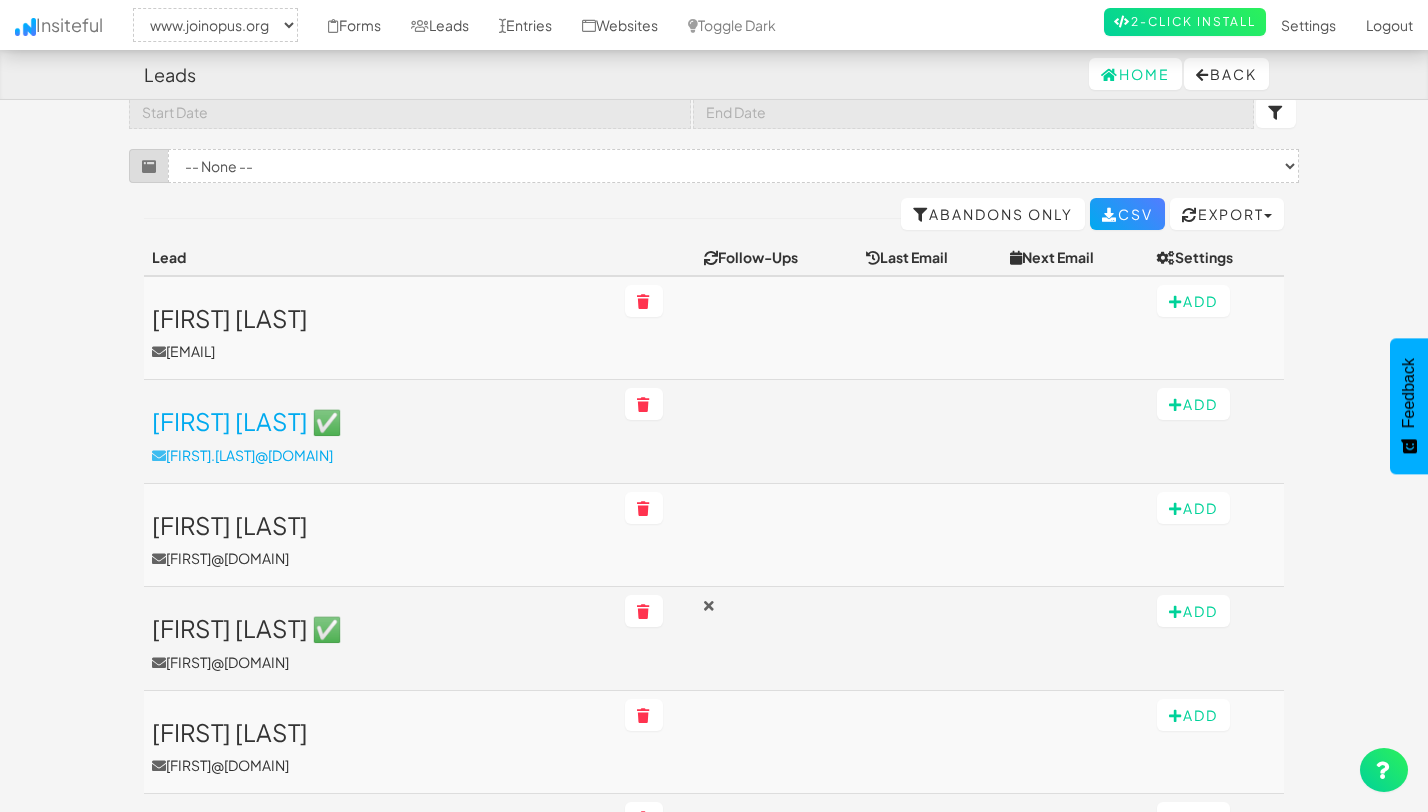 scroll, scrollTop: 98, scrollLeft: 0, axis: vertical 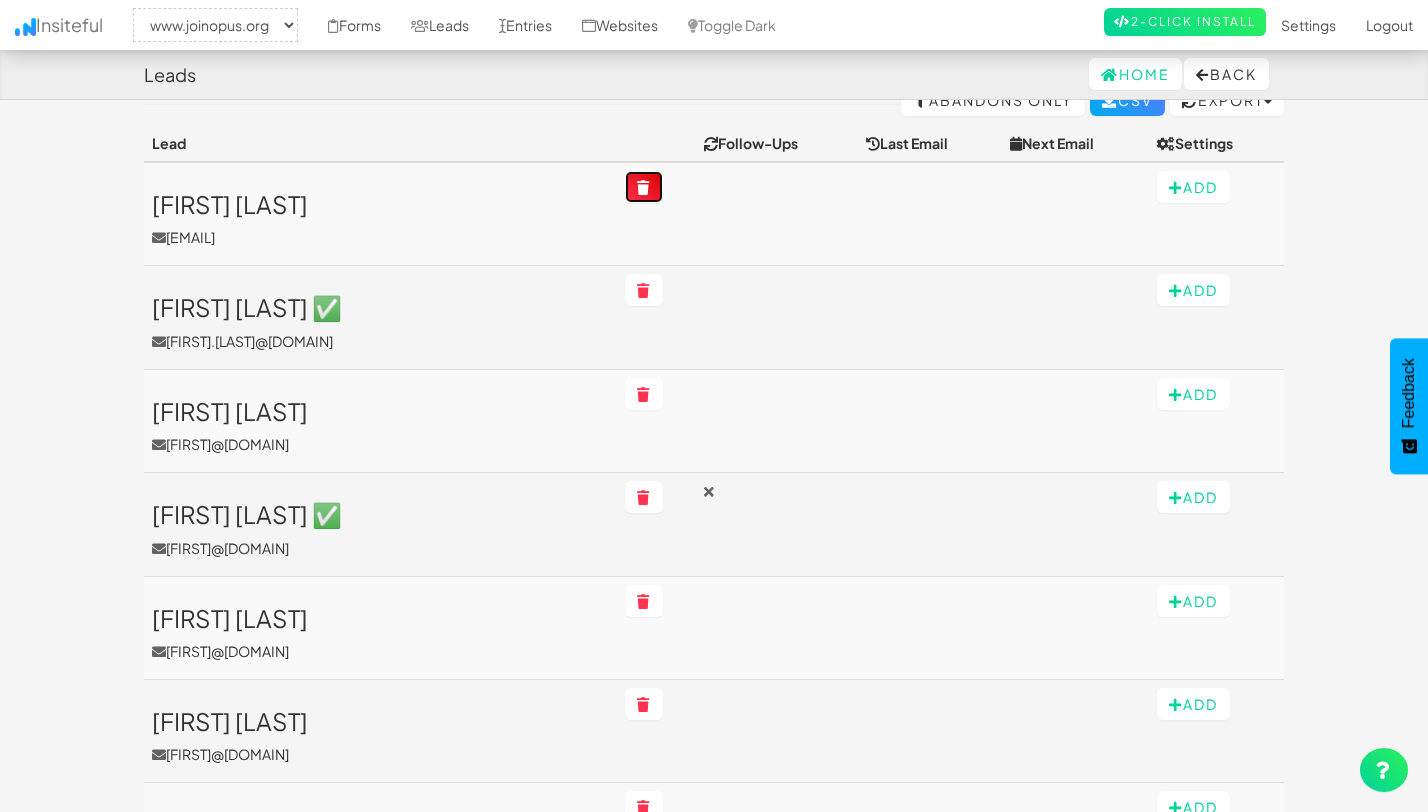 click at bounding box center [644, 188] 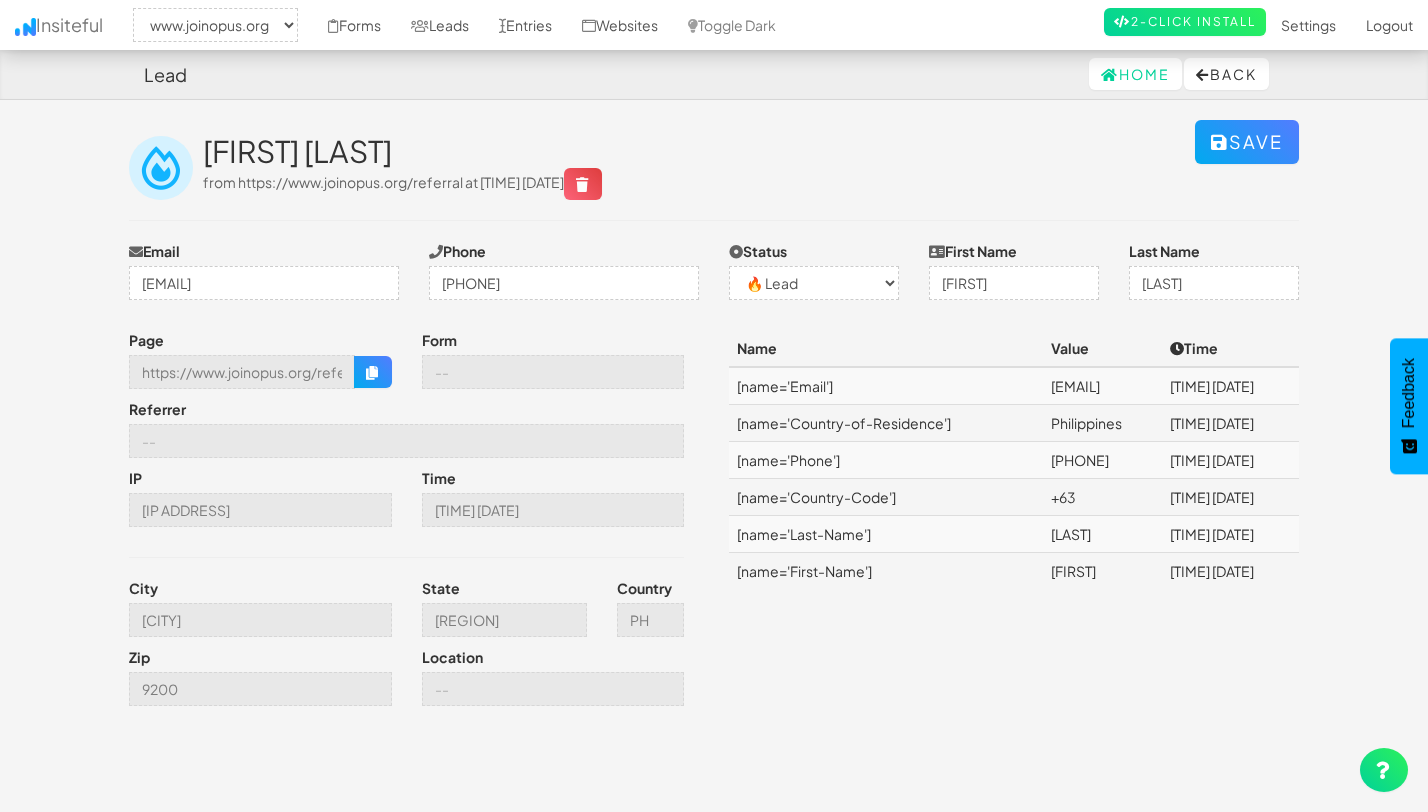 select on "2352" 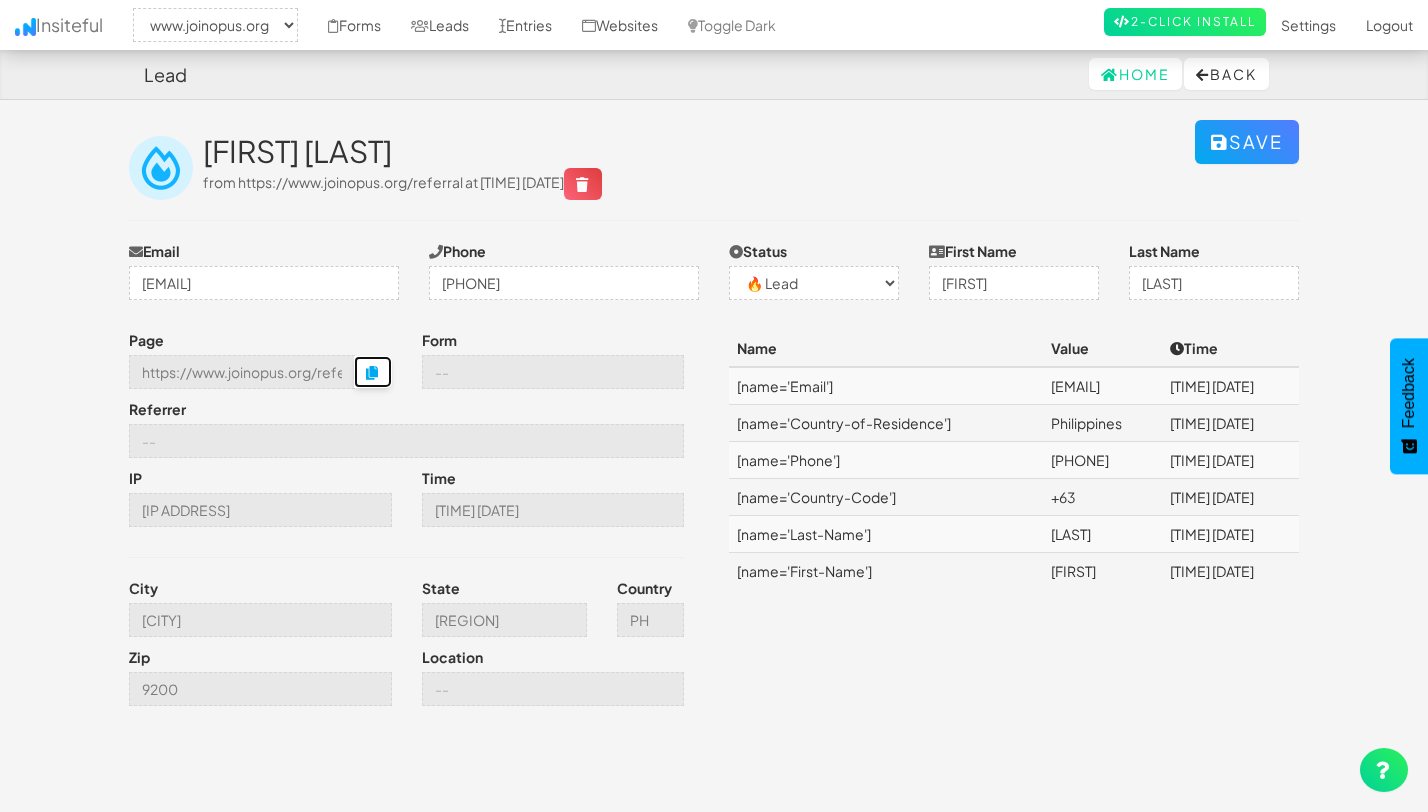 click at bounding box center (373, 372) 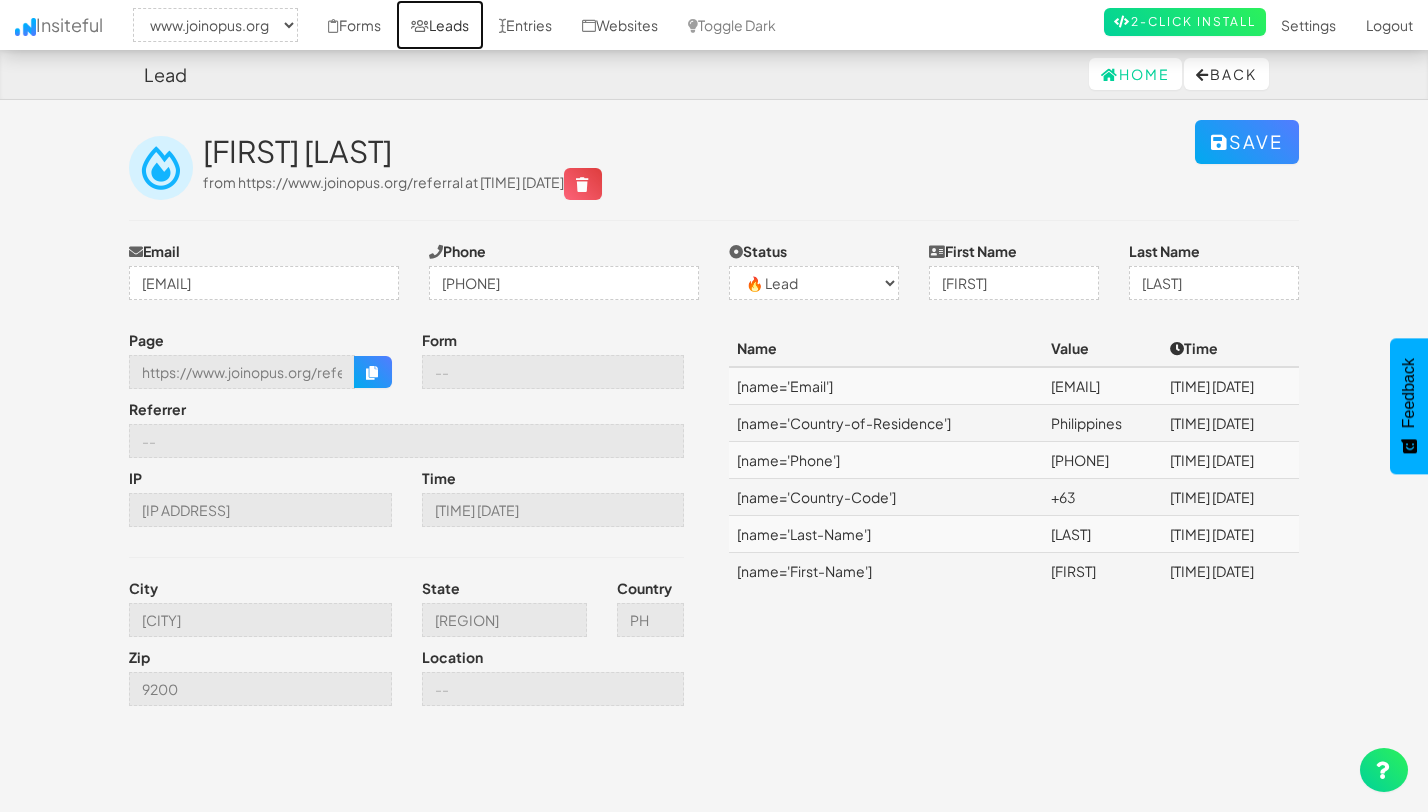 click on "Leads" at bounding box center (440, 25) 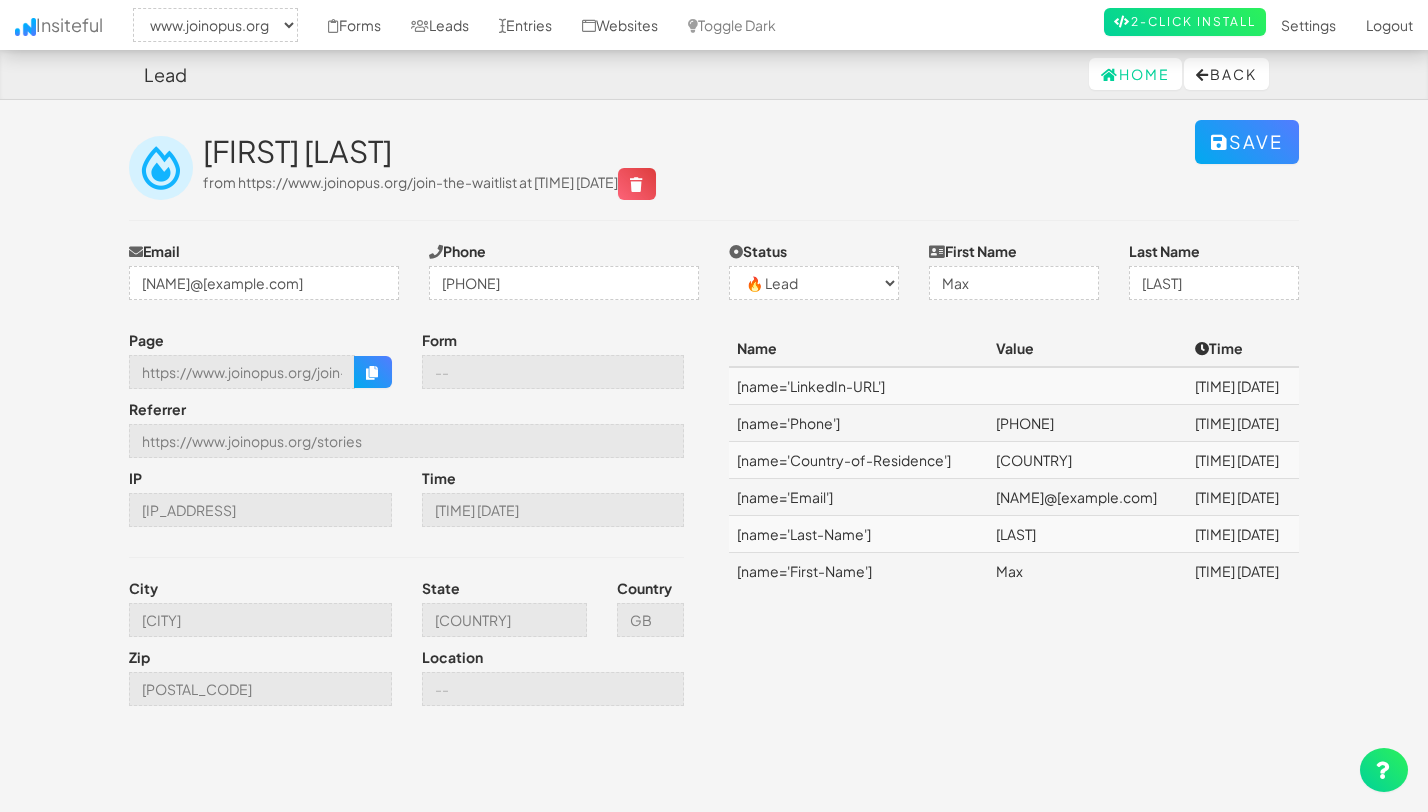 select on "2352" 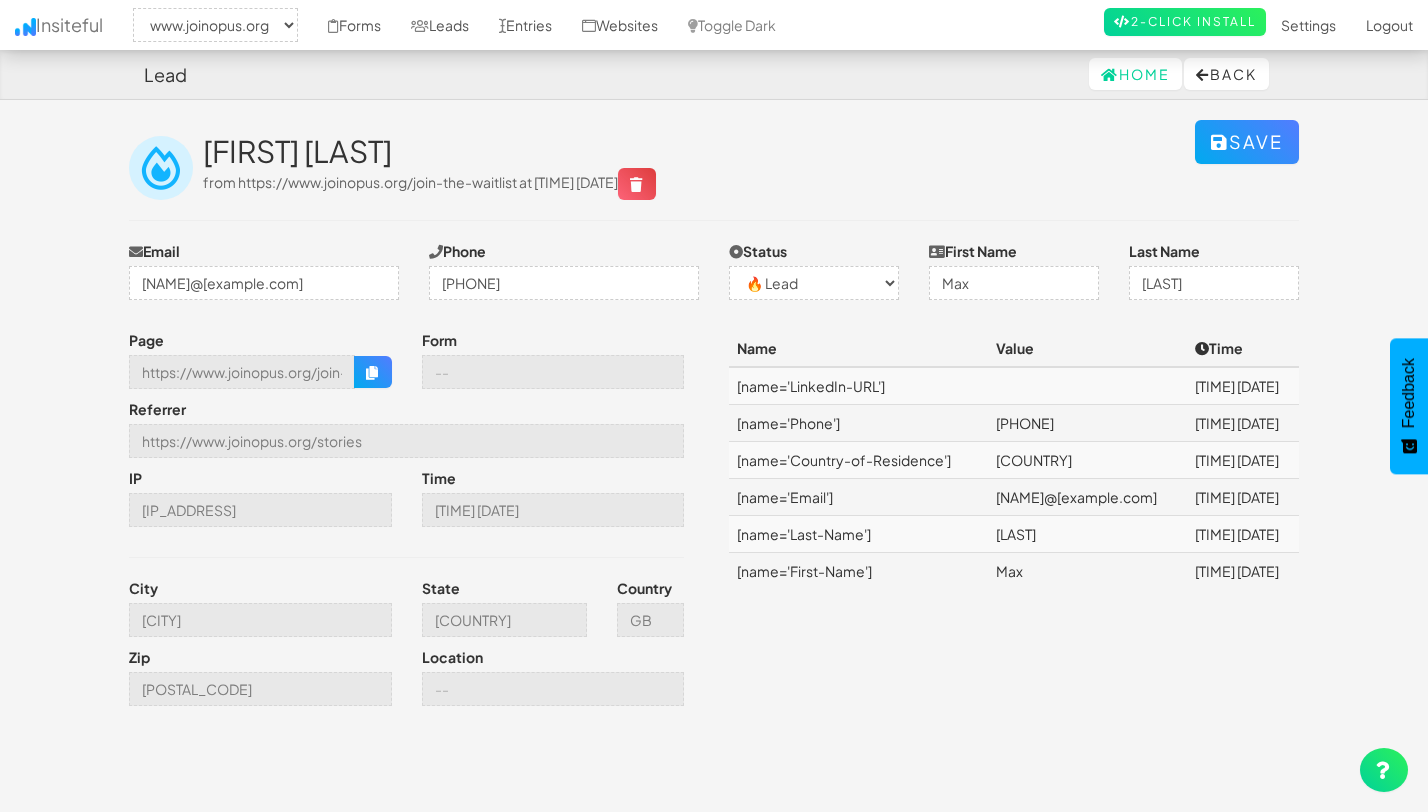 click on "from https://www.joinopus.org/join-the-waitlist at 00:30 08.07.25" at bounding box center [429, 182] 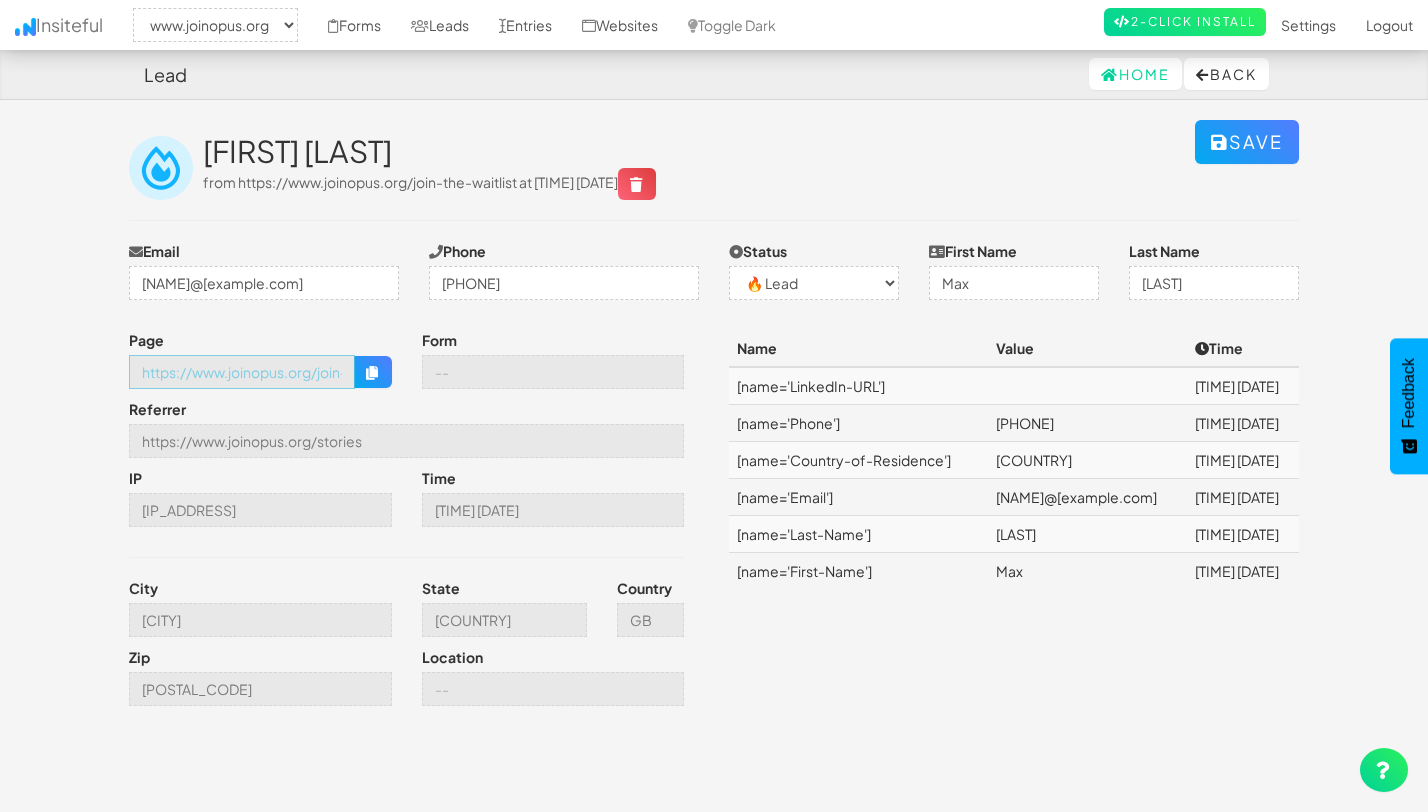 click on "https://www.joinopus.org/join-the-waitlist" at bounding box center [242, 372] 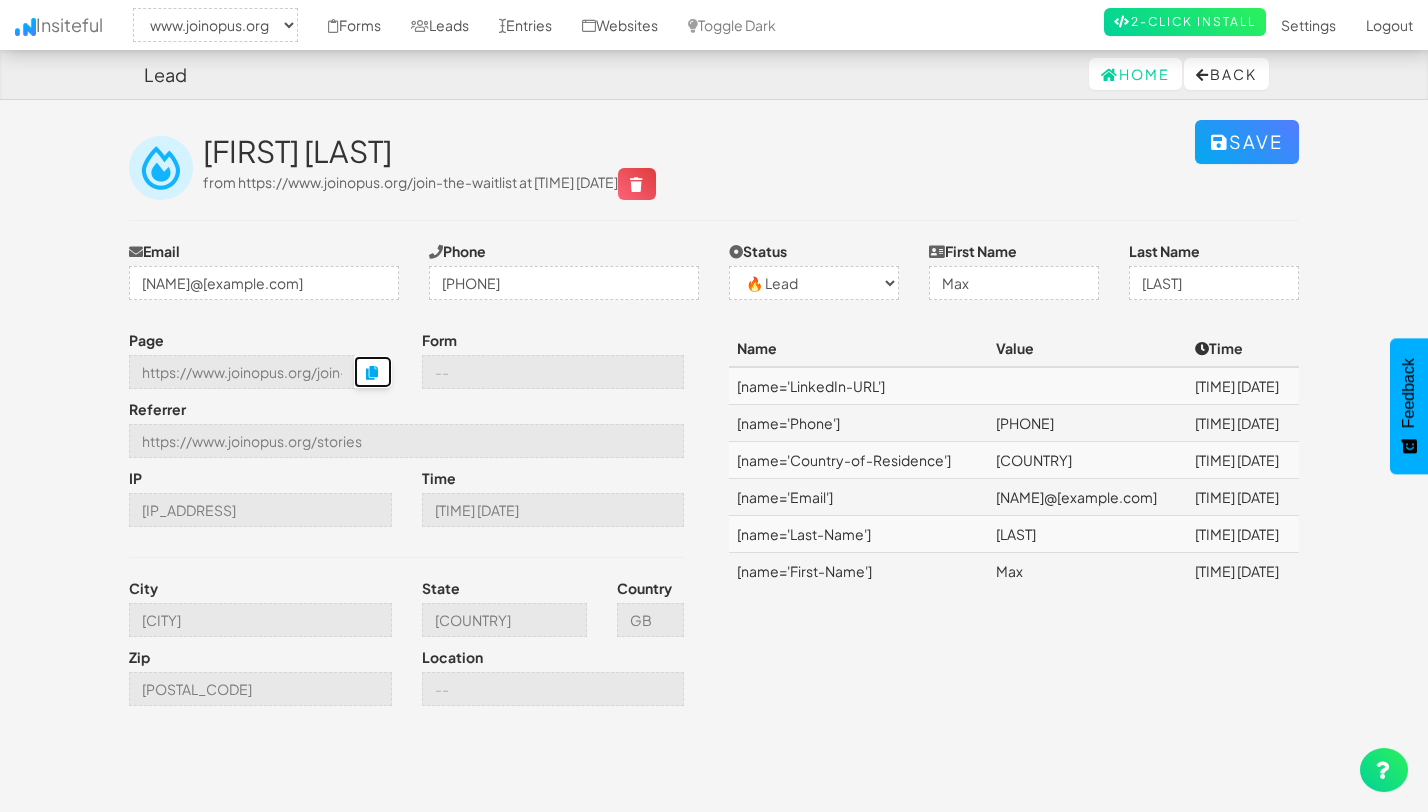 click at bounding box center (373, 373) 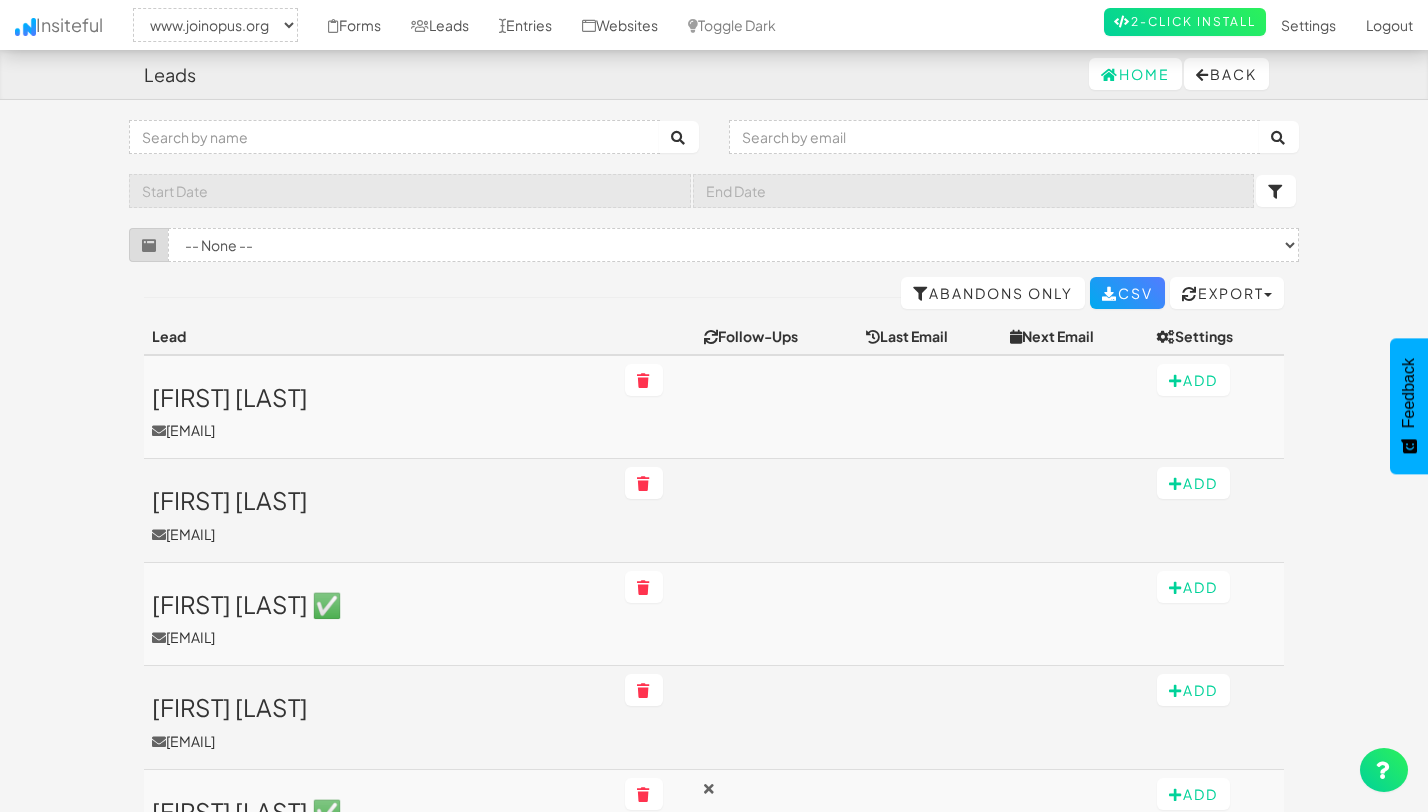 select on "2352" 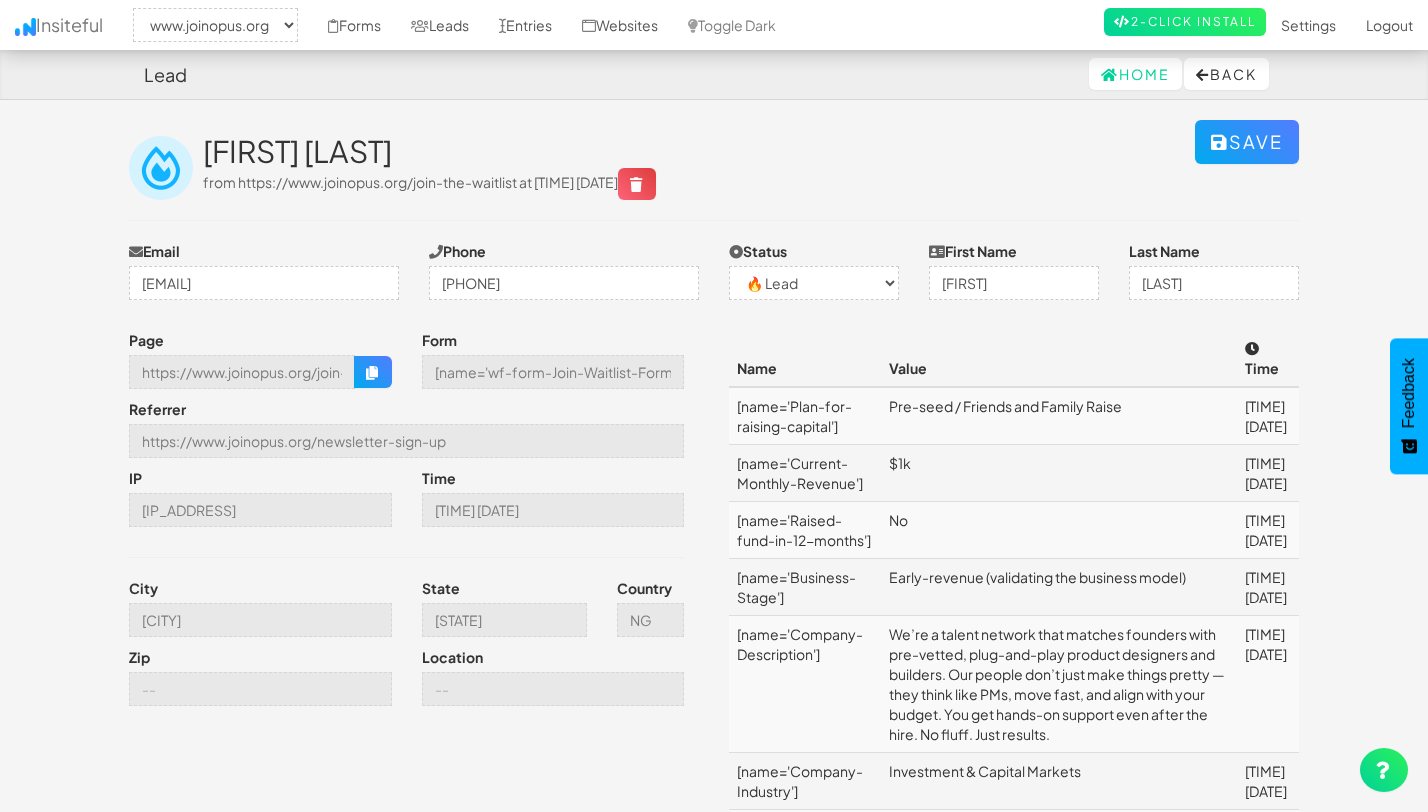 select on "2352" 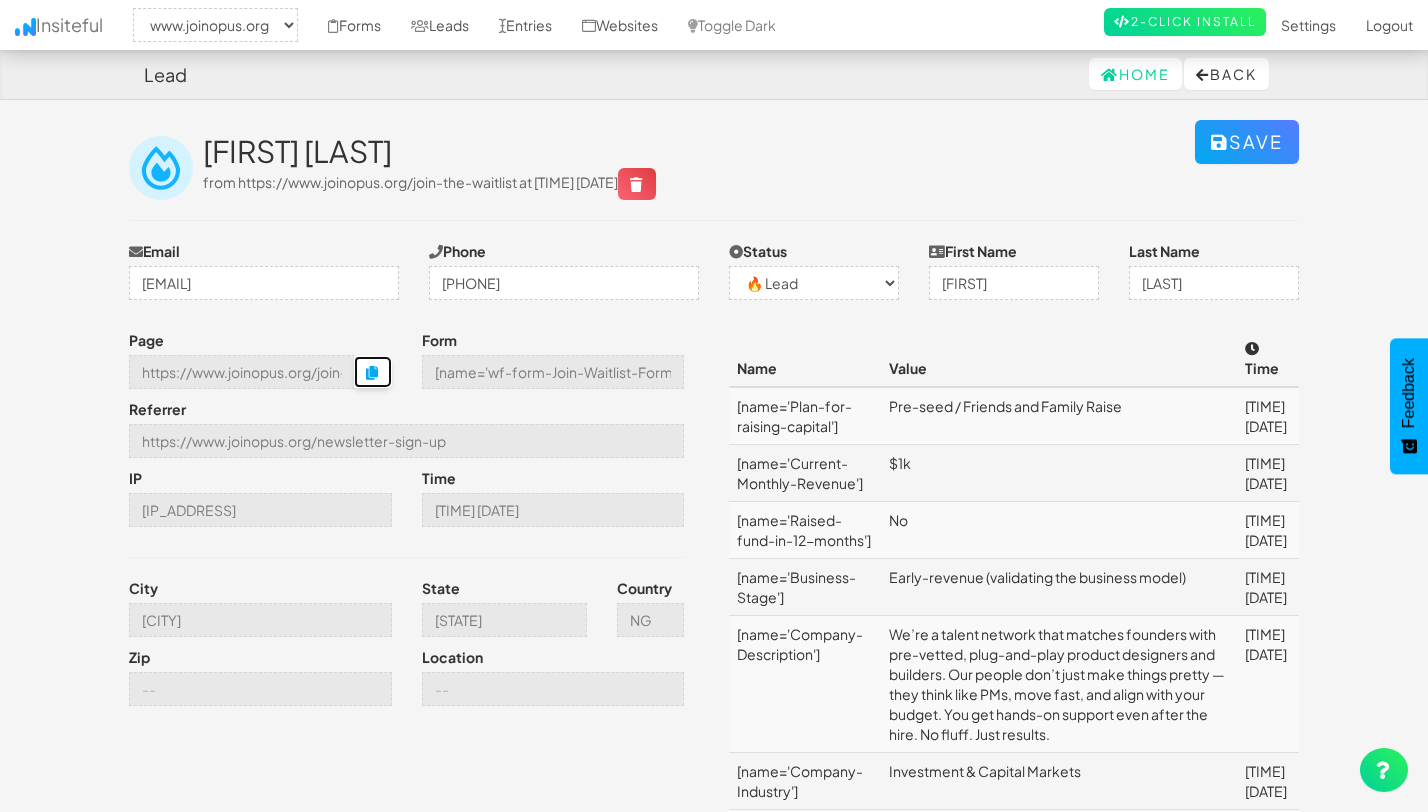 click at bounding box center [373, 373] 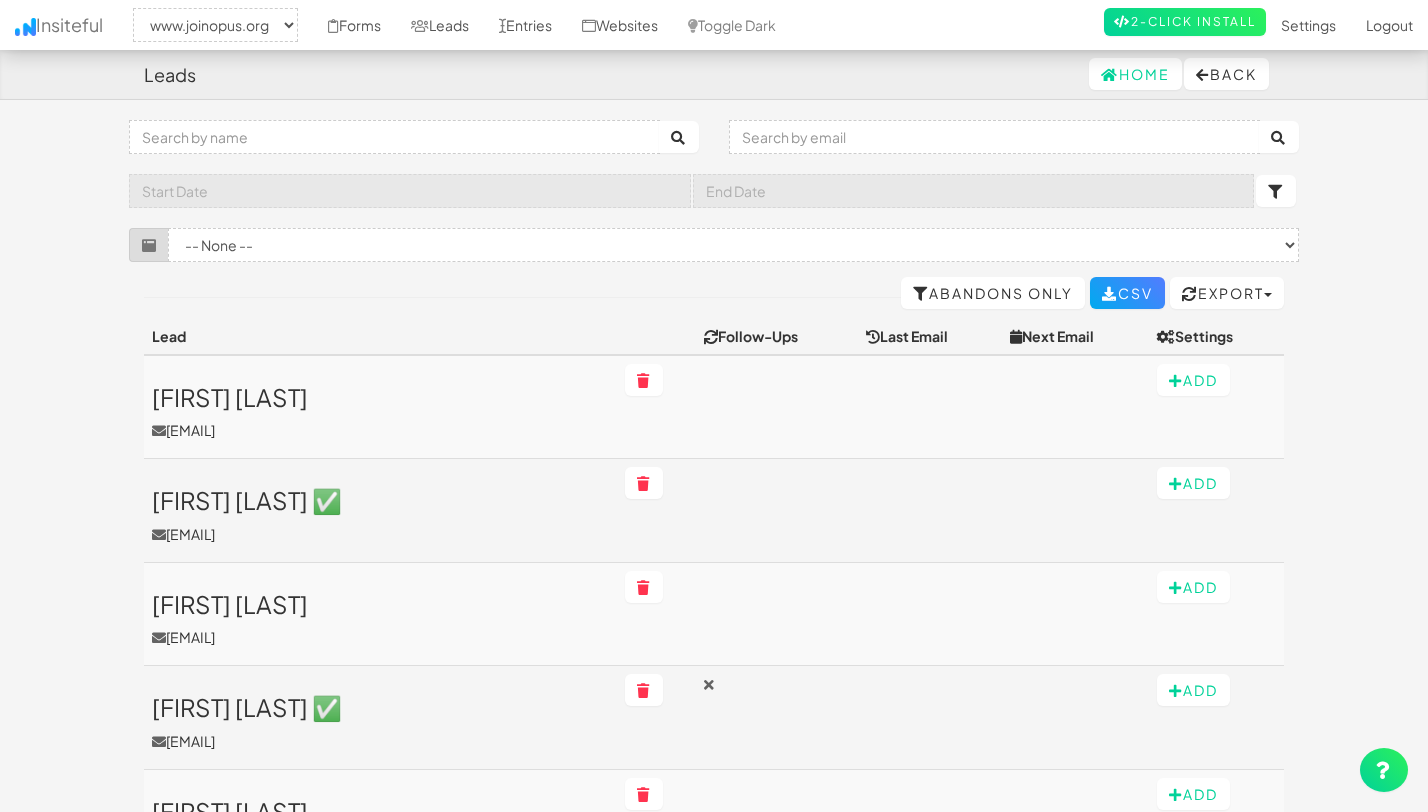 select on "2352" 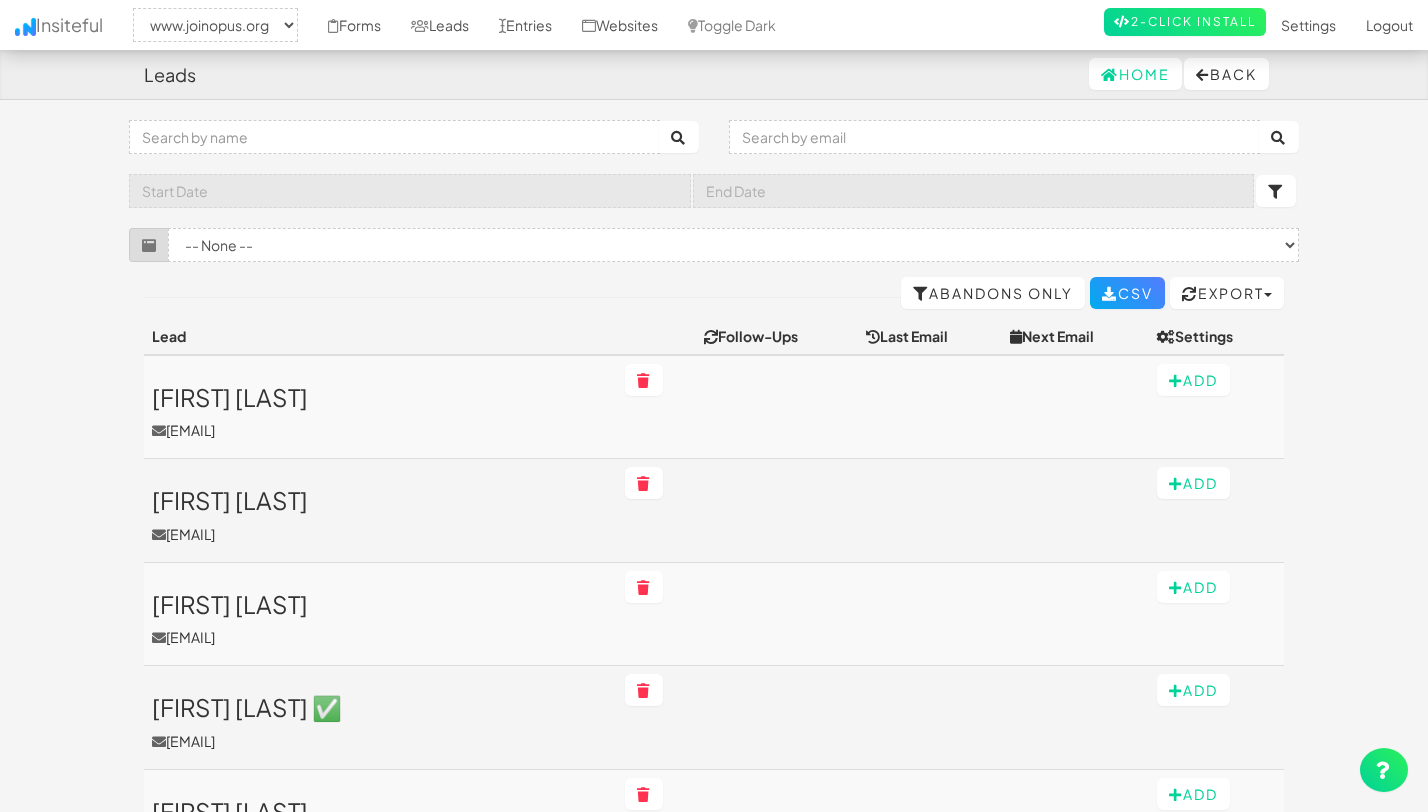 select on "2352" 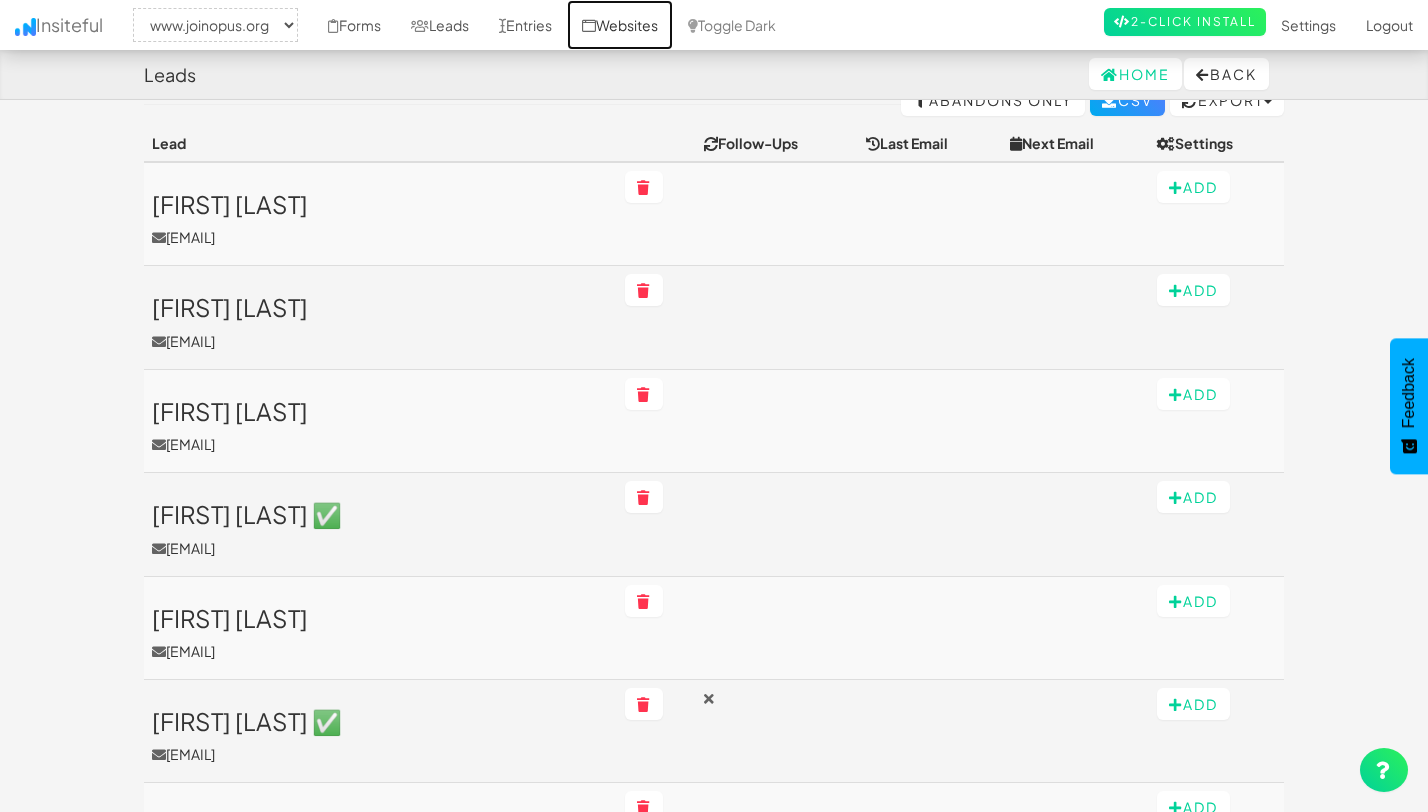click on "Websites" at bounding box center [620, 25] 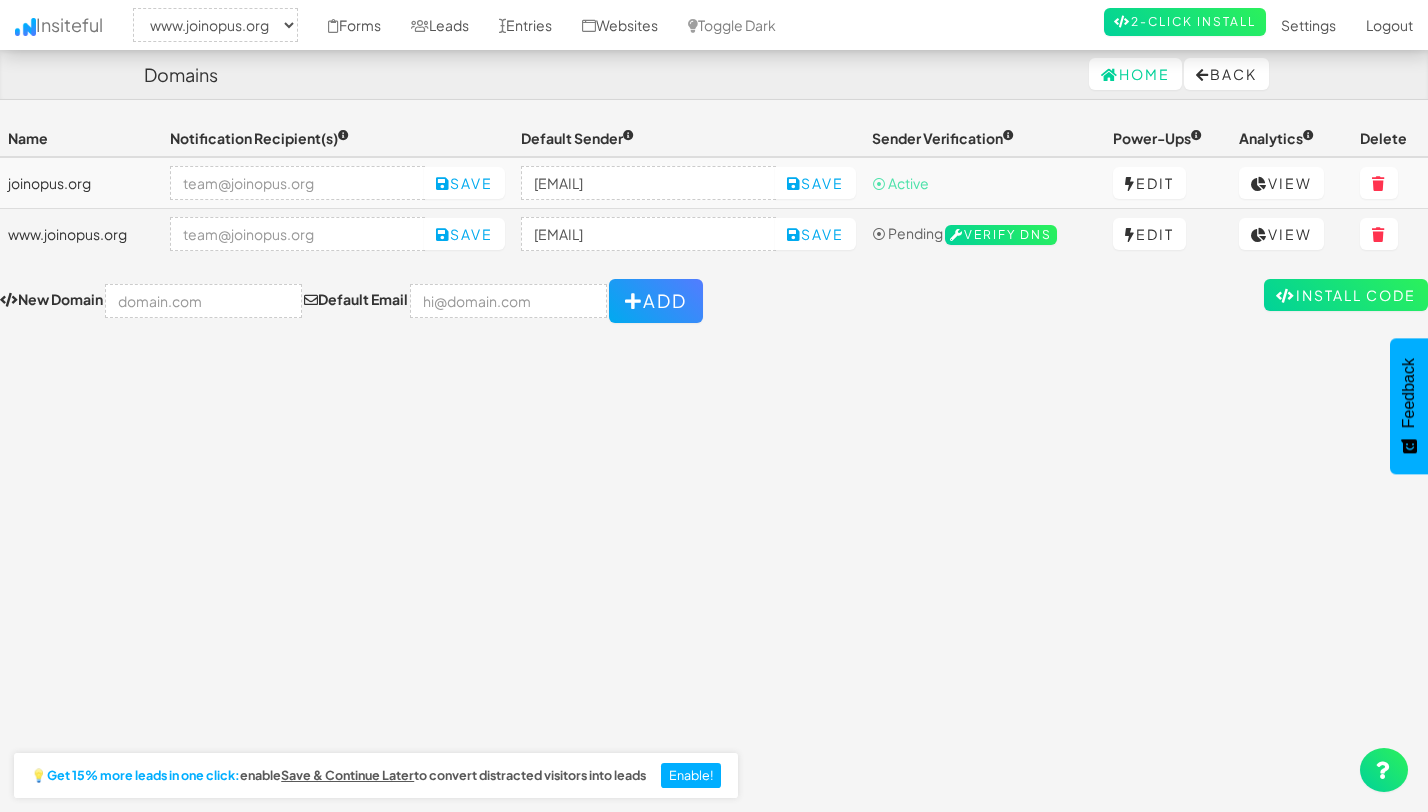select on "2352" 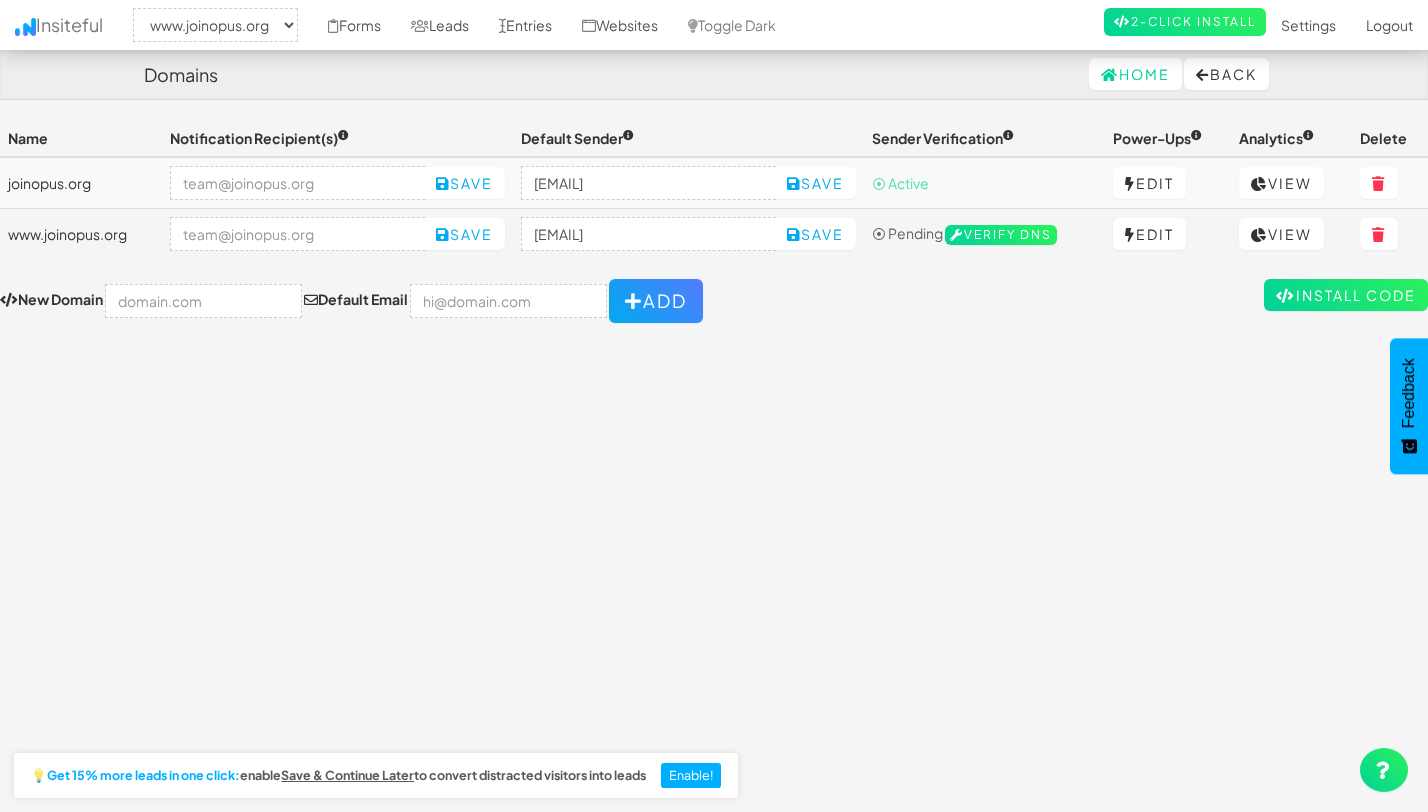 click on "Home
Back" at bounding box center (714, 74) 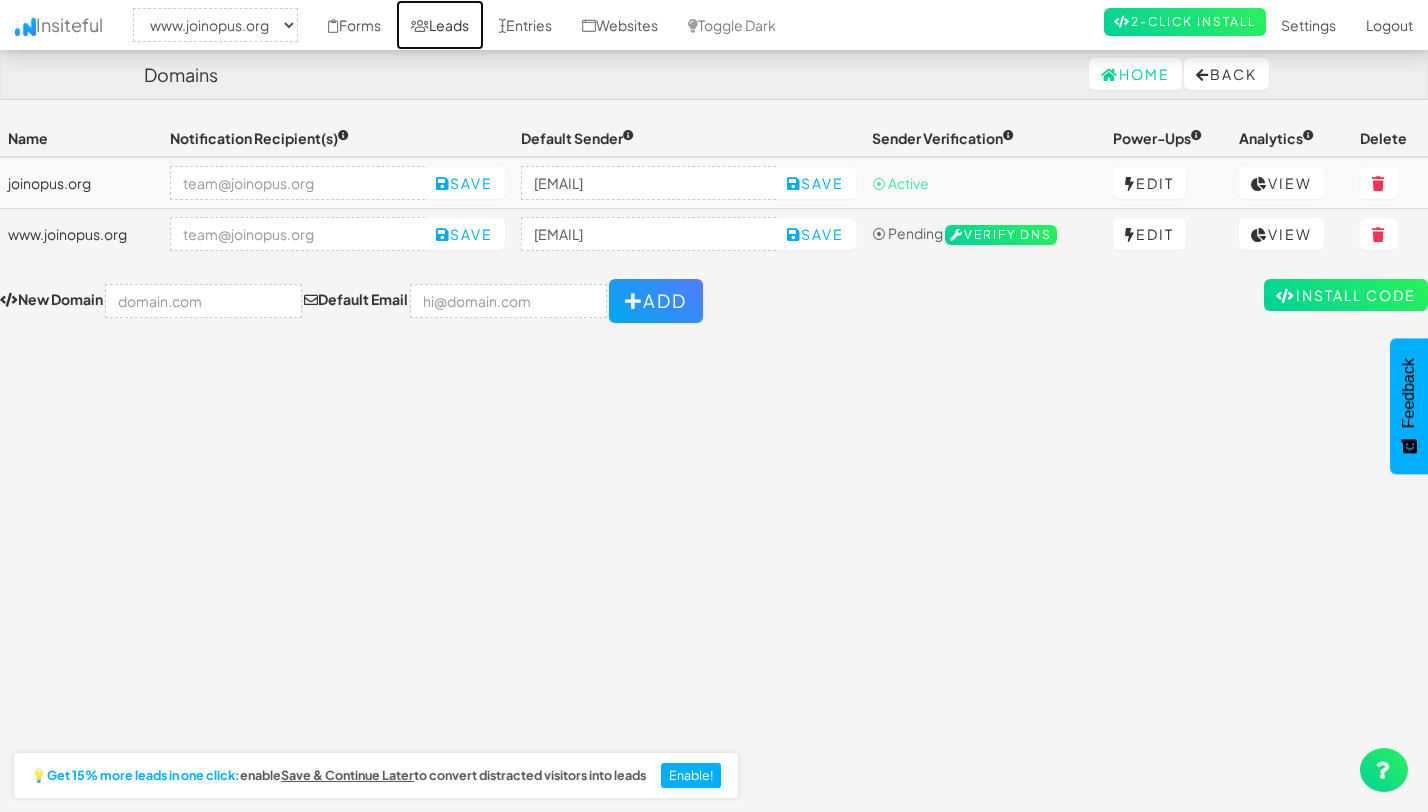 click on "Leads" at bounding box center [440, 25] 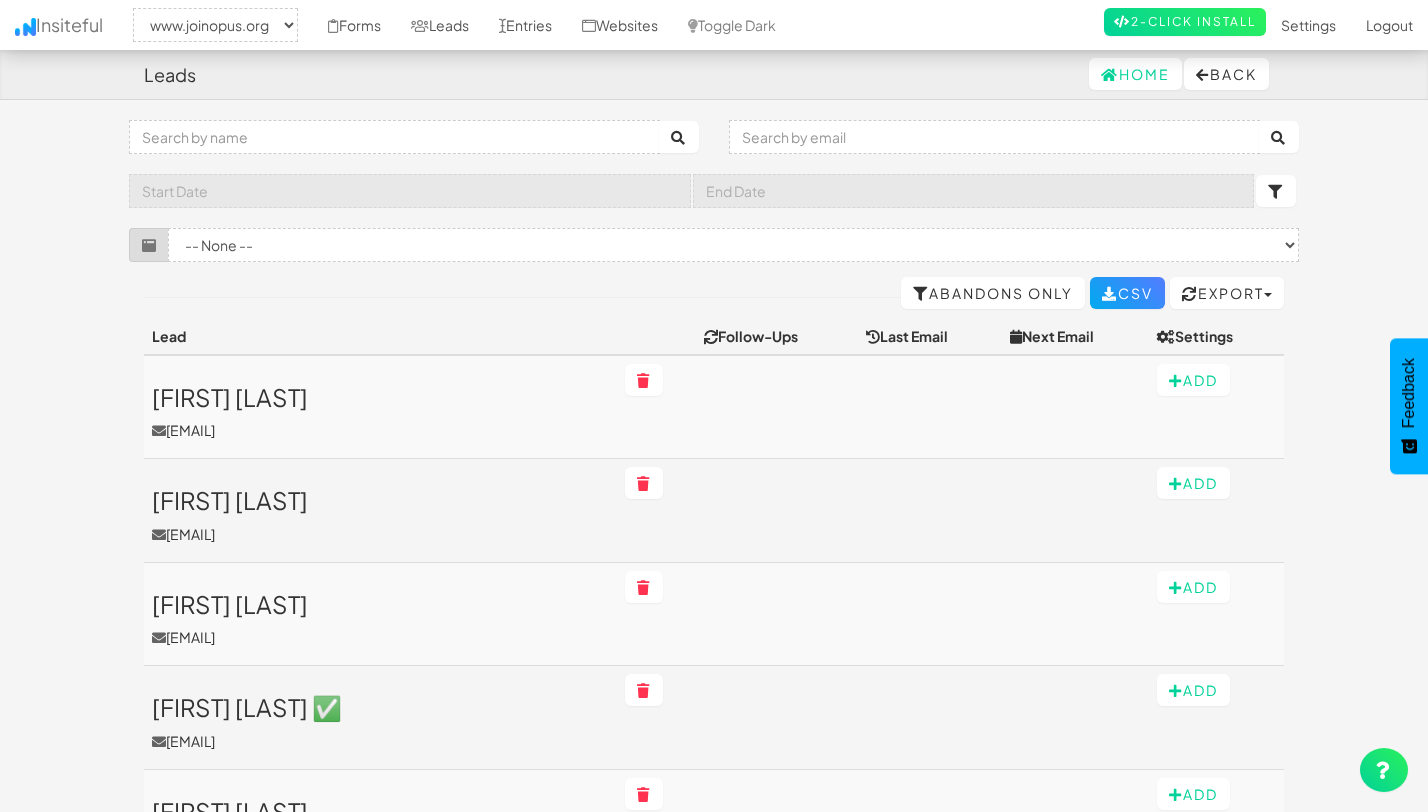 select on "2352" 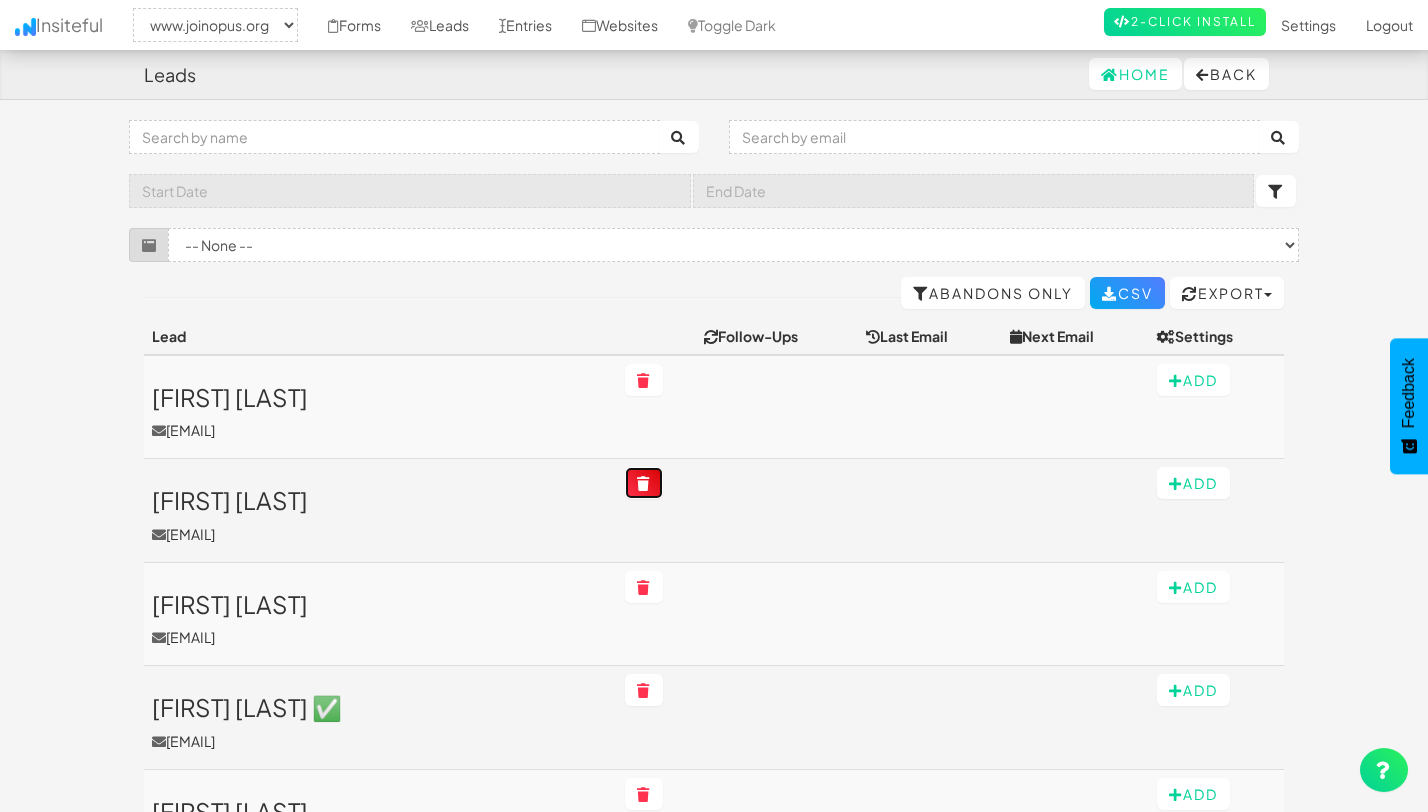 click at bounding box center (644, 484) 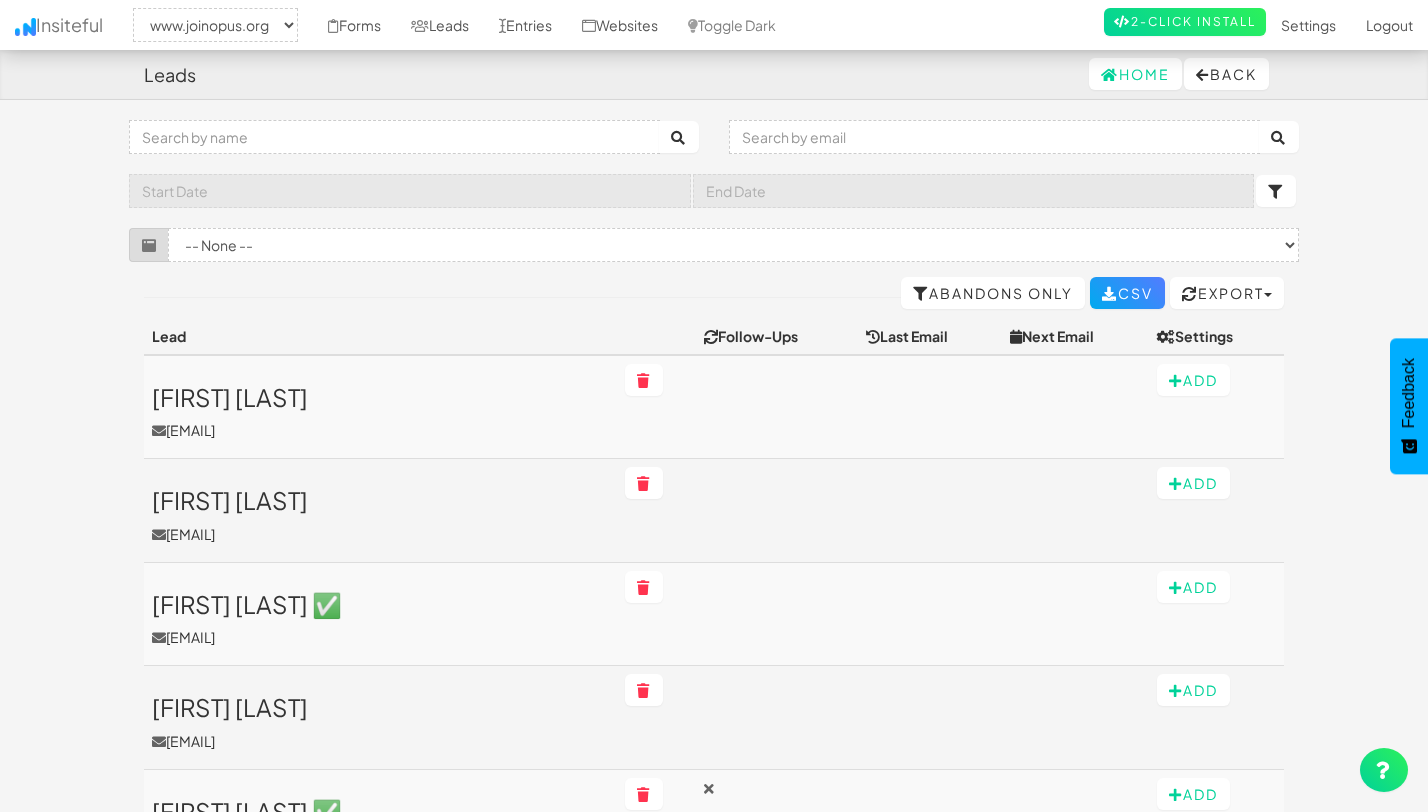 select on "2352" 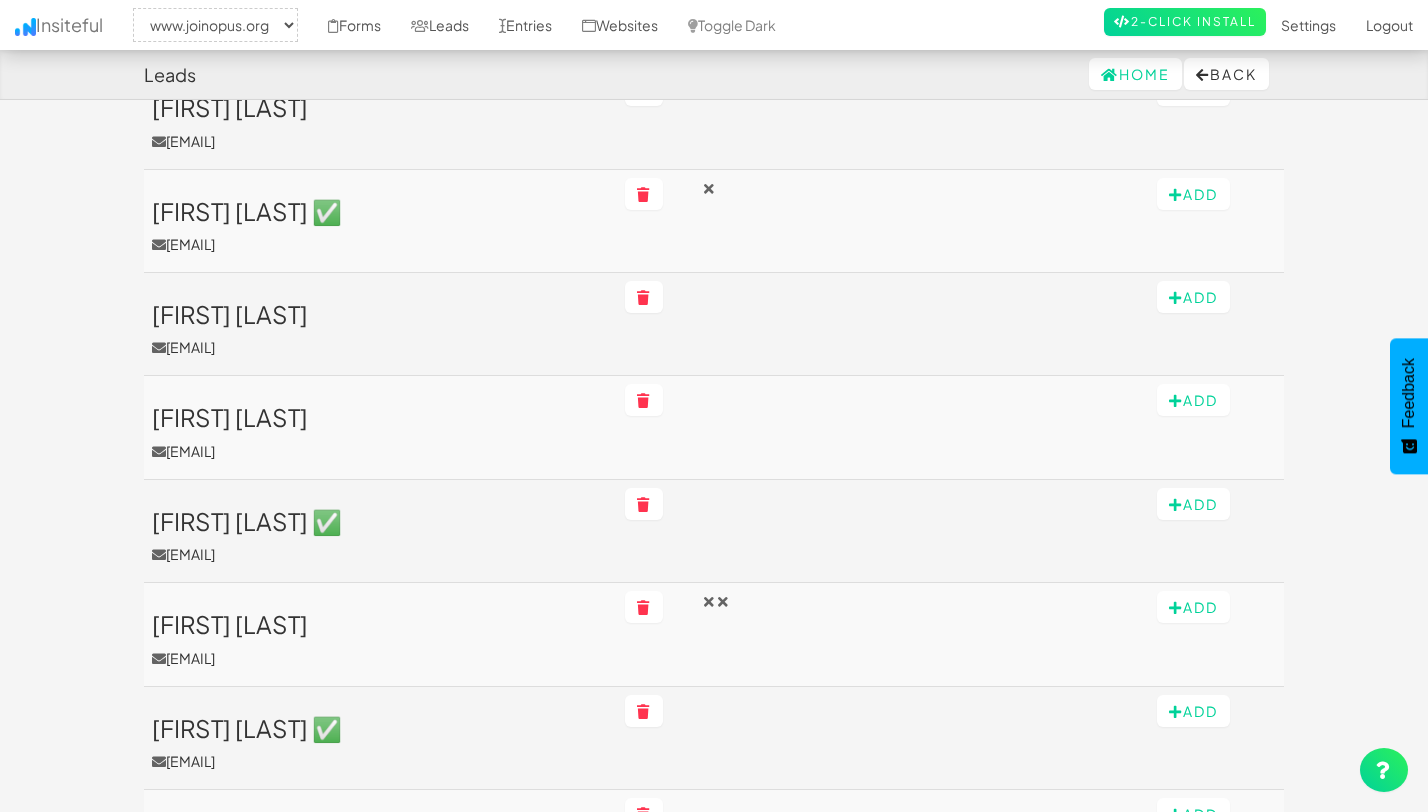 scroll, scrollTop: 602, scrollLeft: 0, axis: vertical 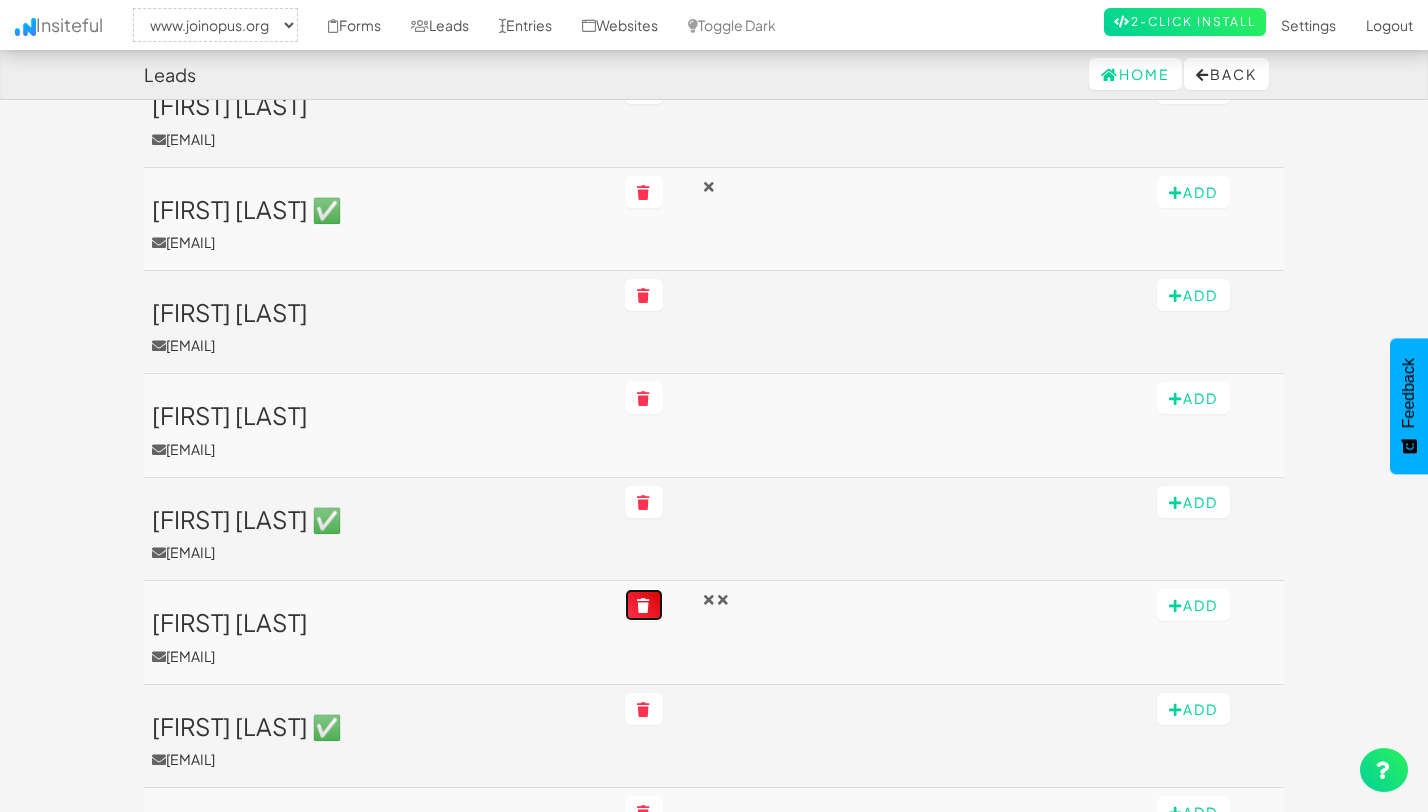 click at bounding box center [644, 606] 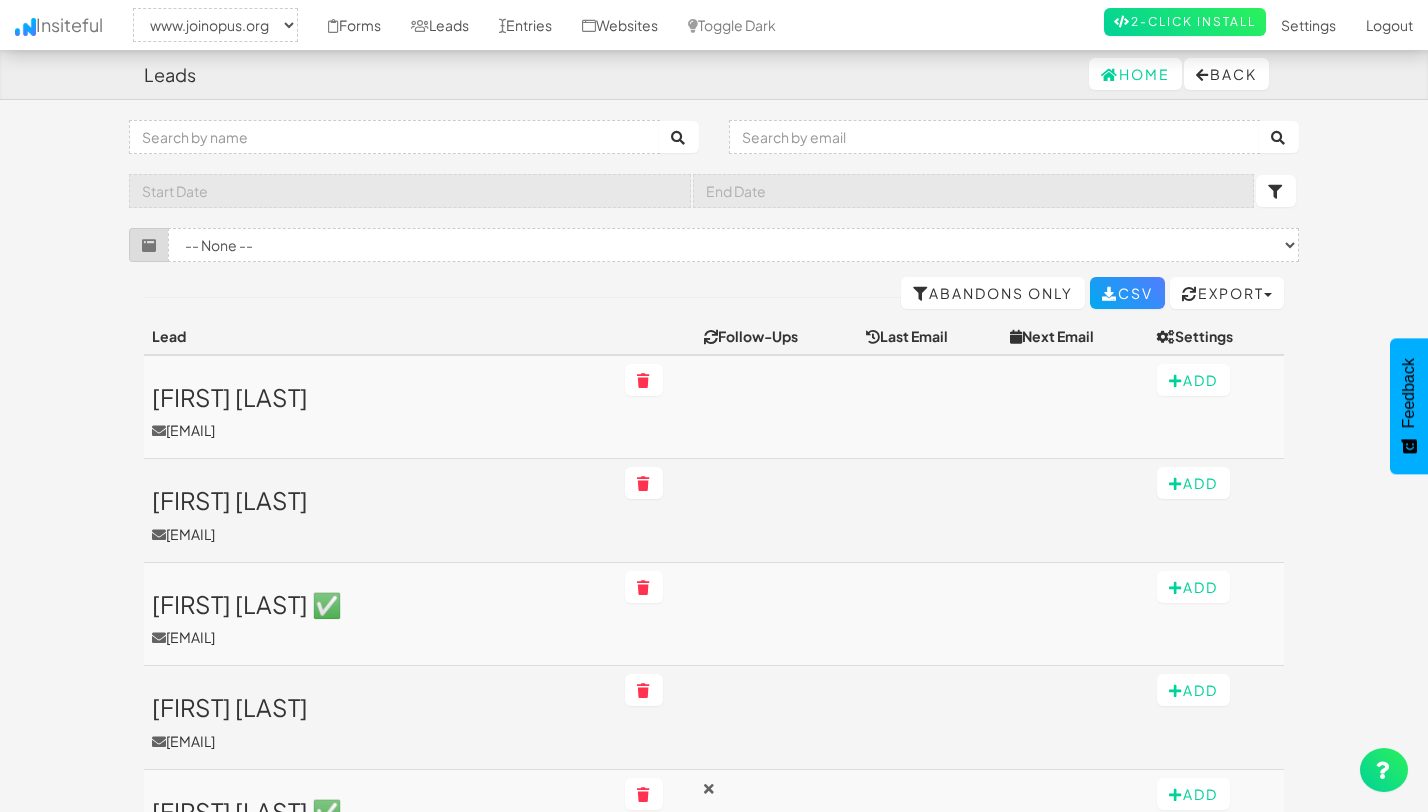 select on "2352" 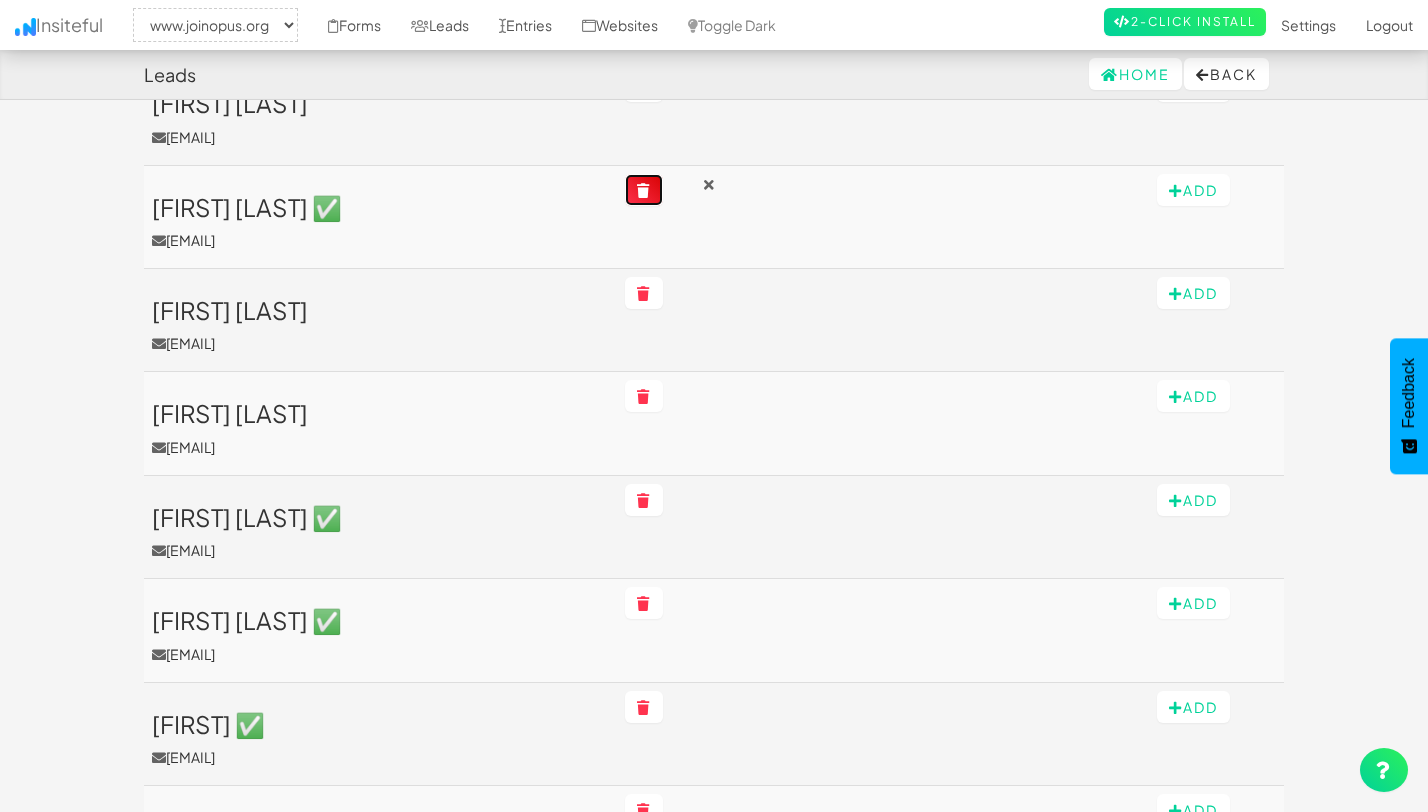 click at bounding box center [644, 191] 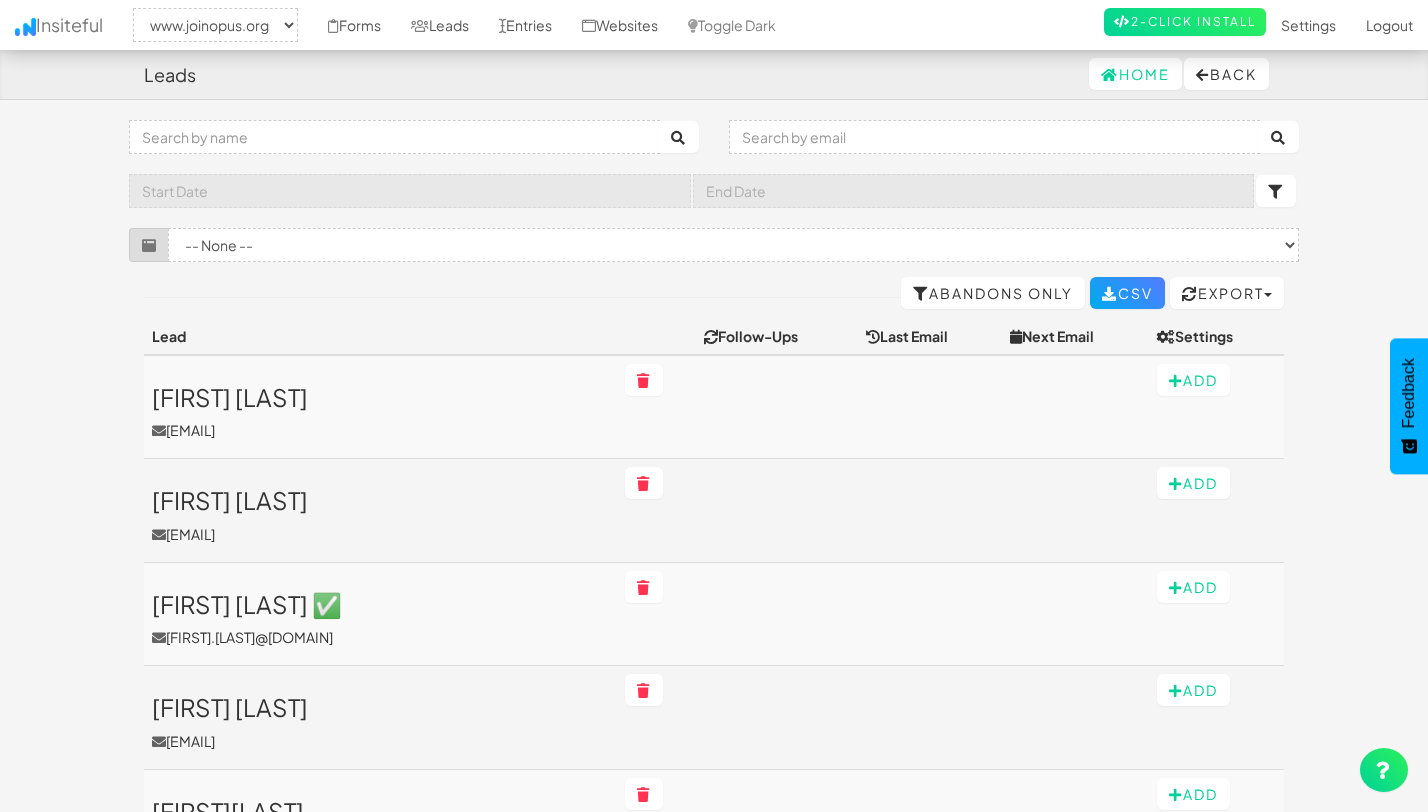 select on "2352" 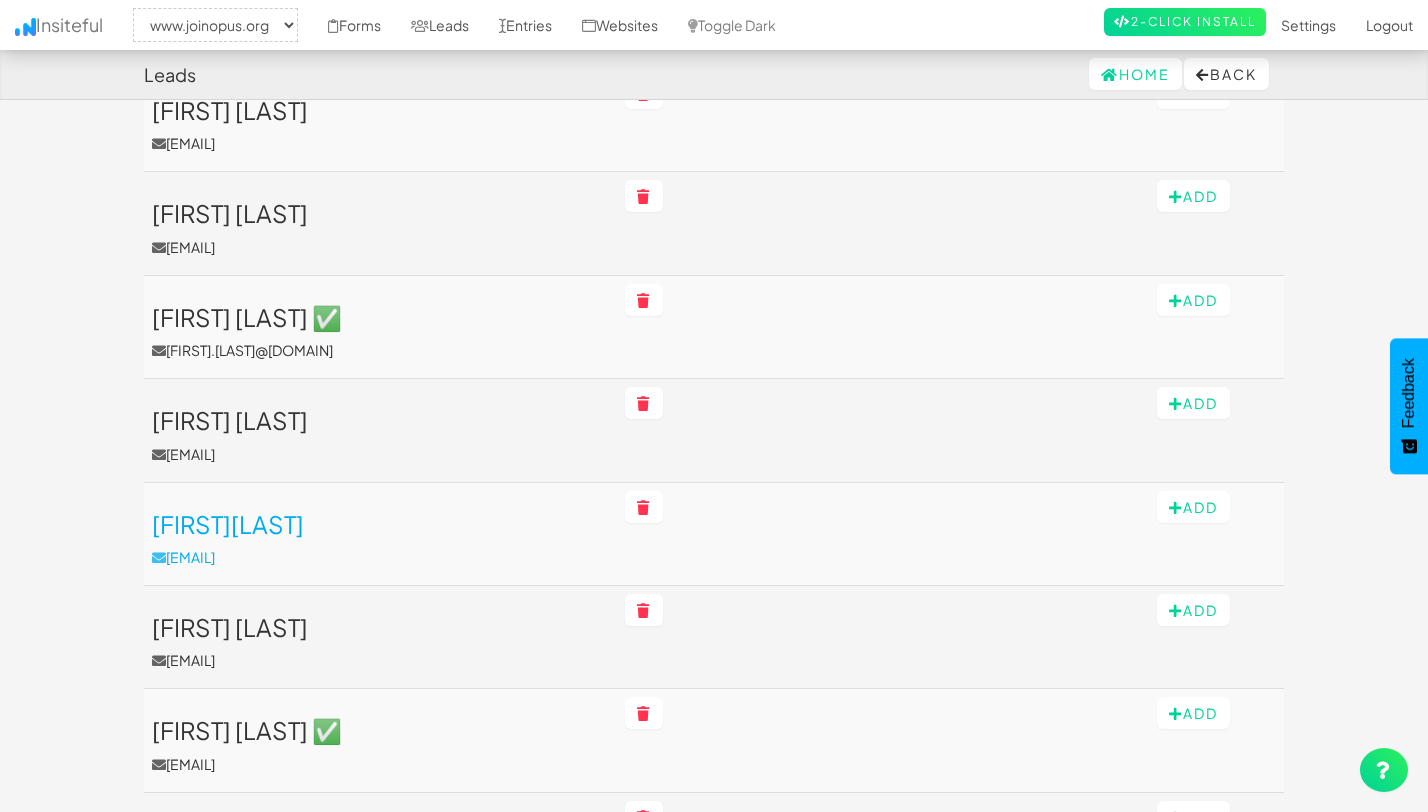 scroll, scrollTop: 0, scrollLeft: 0, axis: both 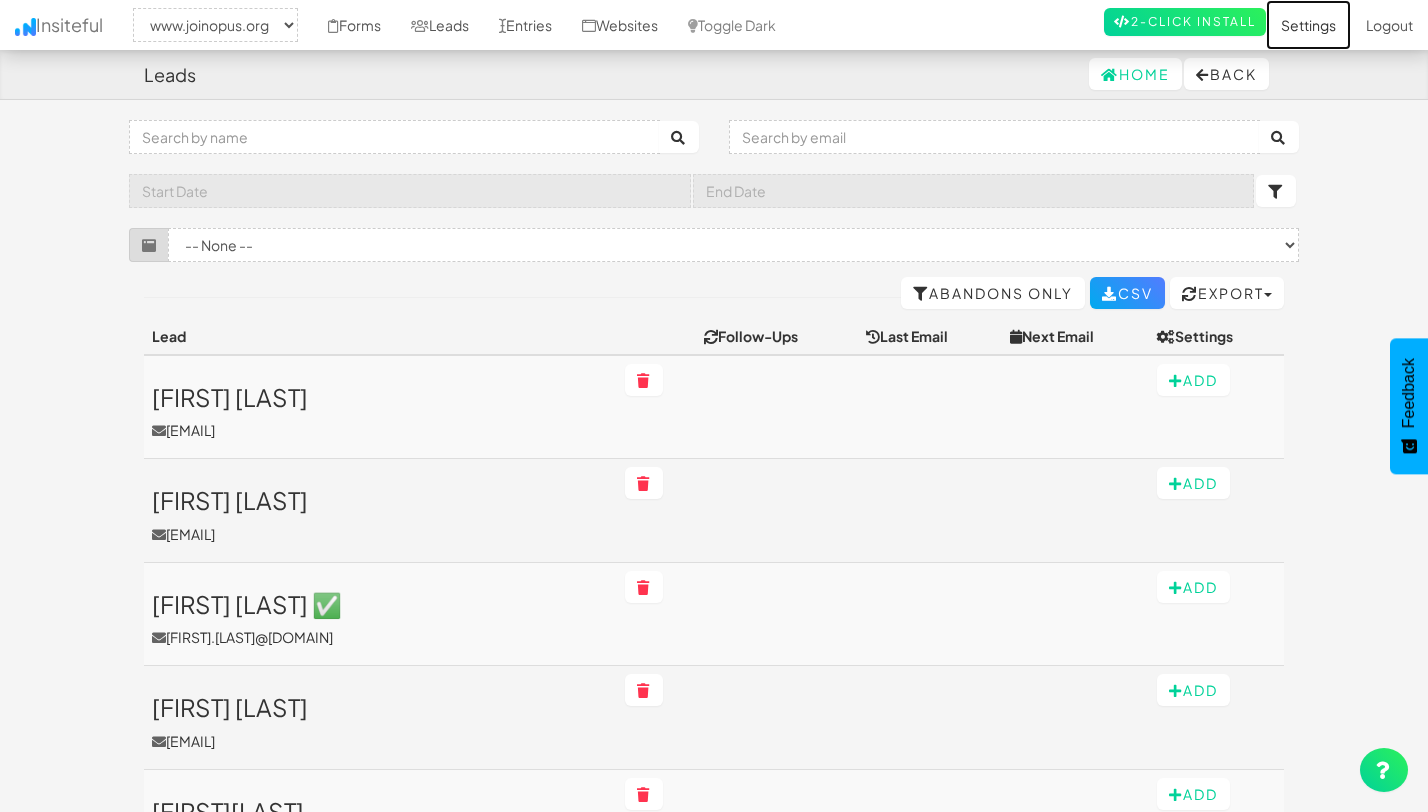 click on "Settings" at bounding box center (1308, 25) 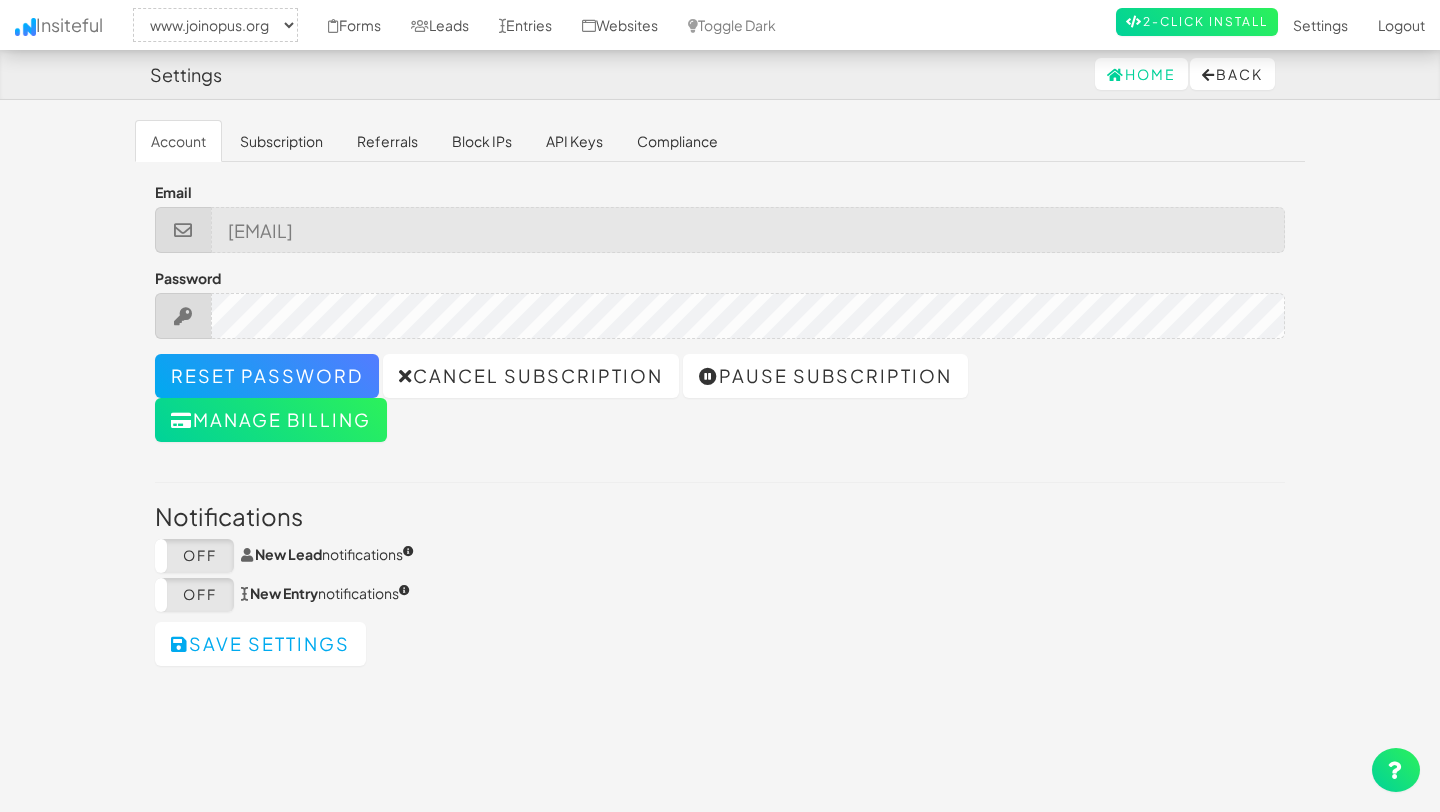 select on "2352" 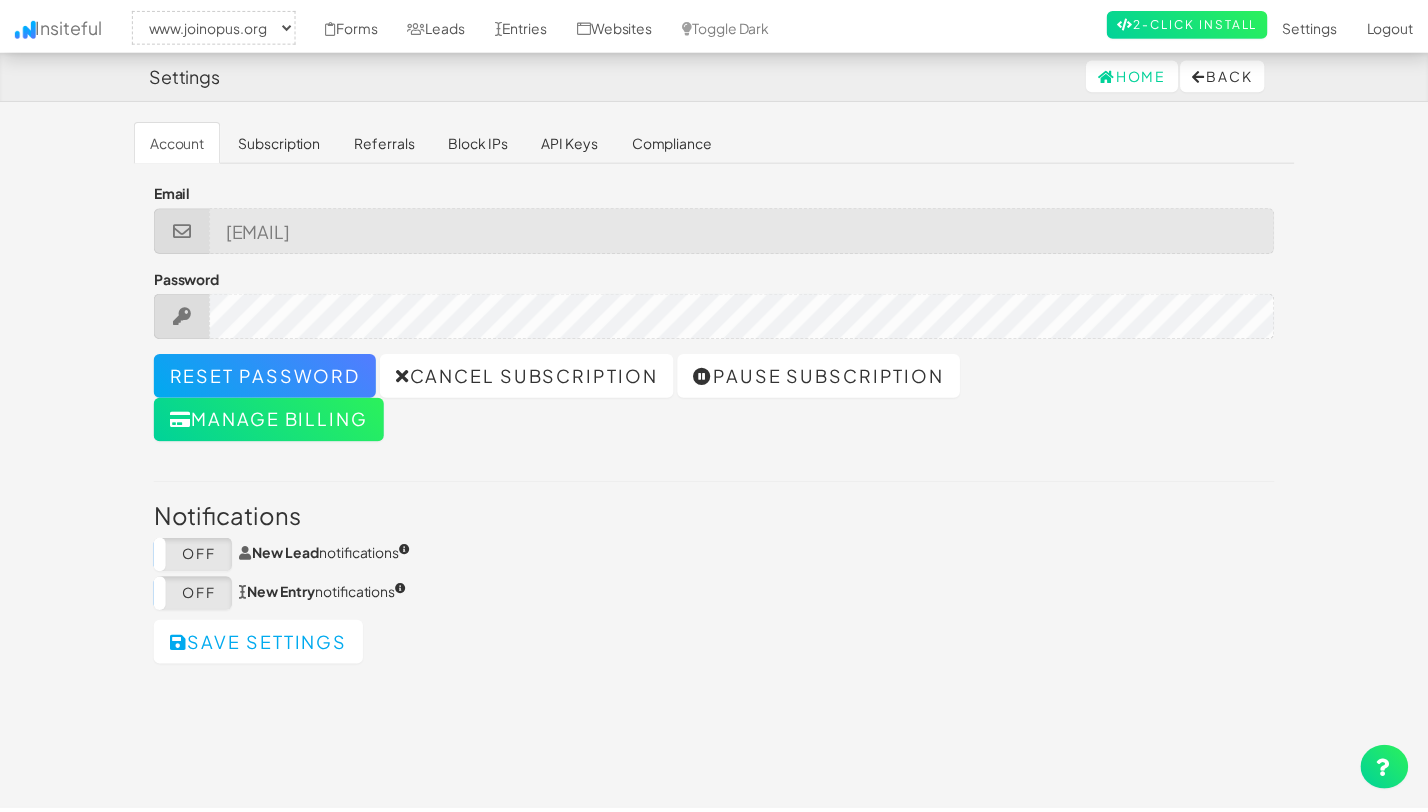 scroll, scrollTop: 0, scrollLeft: 0, axis: both 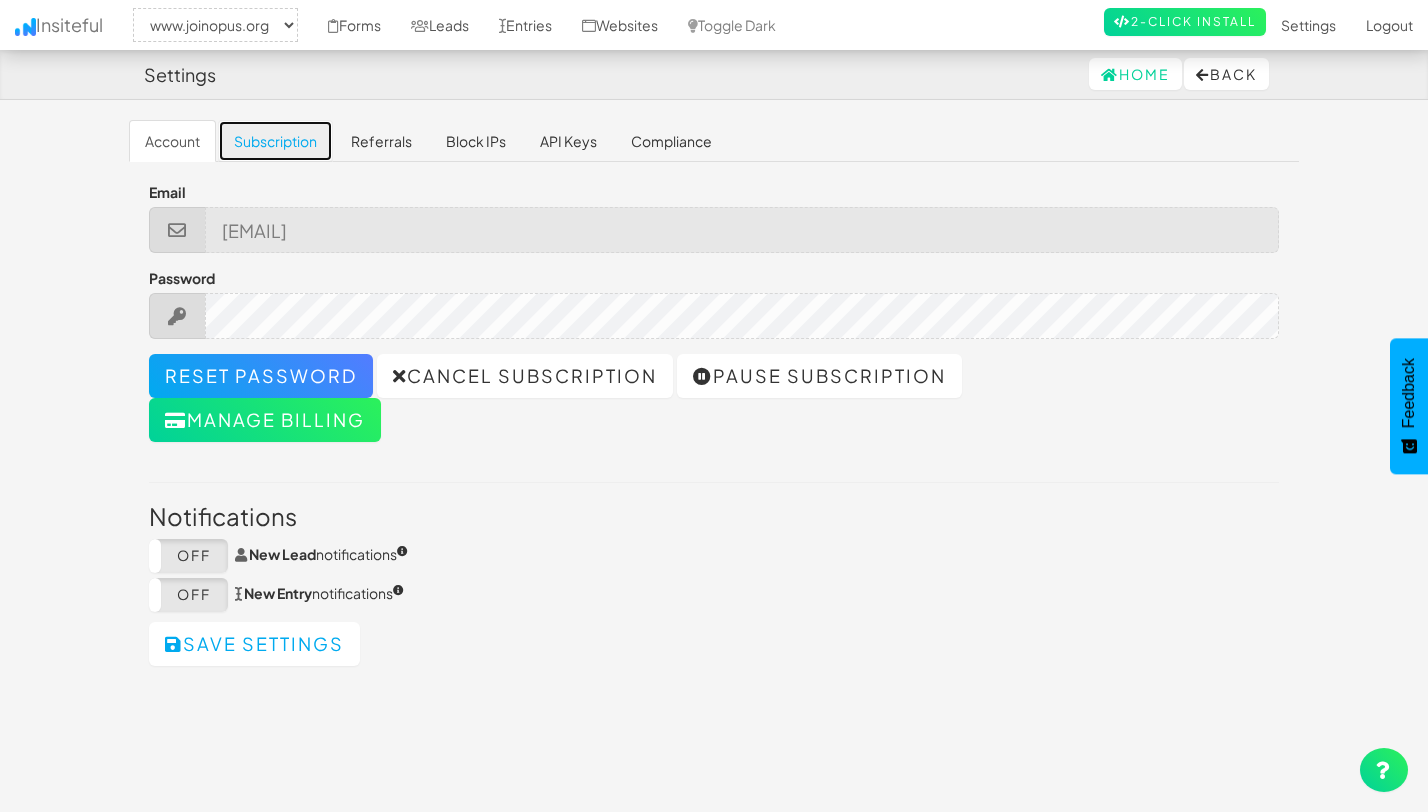 click on "Subscription" at bounding box center [275, 141] 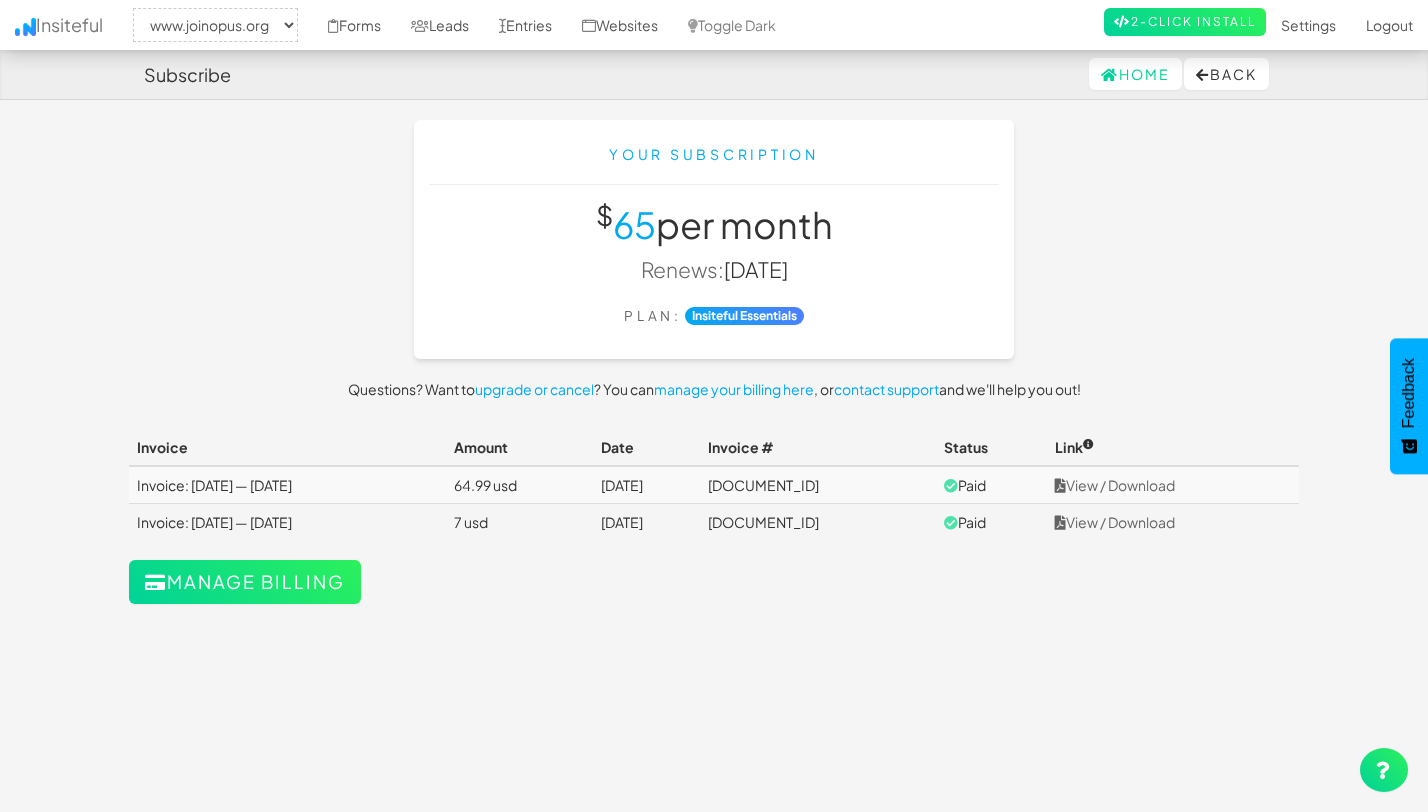 select on "2352" 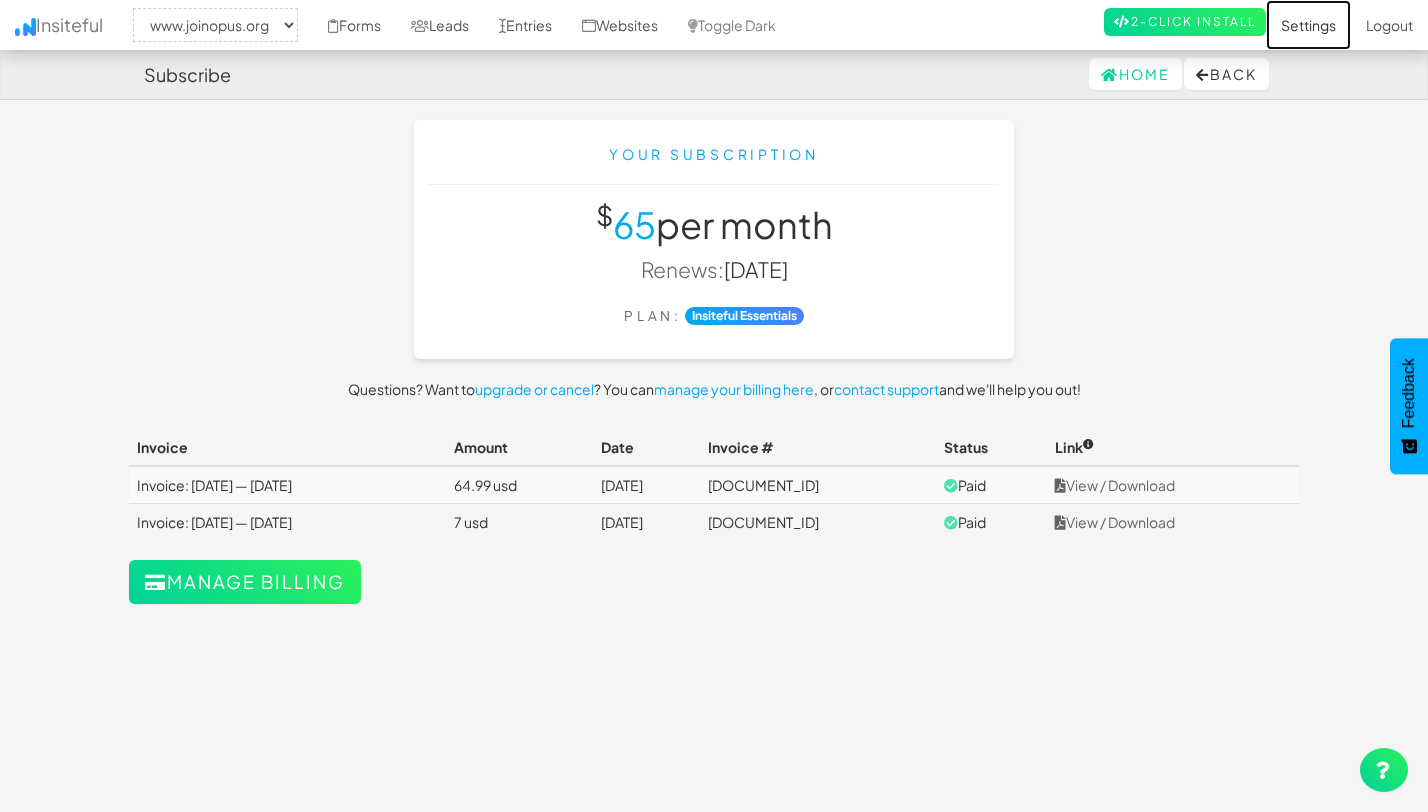 click on "Settings" at bounding box center (1308, 25) 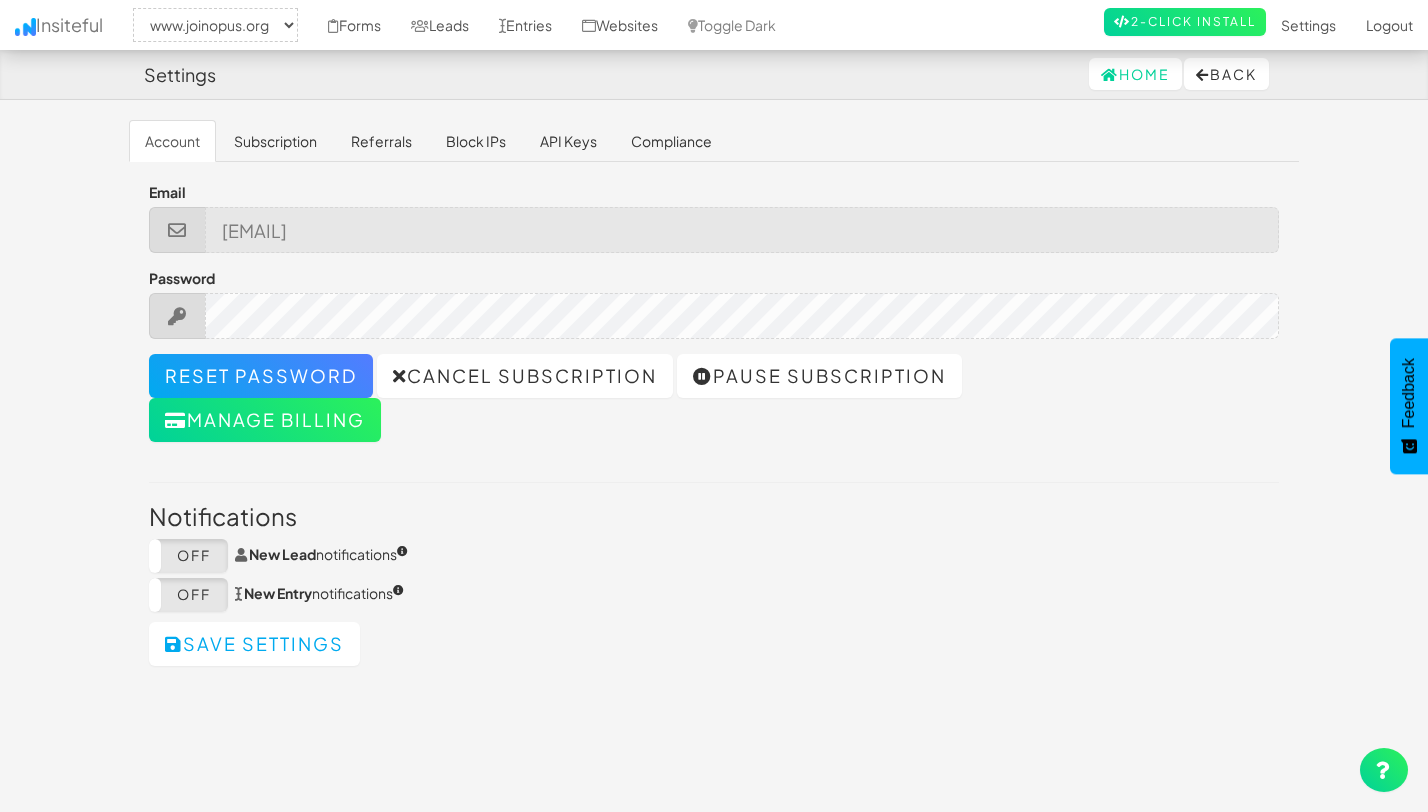 select on "2352" 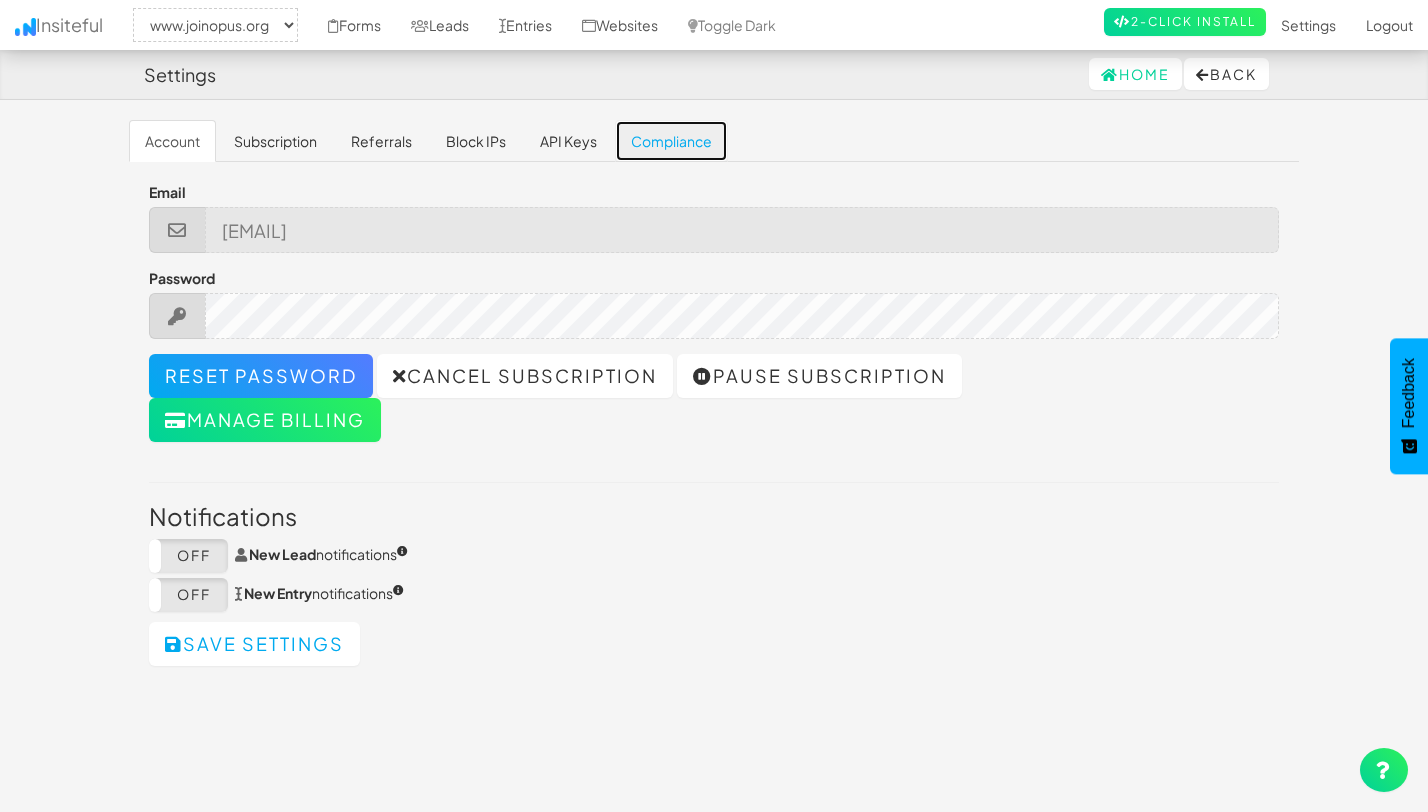 click on "Compliance" at bounding box center [671, 141] 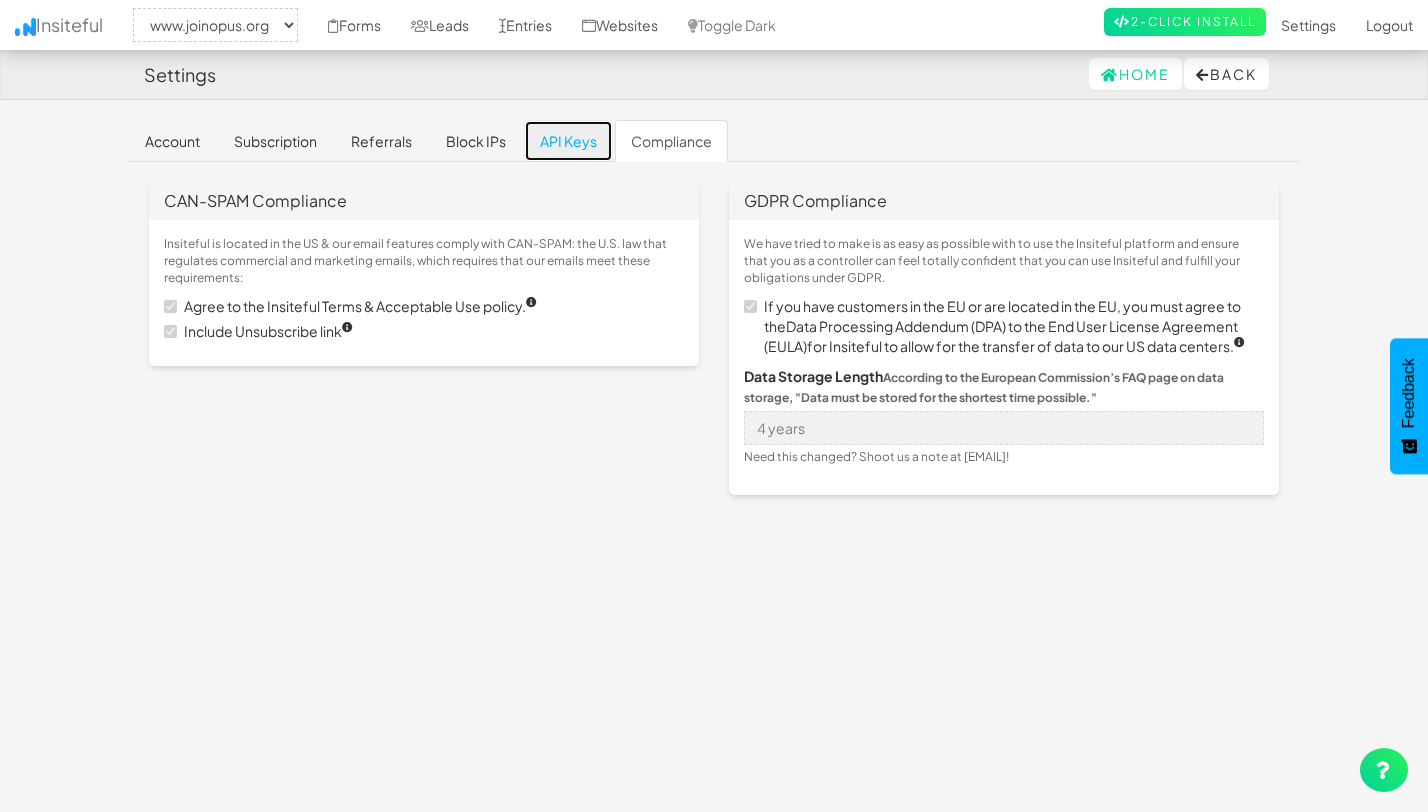 click on "API Keys" at bounding box center [568, 141] 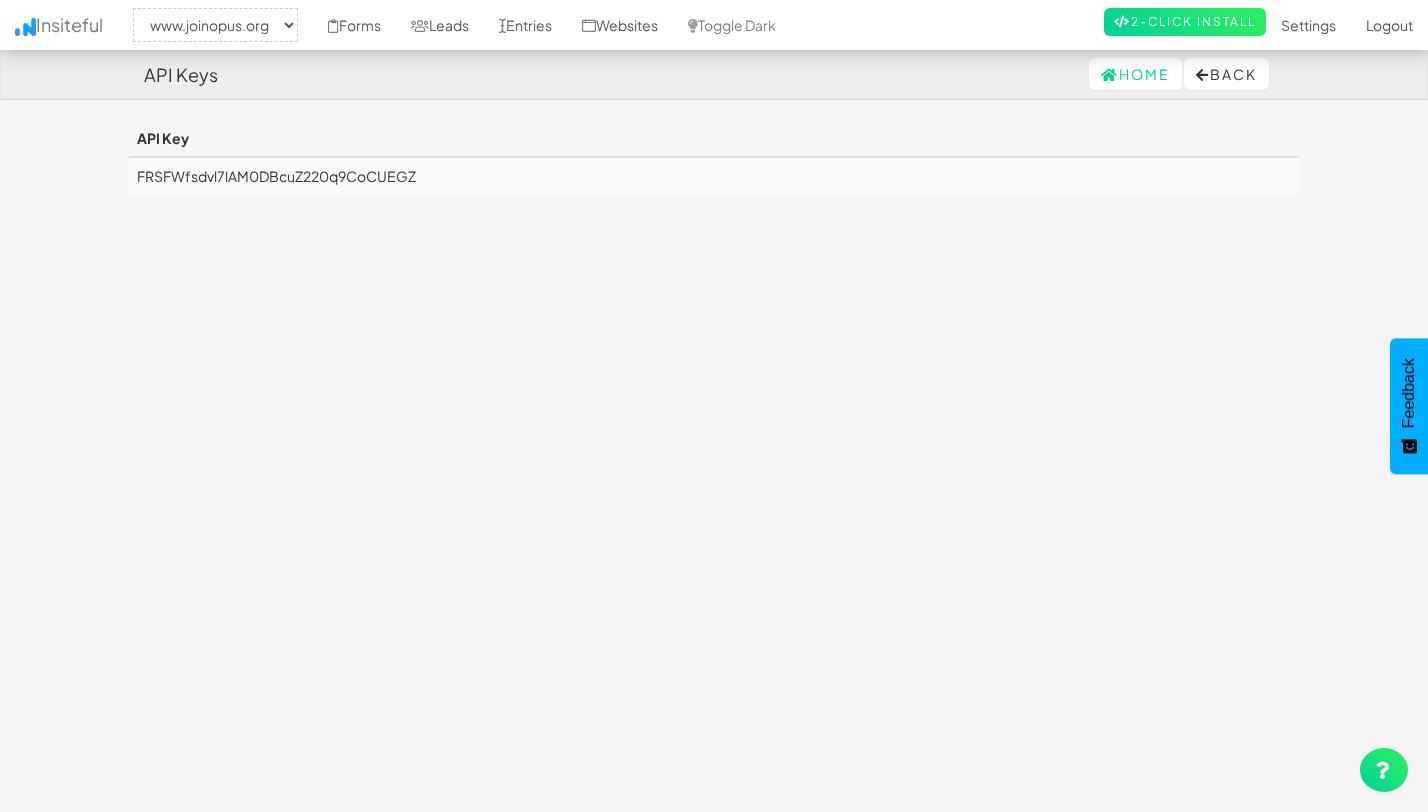 select on "2352" 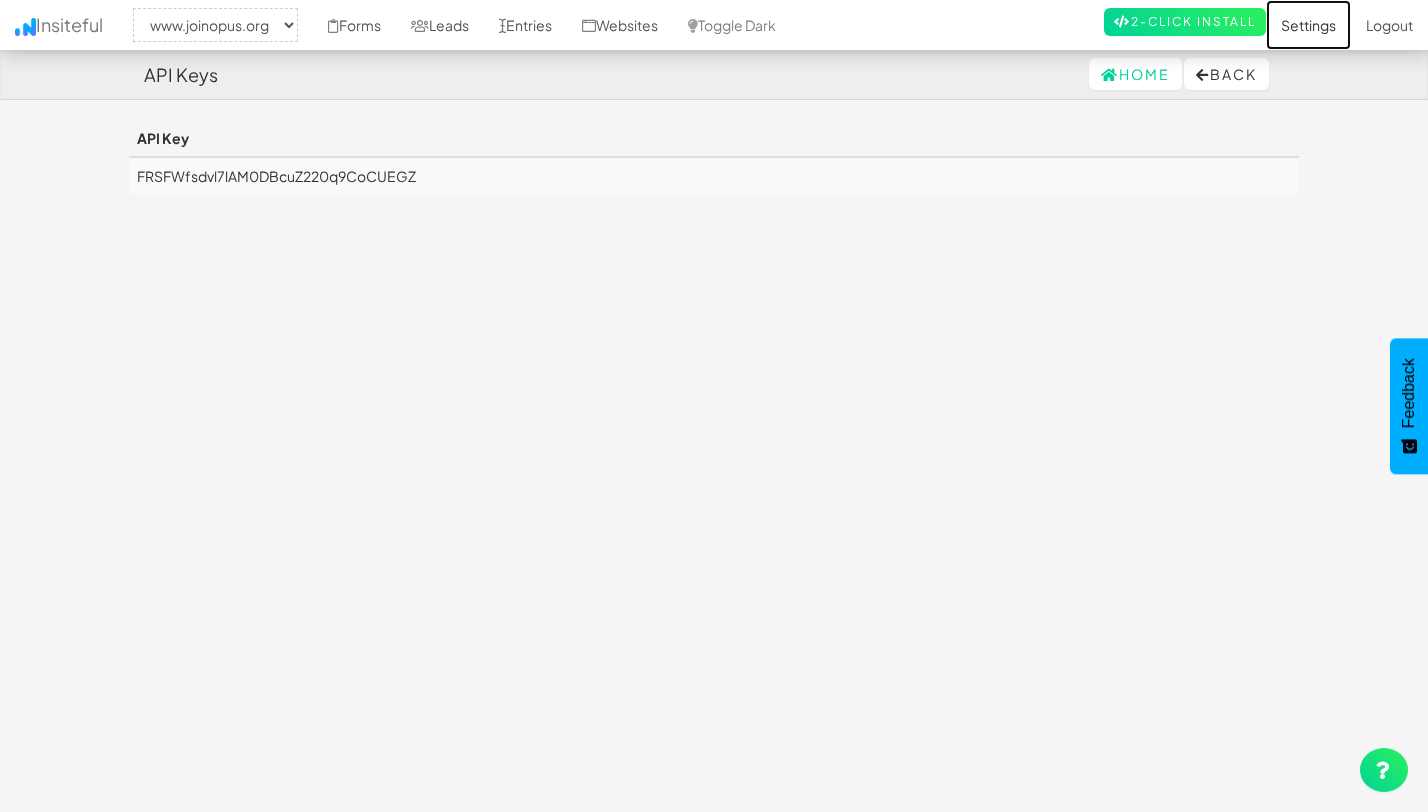 click on "Settings" at bounding box center [1308, 25] 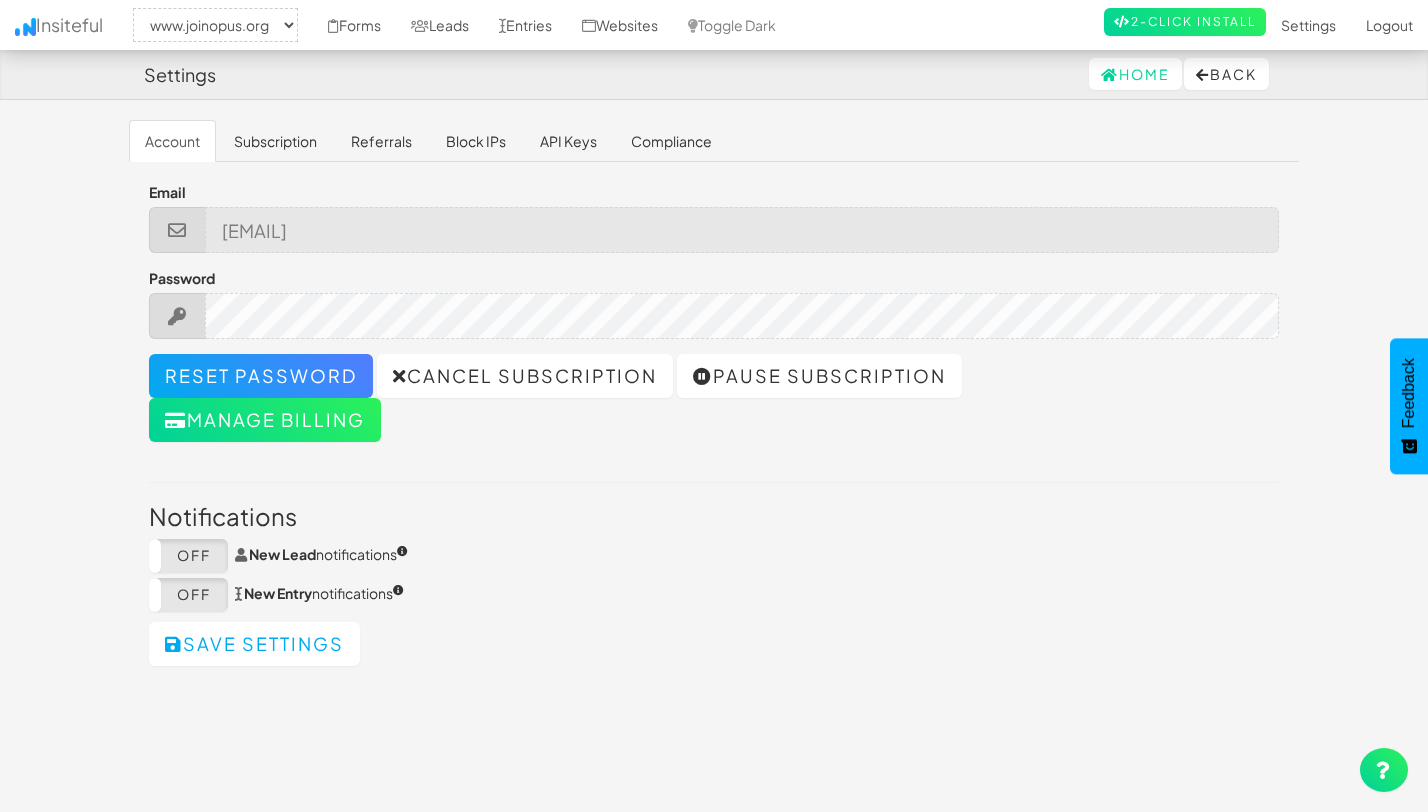 select on "2352" 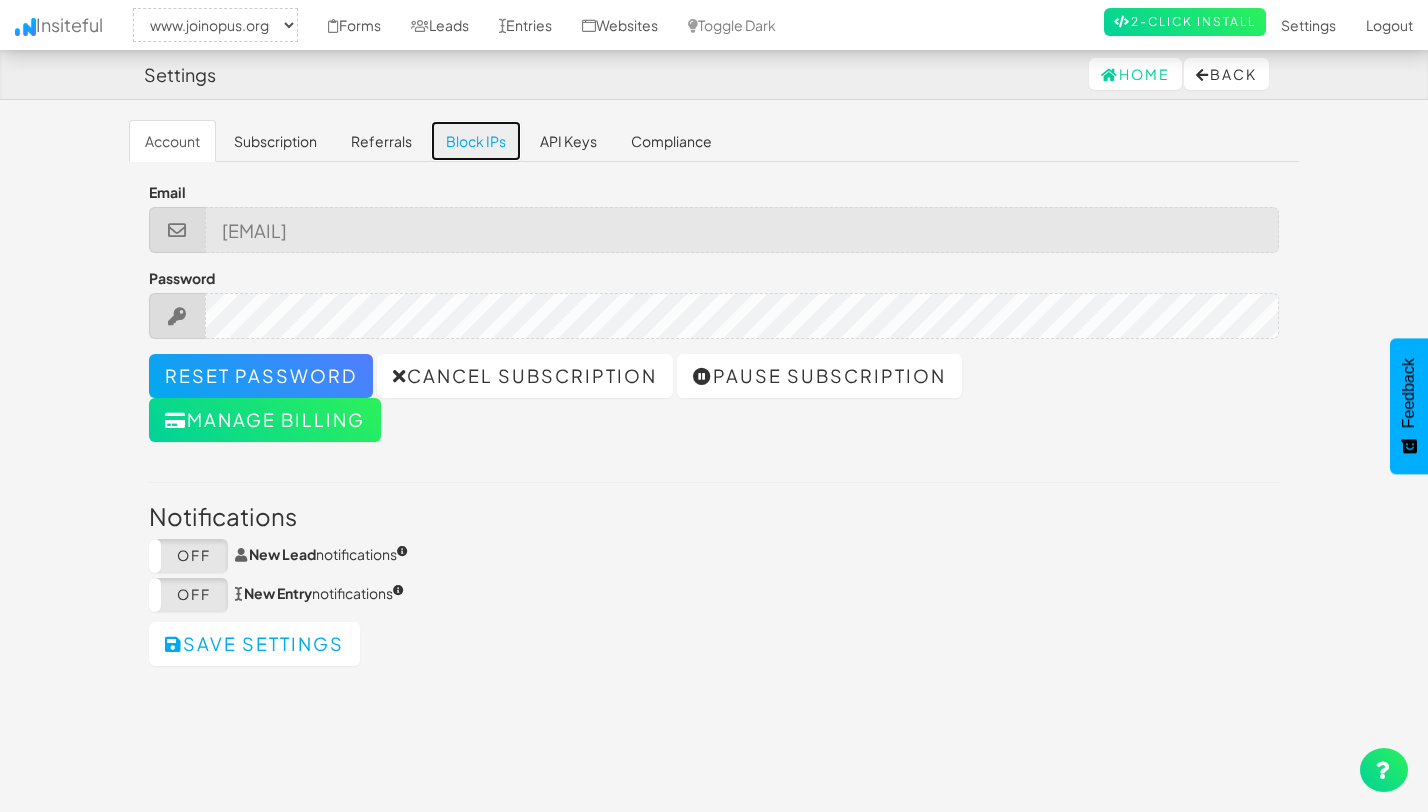 click on "Block IPs" at bounding box center [476, 141] 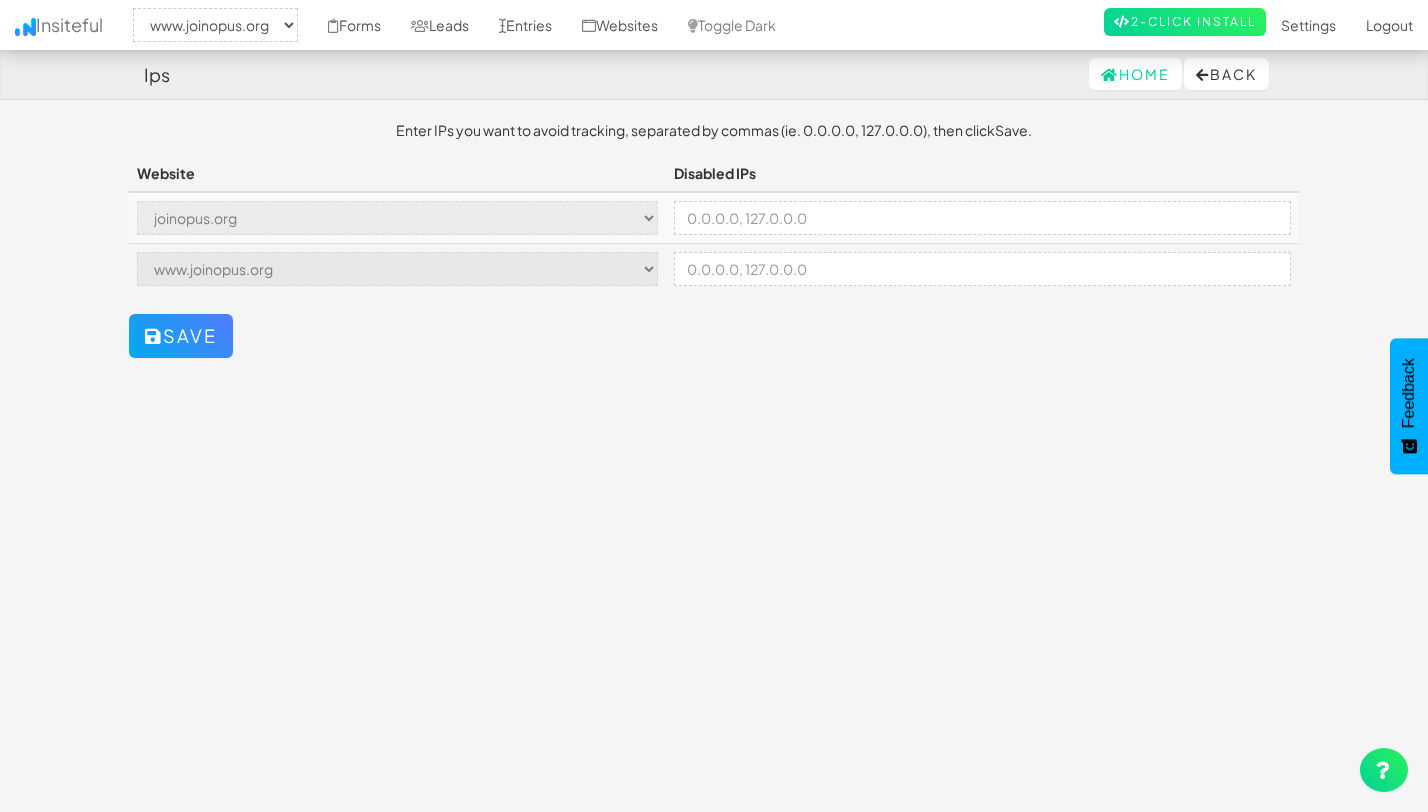 select on "2352" 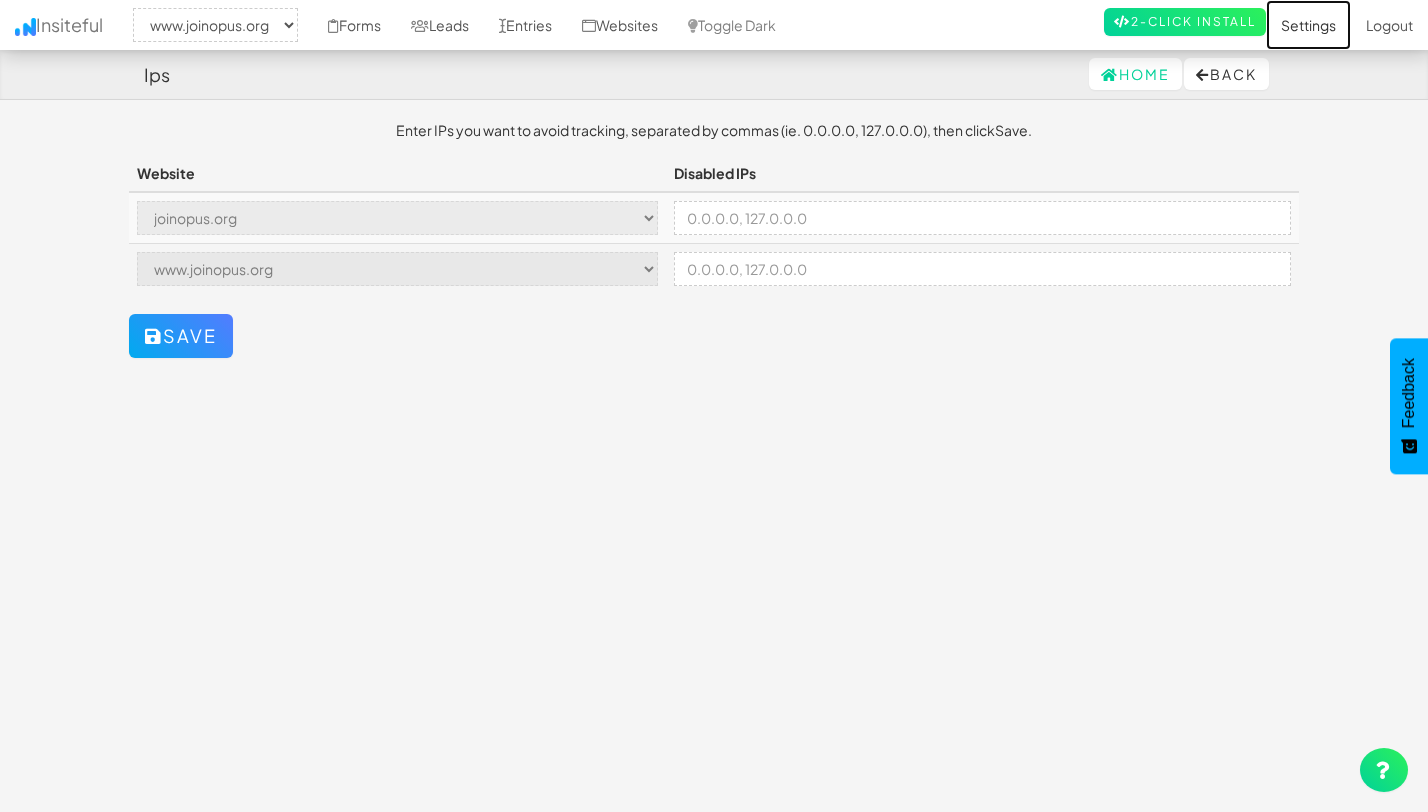 click on "Settings" at bounding box center (1308, 25) 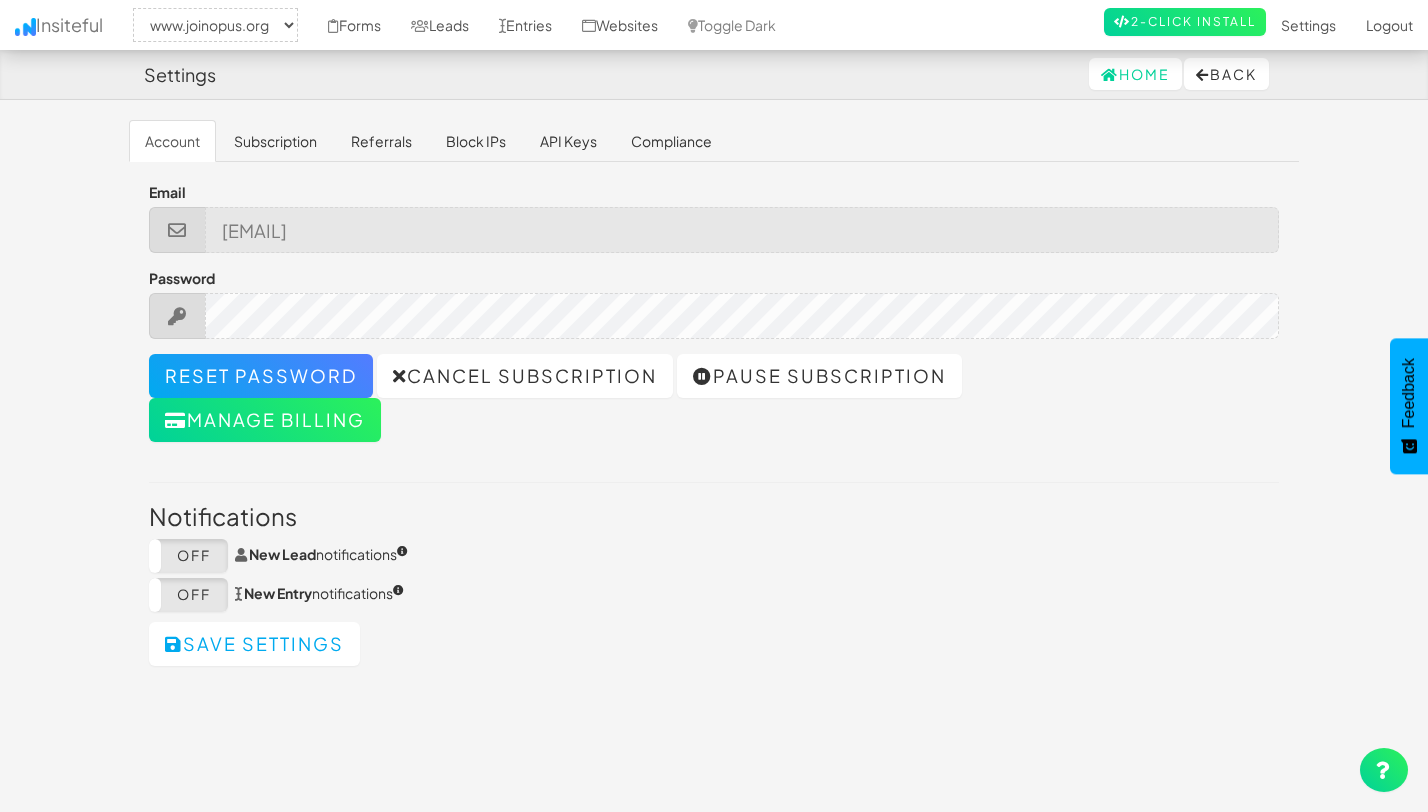 select on "2352" 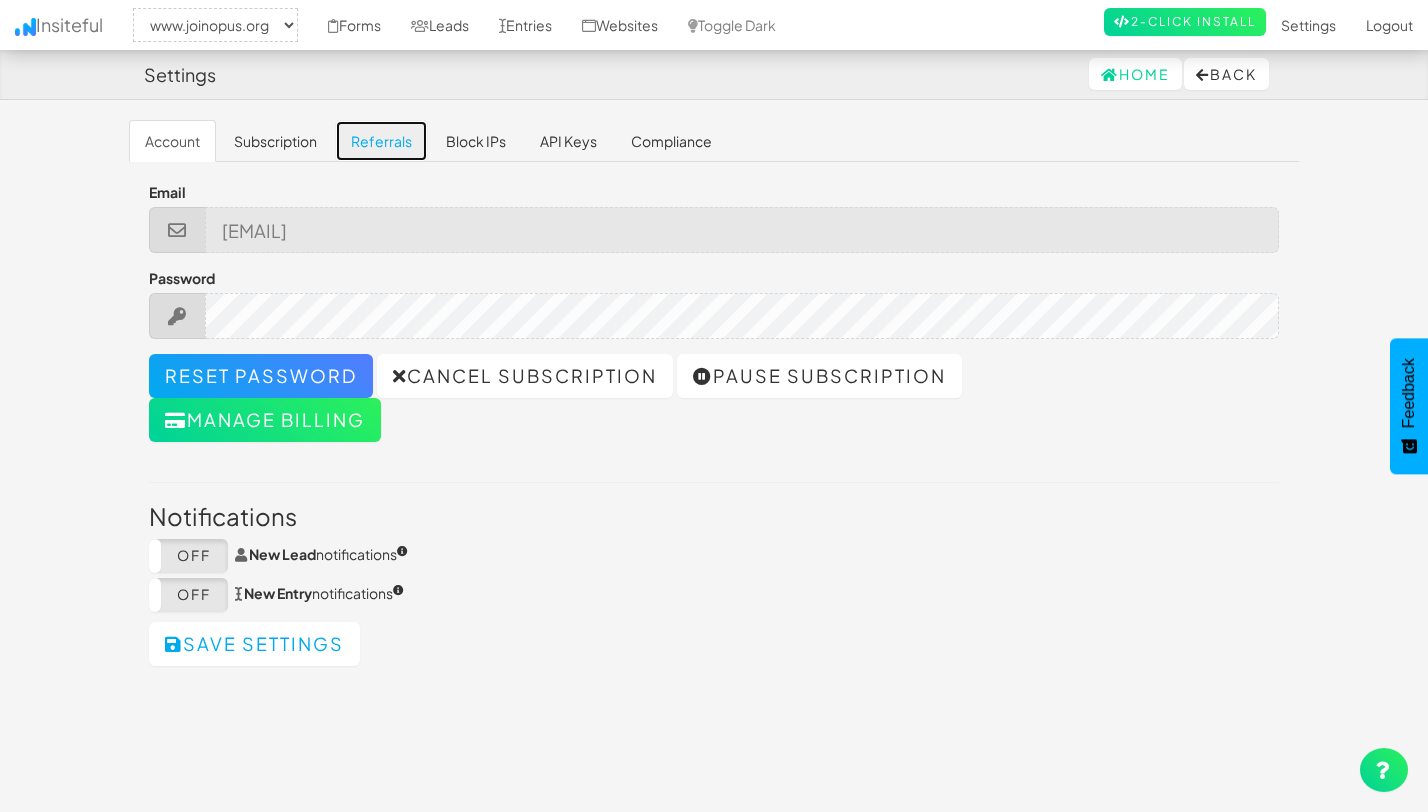 click on "Referrals" at bounding box center (381, 141) 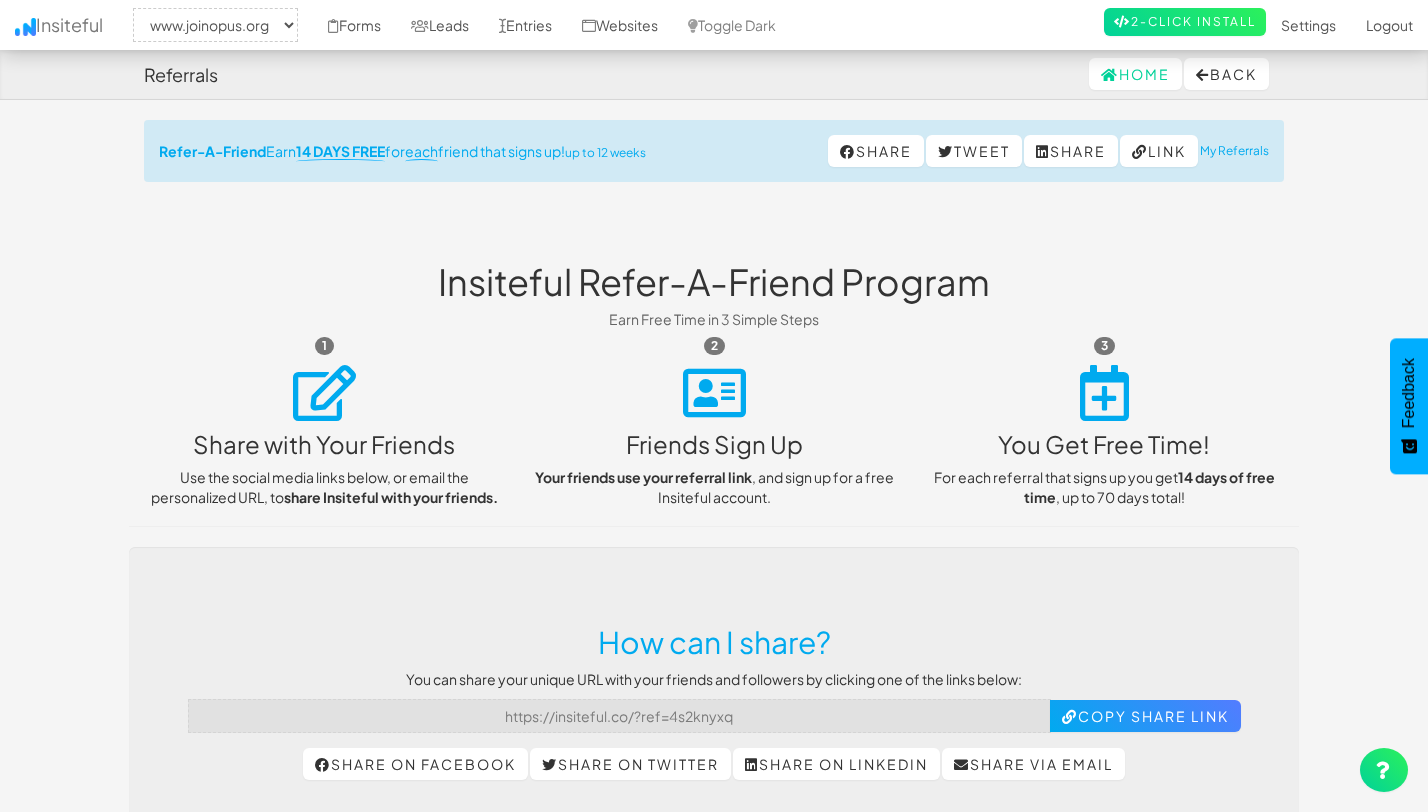 select on "2352" 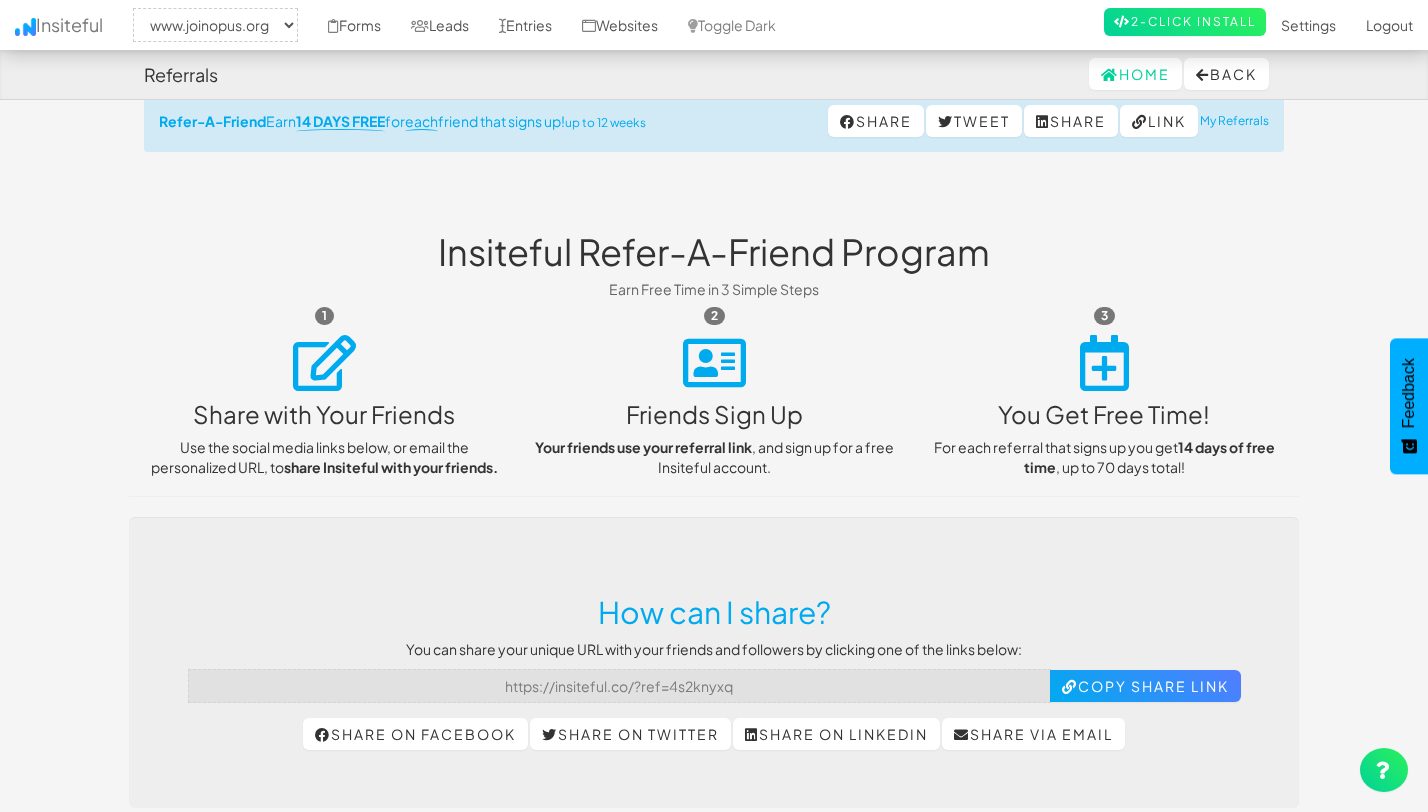 scroll, scrollTop: 0, scrollLeft: 0, axis: both 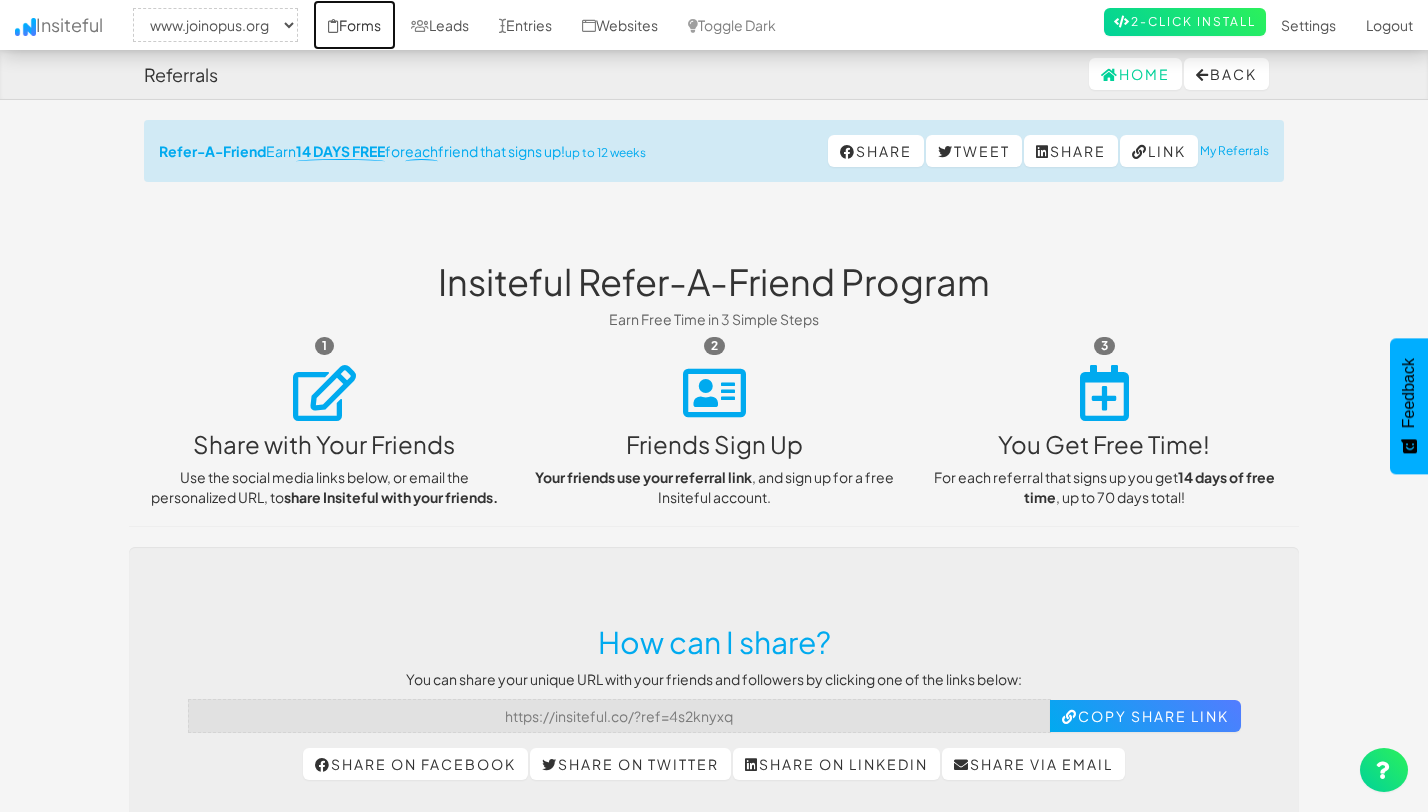 click on "Forms" at bounding box center [354, 25] 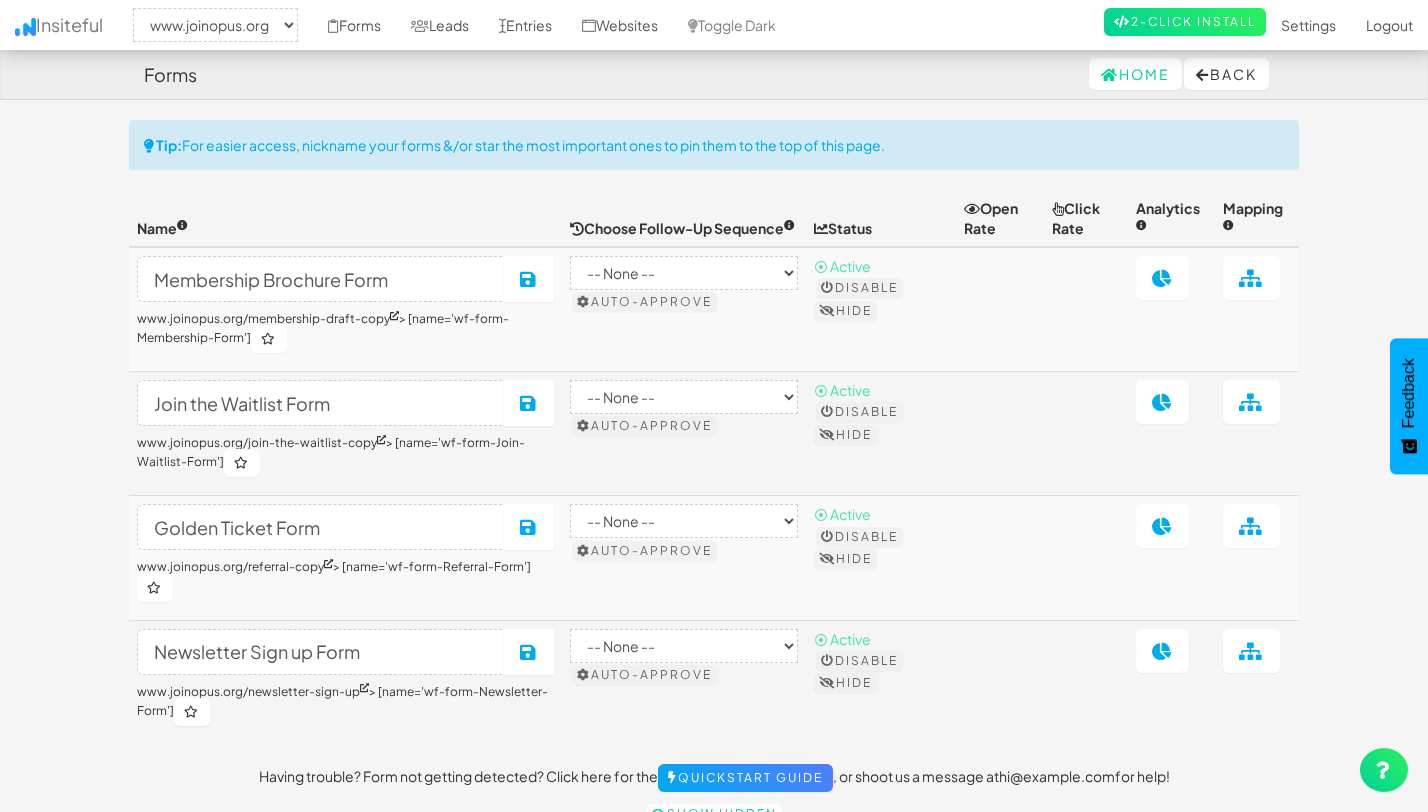select on "2352" 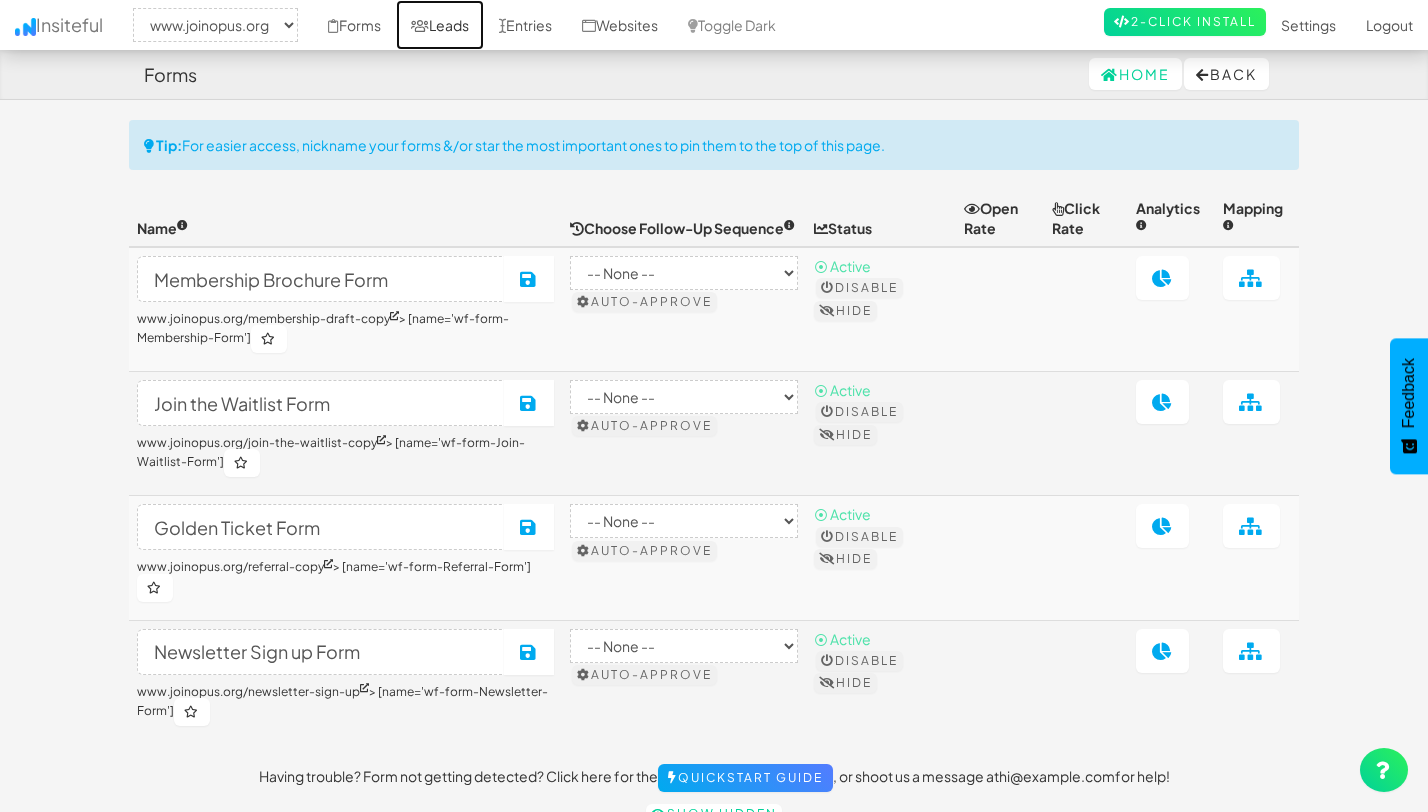 click on "Leads" at bounding box center (440, 25) 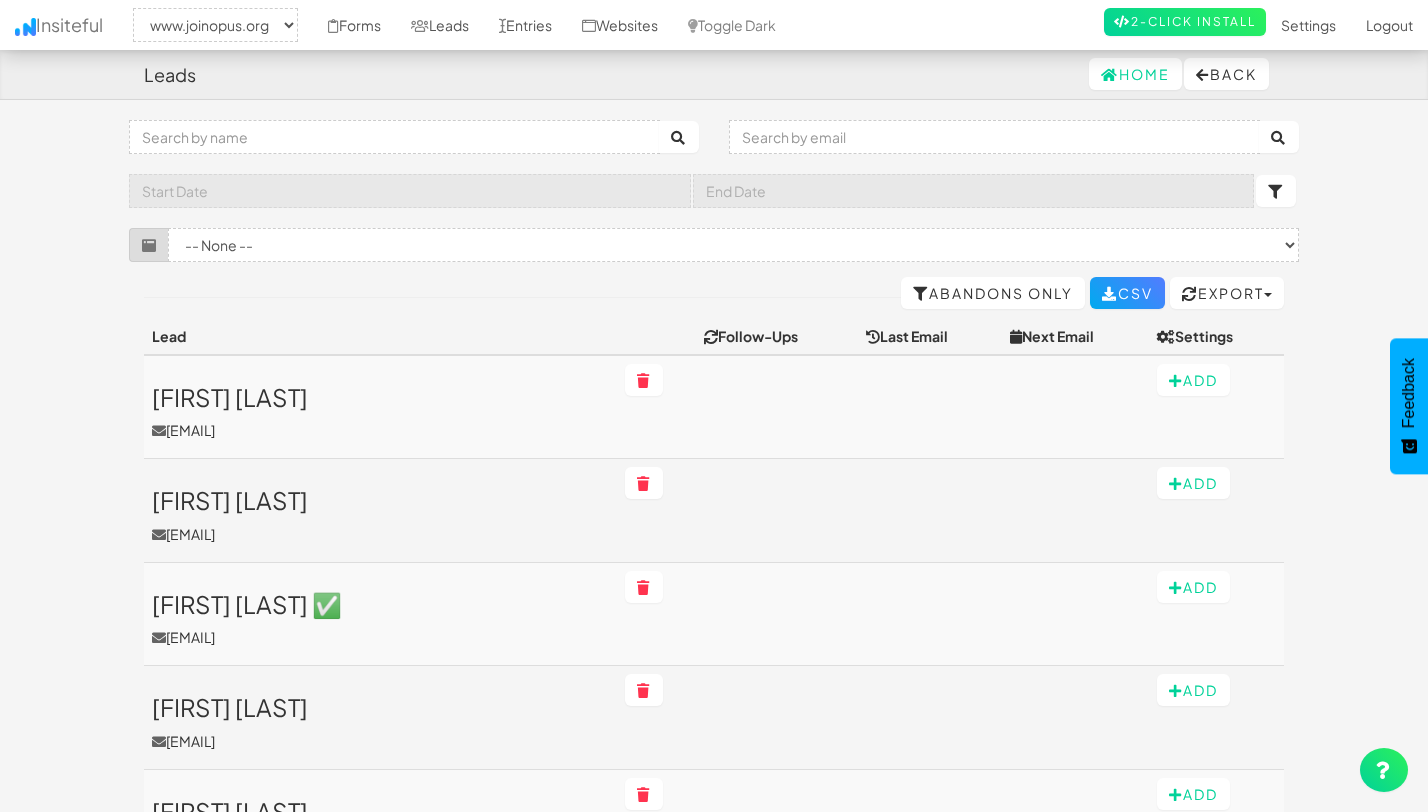 select on "2352" 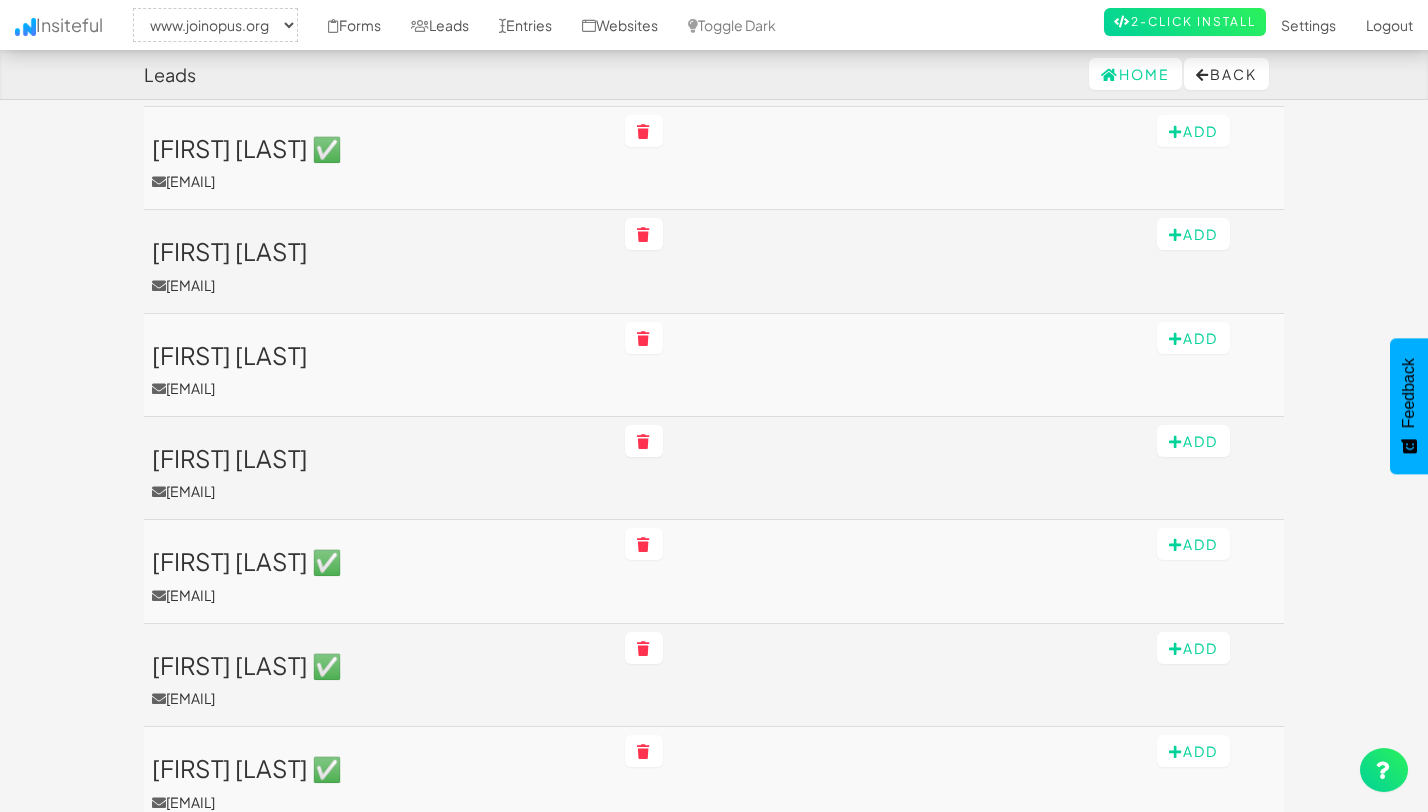 scroll, scrollTop: 0, scrollLeft: 0, axis: both 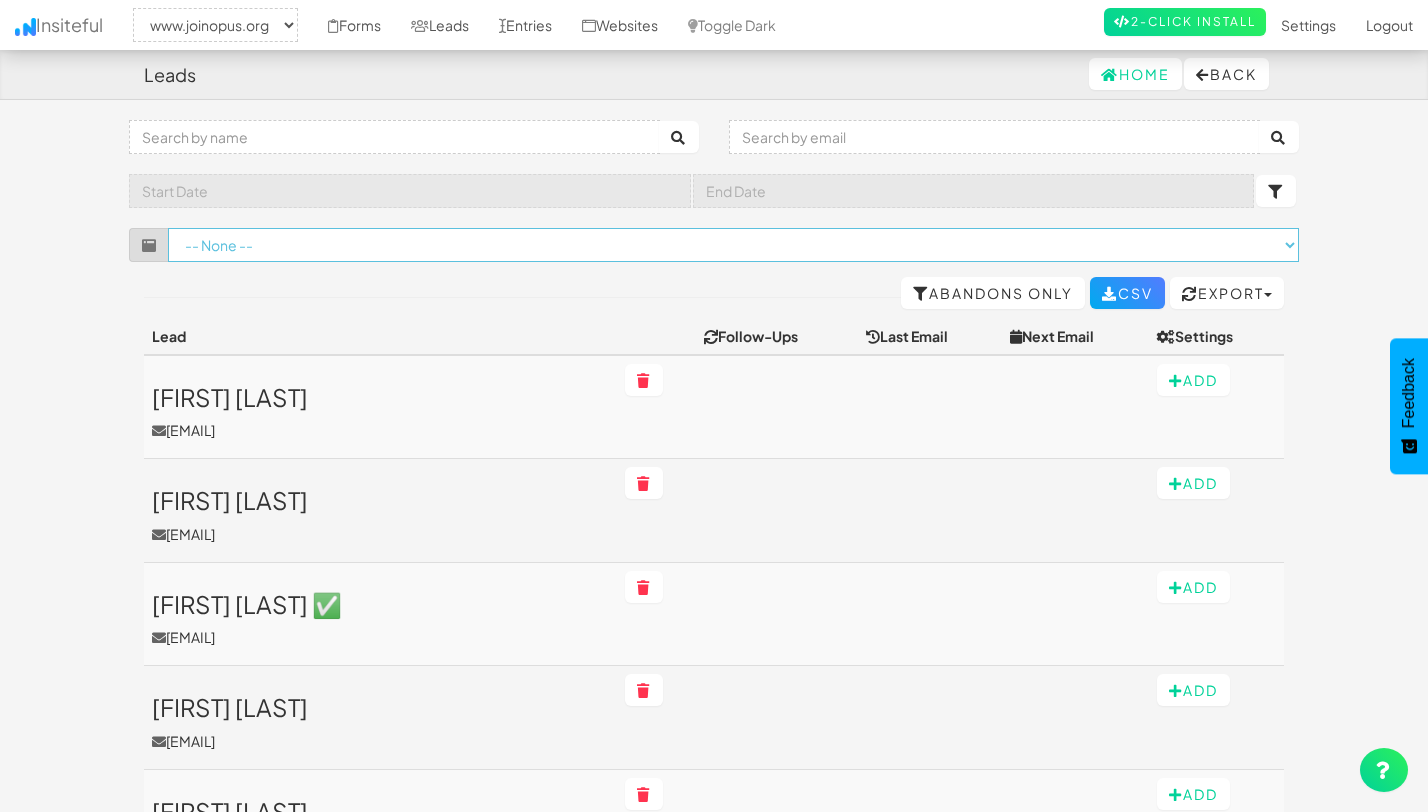 click on "-- None --  Join the Waitlist Form (www.joinopus.org/join-the-waitlist-copy[name='wf-form-Join-Waitlist-Form']) Newsletter Sign up Form (www.joinopus.org/join-the-waitlist[name='wf-form-Newsletter-Form-2']) Newsletter Sign up Form (www.joinopus.org/referral[name='wf-form-Newsletter-Form-2'])  (www.joinopus.org/waitlist[name='wf-form-Newsletter-Form-2']) Golden Ticket Form (www.joinopus.org/referral-copy[name='wf-form-Referral-Form']) Newsletter Sign up Form (www.joinopus.org/newsletter-sign-up[name='wf-form-Newsletter-Form']) Newsletter Sign up Form (www.joinopus.org/membership-draft[name='wf-form-Newsletter-Form-2']) Newsletter Sign up Form (www.joinopus.org/newsletter-sign-up[name='wf-form-Newsletter-Form-2'])  (www.joinopus.org/join-the-waitlist[name='email-form']) Newsletter Sign up Form (www.joinopus.org/newsletter-sign-up[name='wf-form-Newsletter-Form-3']) Newsletter Sign up Form (www.joinopus.org/terms-conditions[name='wf-form-Newsletter-Form-3'])" at bounding box center (733, 245) 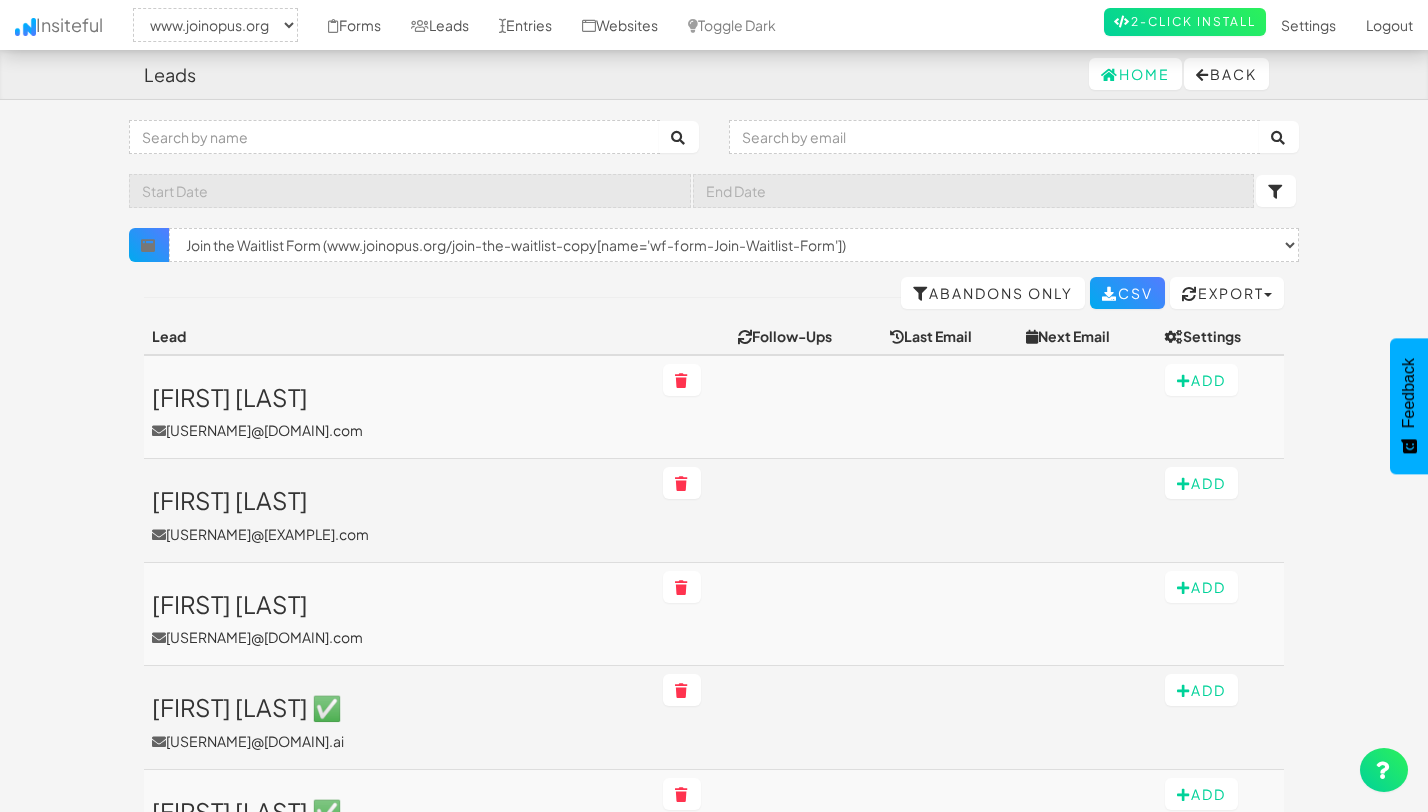 select on "2352" 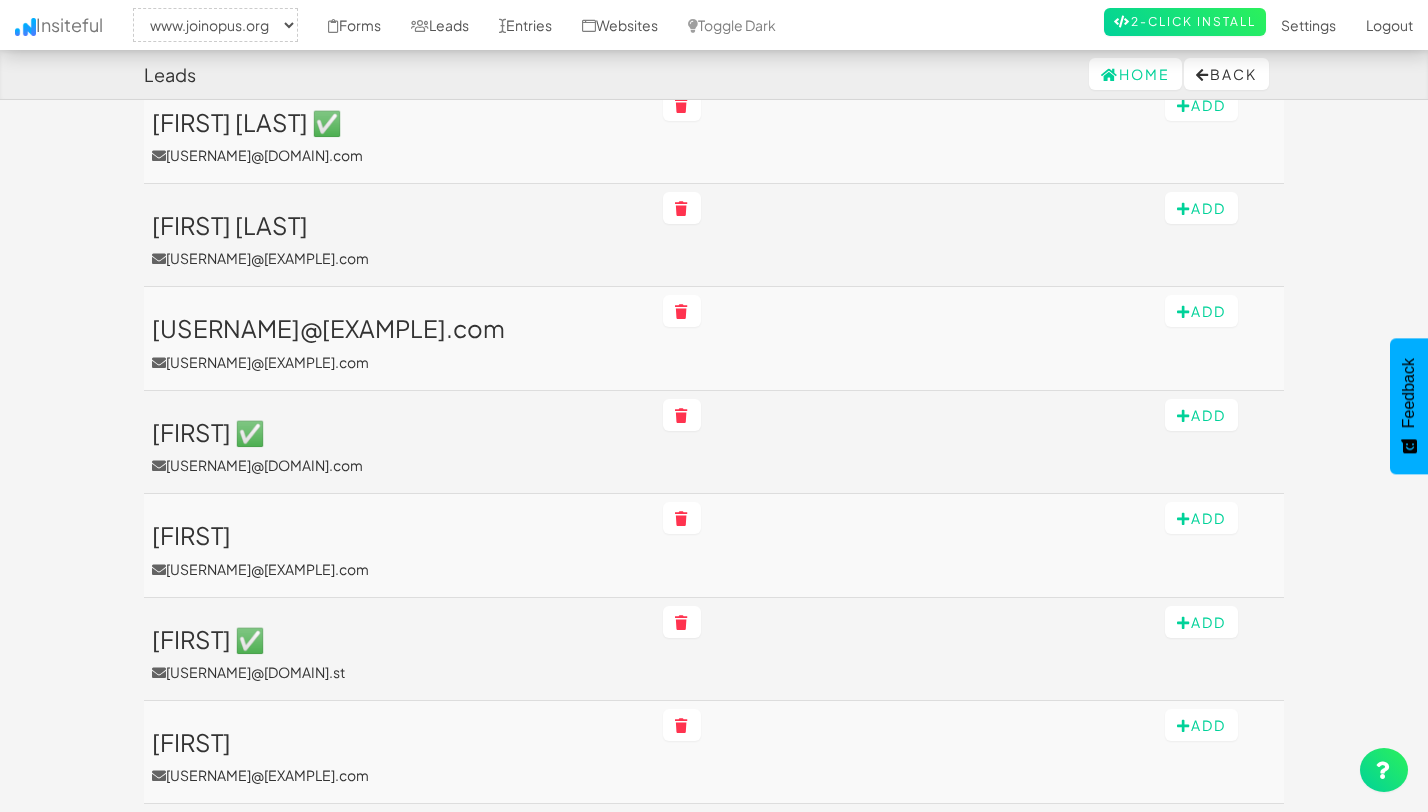 scroll, scrollTop: 0, scrollLeft: 0, axis: both 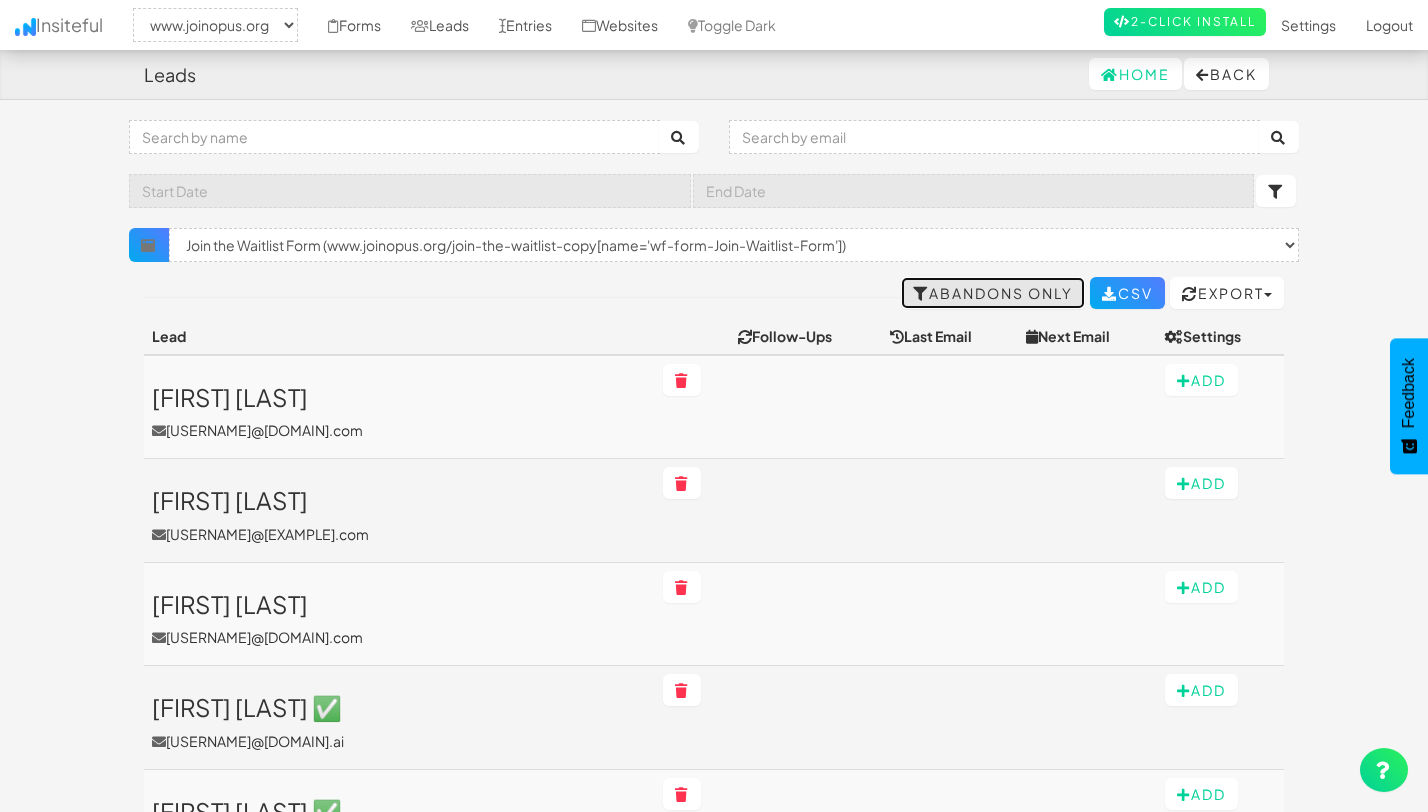 click on "Abandons Only" at bounding box center (993, 293) 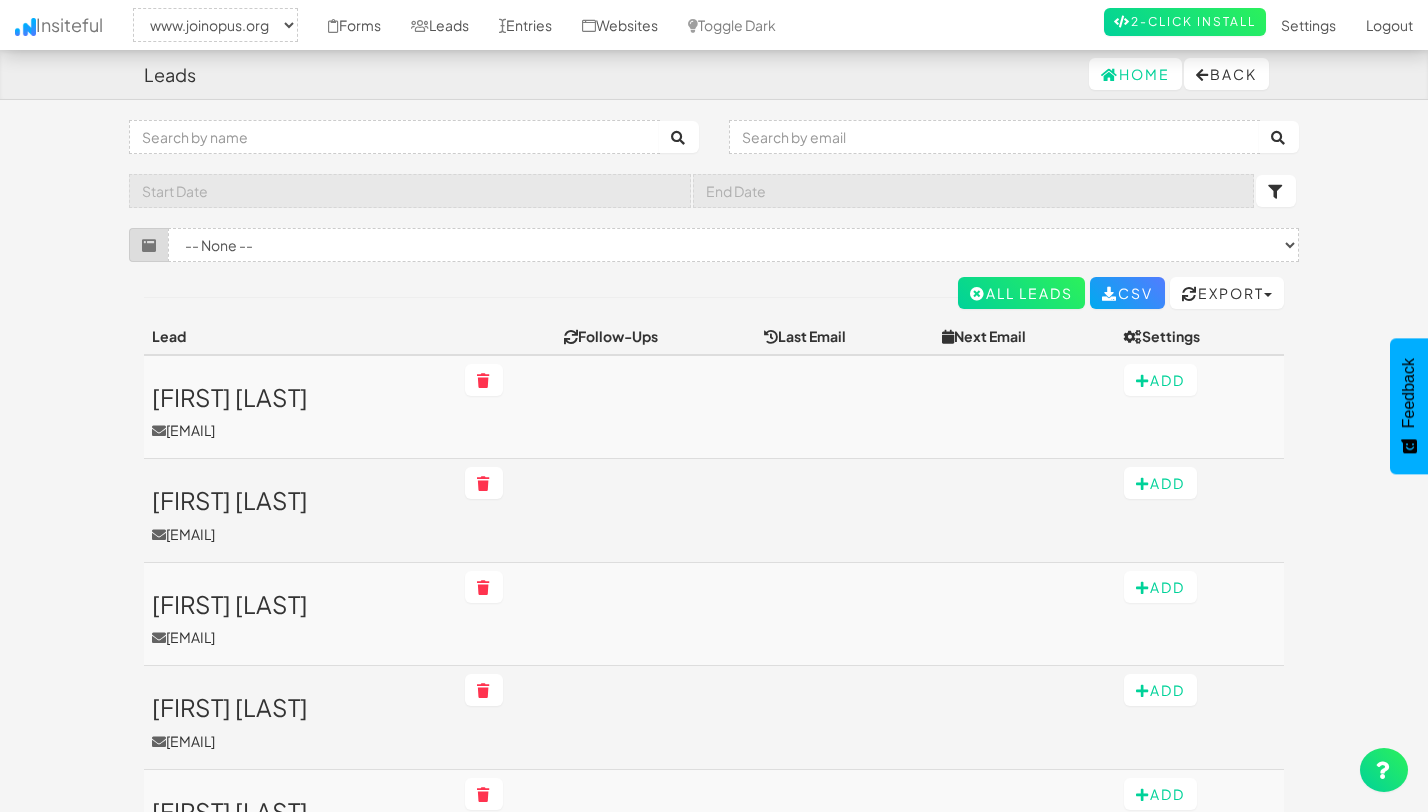 select on "2352" 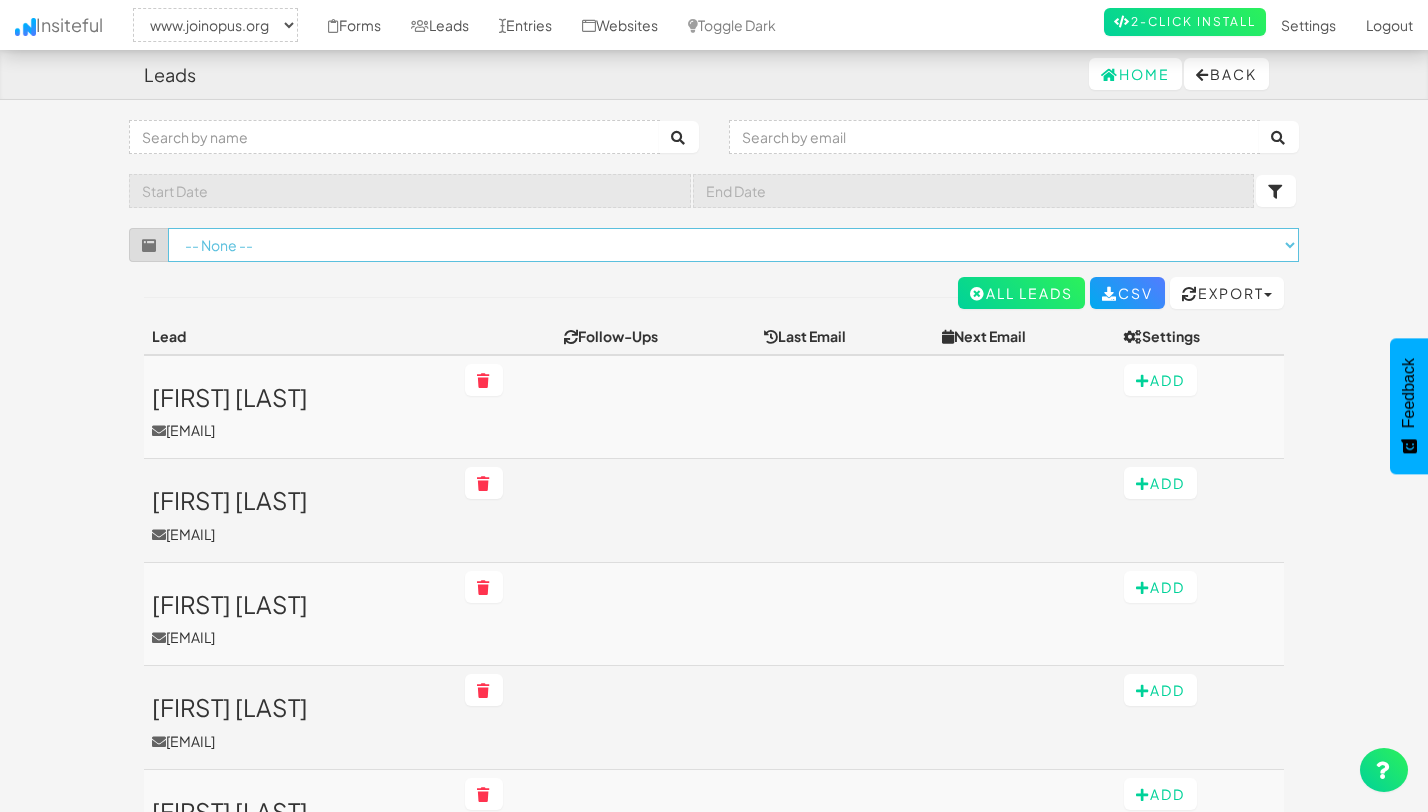 click on "-- None --  Membership Brochure Form (www.joinopus.org/membership-draft-copy[name='wf-form-Membership-Form']) Newsletter Sign up Form (www.joinopus.org/join-the-waitlist[name='wf-form-Newsletter-Form-3']) Newsletter Sign up Form (www.joinopus.org/stories[name='wf-form-Newsletter-Form-3'])  (www.joinopus.org/stories/opus-x-cannes-lions[name='wf-form-Newsletter-Form-2']) Newsletter Sign up Form (www.joinopus.org/join-the-waitlist[name='wf-form-Newsletter-Form-2']) Newsletter Sign up Form (www.joinopus.org/referral[name='wf-form-Newsletter-Form-2'])  (www.joinopus.org/waitlist[name='wf-form-Newsletter-Form-2']) Join the Waitlist Form (www.joinopus.org/join-the-waitlist-copy[name='wf-form-Join-Waitlist-Form']) Newsletter Sign up Form (www.joinopus.org/newsletter-sign-up[name='wf-form-Newsletter-Form']) Newsletter Sign up Form (www.joinopus.org/membership-draft[name='wf-form-Newsletter-Form-2']) Newsletter Sign up Form (www.joinopus.org/newsletter-sign-up[name='wf-form-Newsletter-Form-2'])" at bounding box center [733, 245] 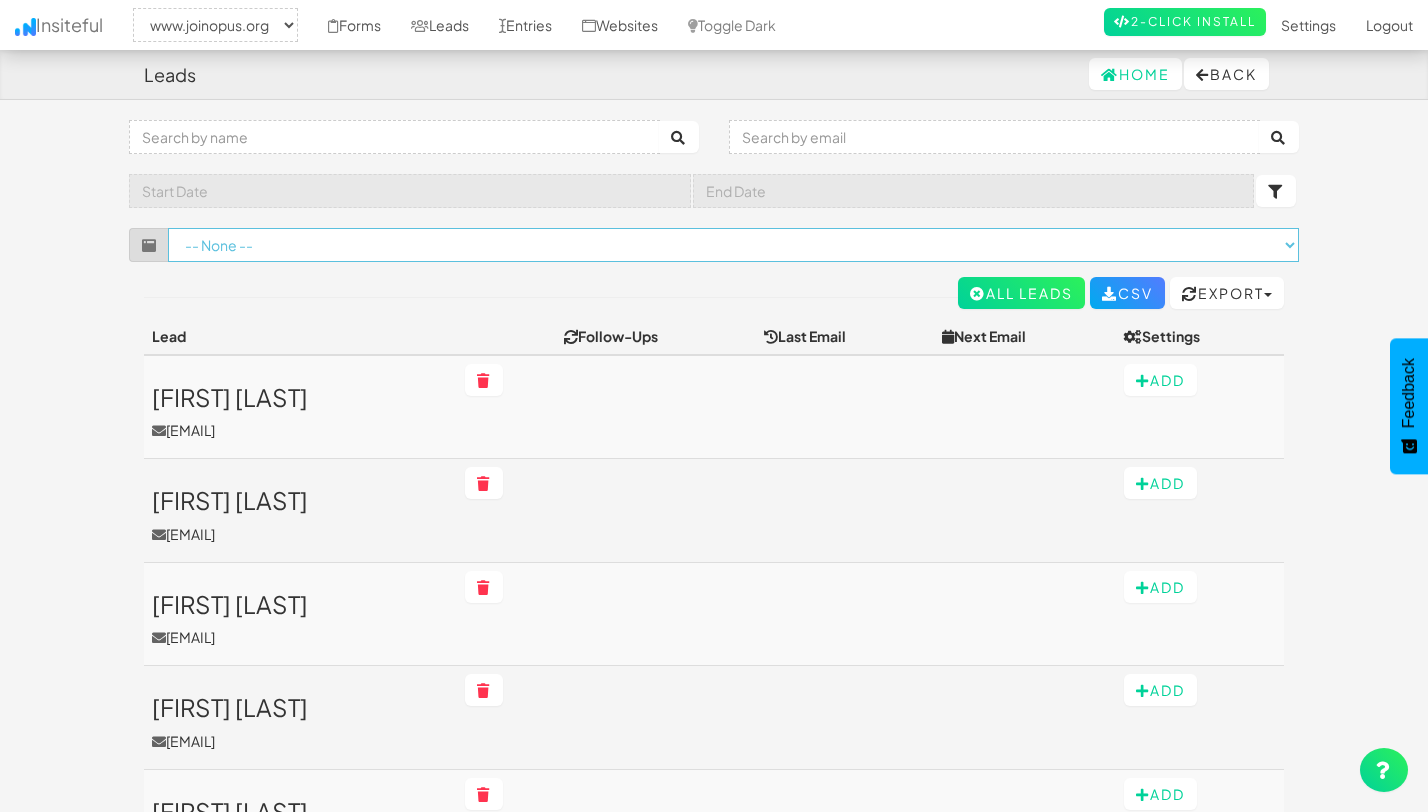 select on "f6888ae3044c676.92616997" 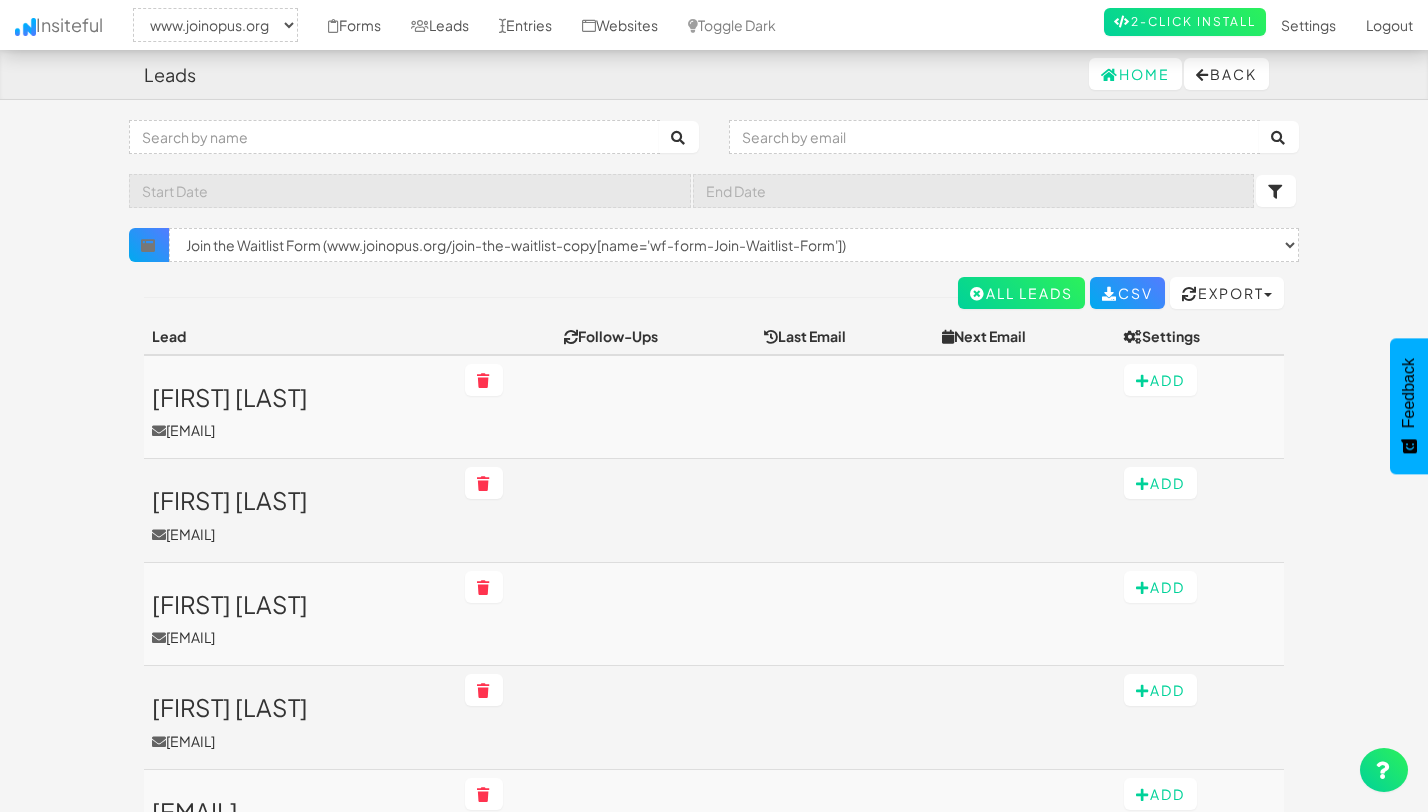 select on "2352" 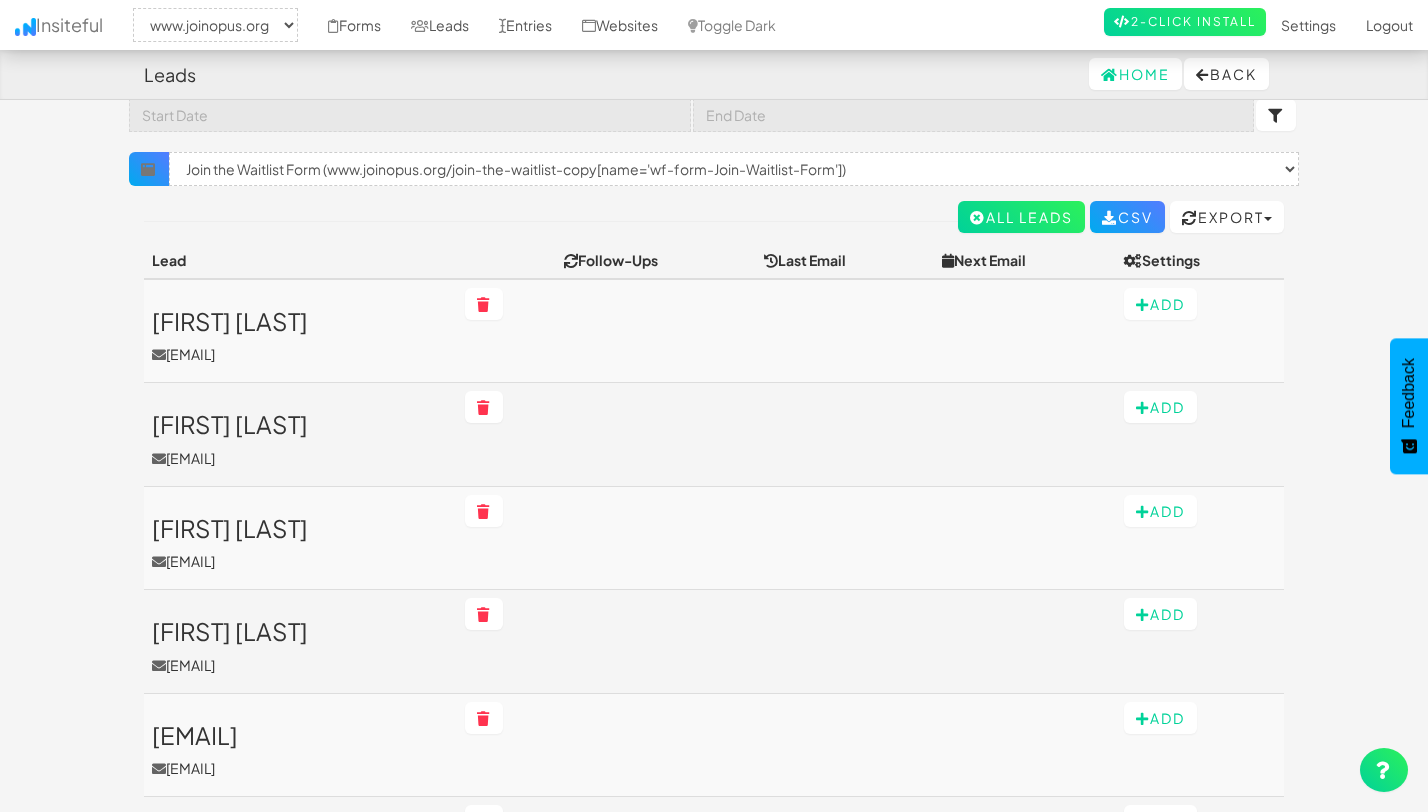 scroll, scrollTop: 0, scrollLeft: 0, axis: both 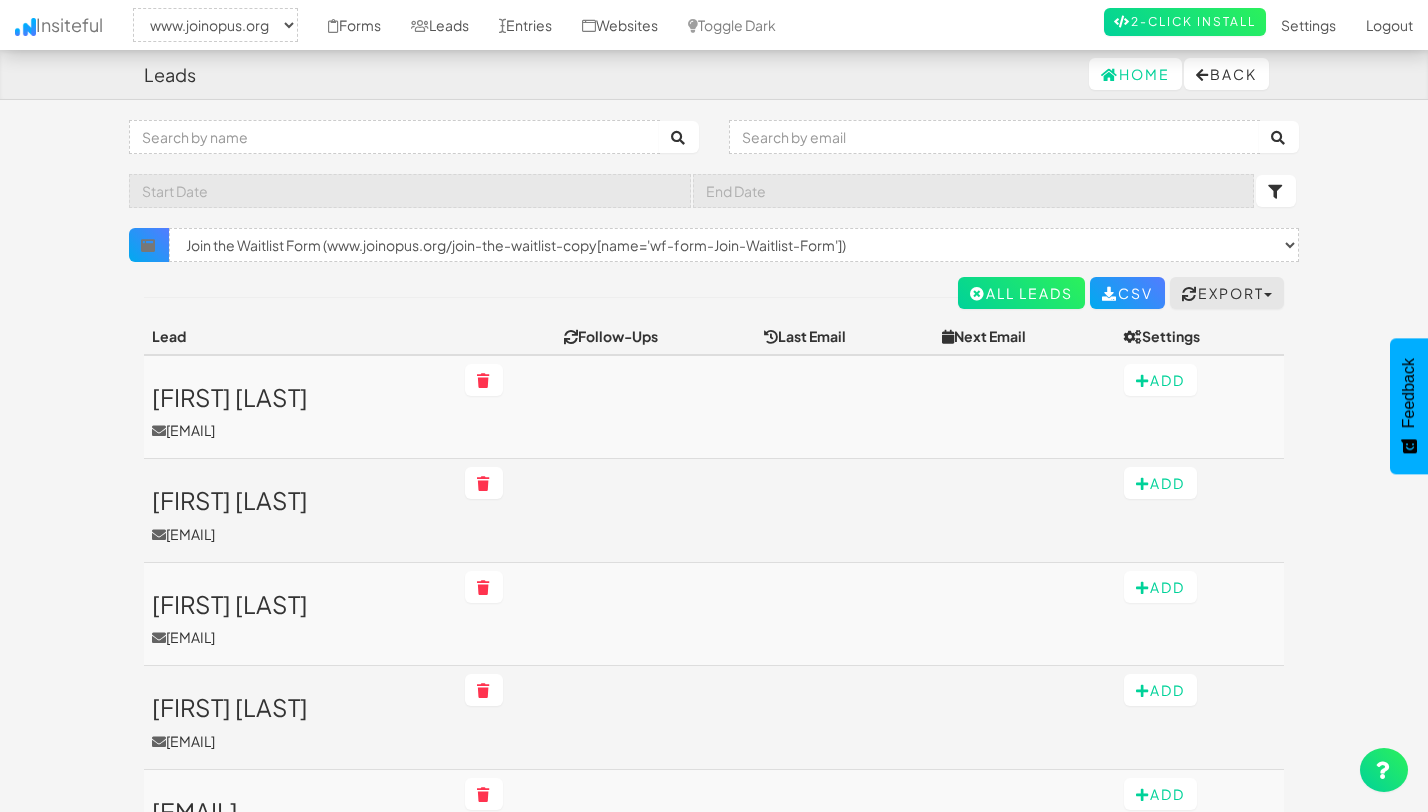 click on "Export" at bounding box center [1227, 293] 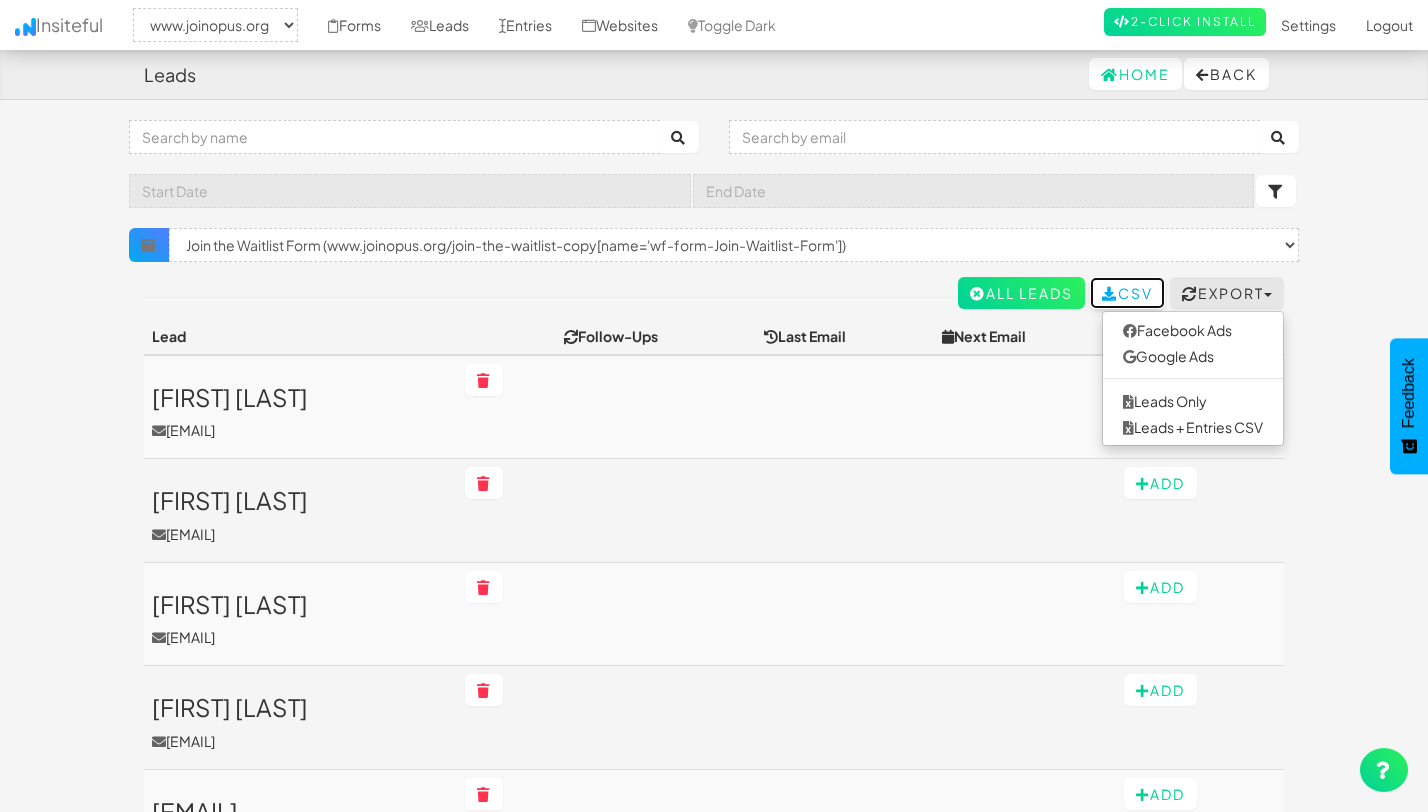 click on "CSV" at bounding box center [1127, 293] 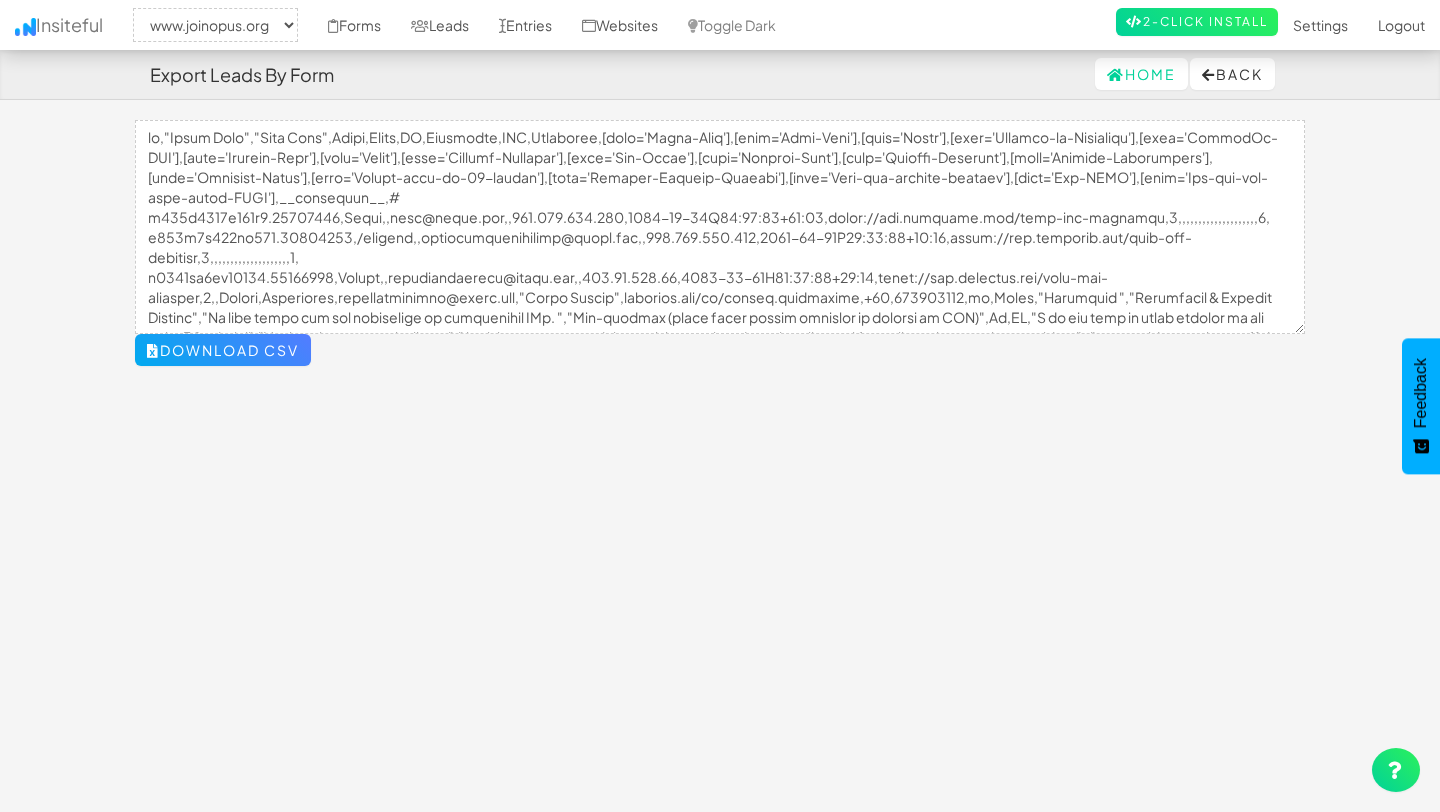 select on "2352" 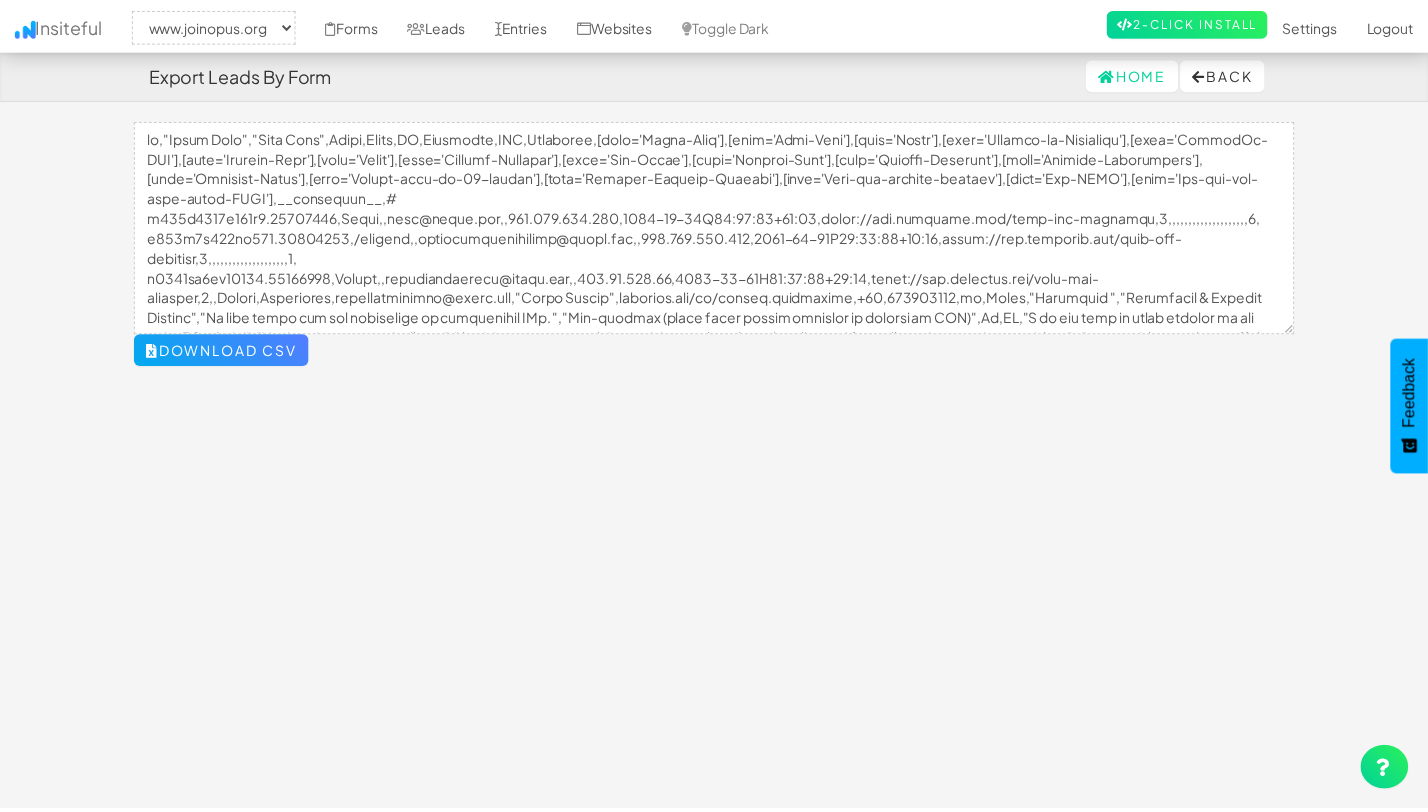 scroll, scrollTop: 0, scrollLeft: 0, axis: both 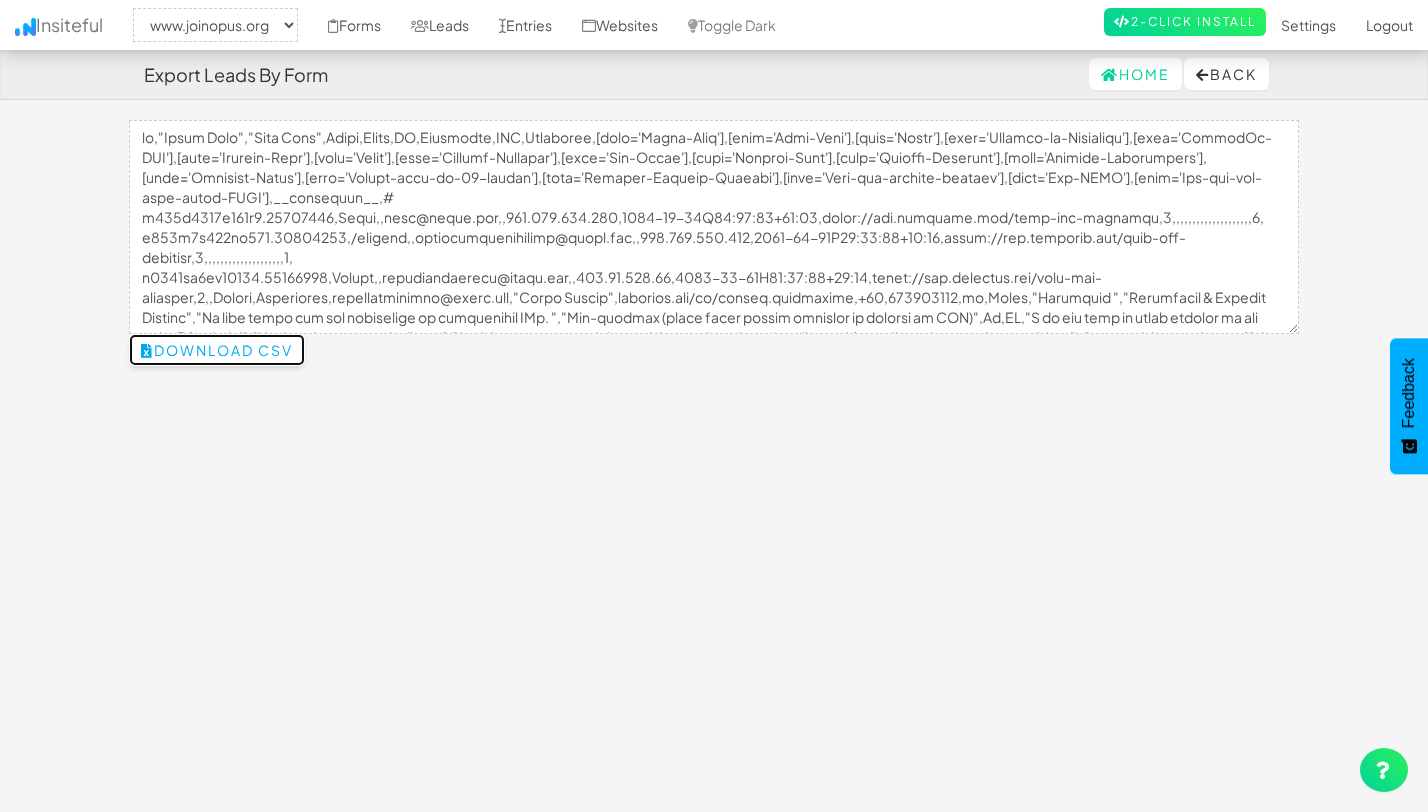 click on "Download CSV" at bounding box center [217, 350] 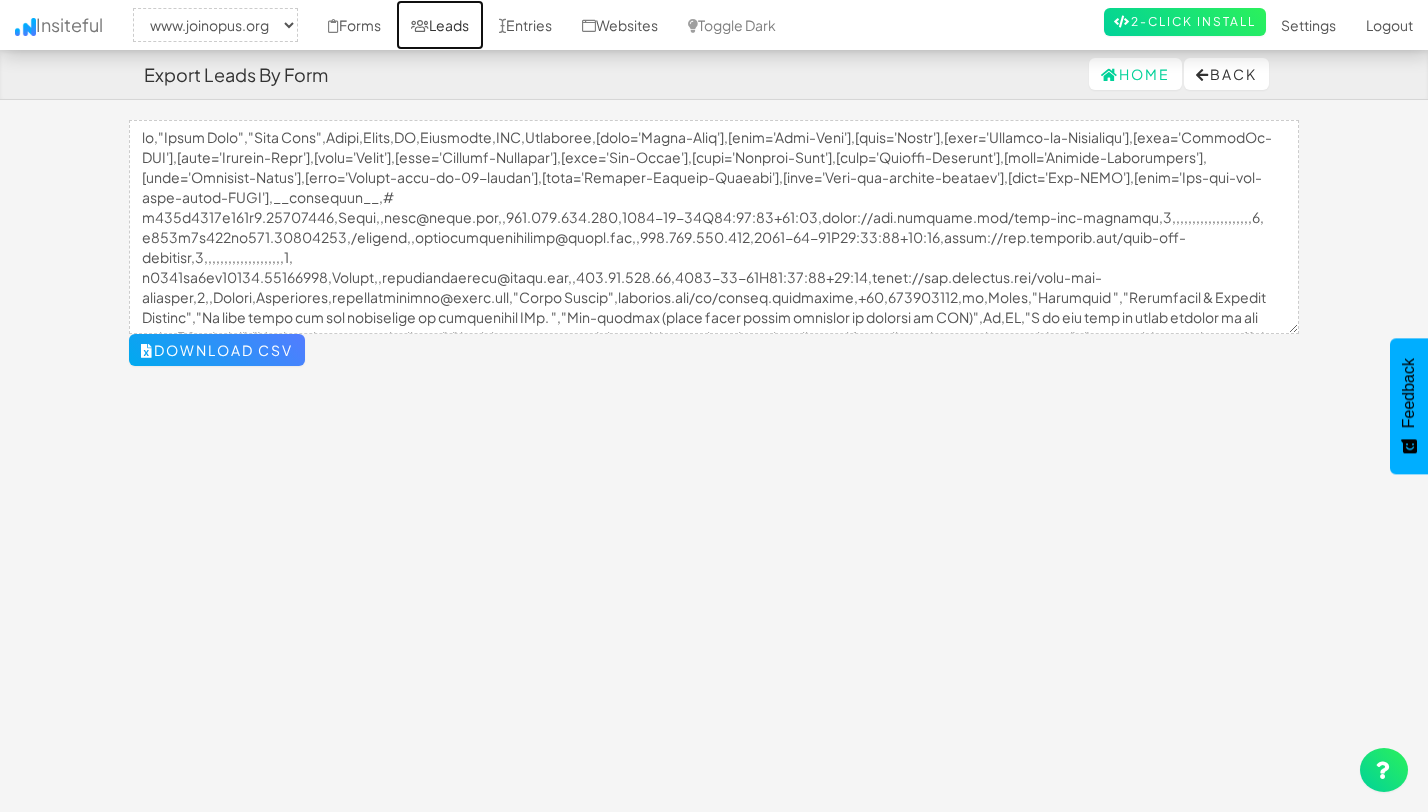 click on "Leads" at bounding box center [440, 25] 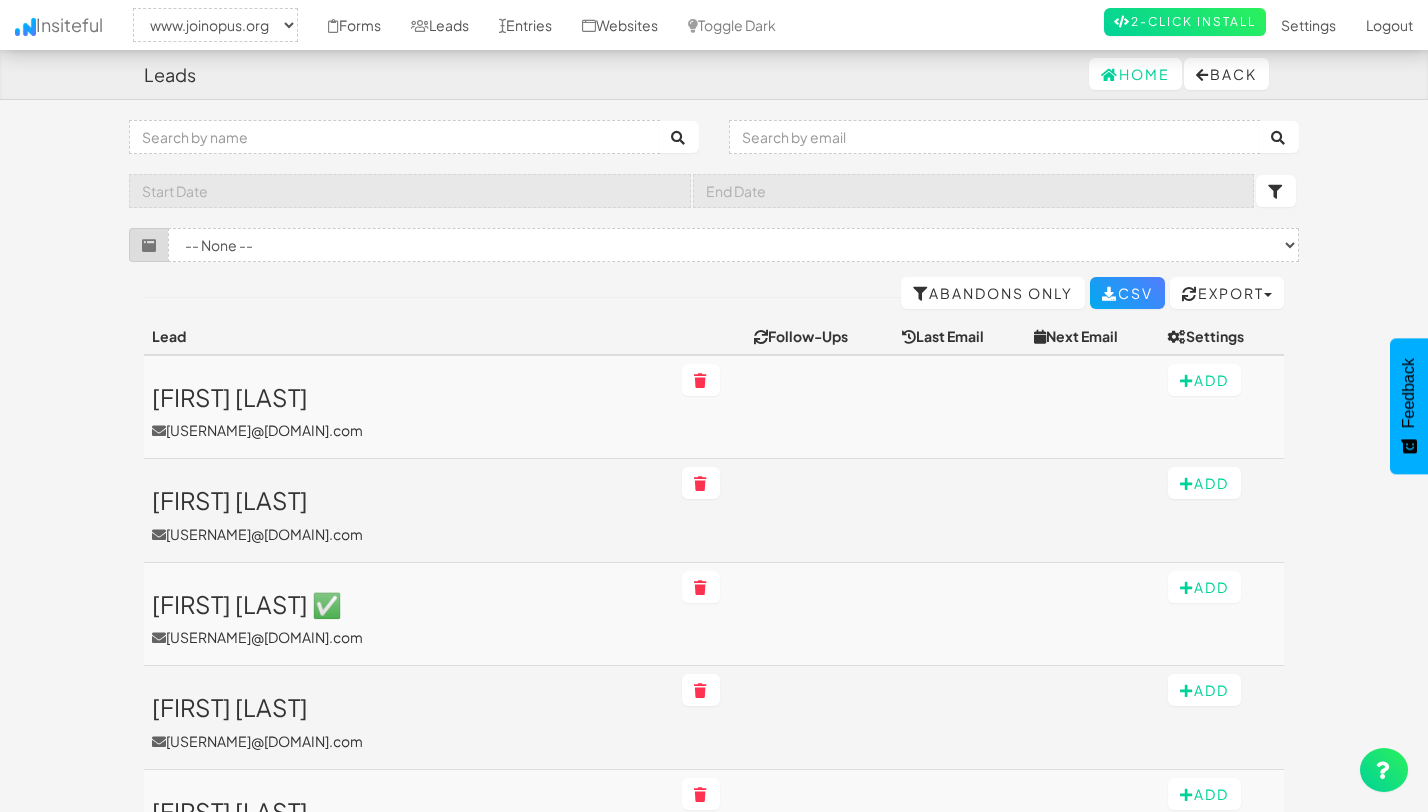 select on "2352" 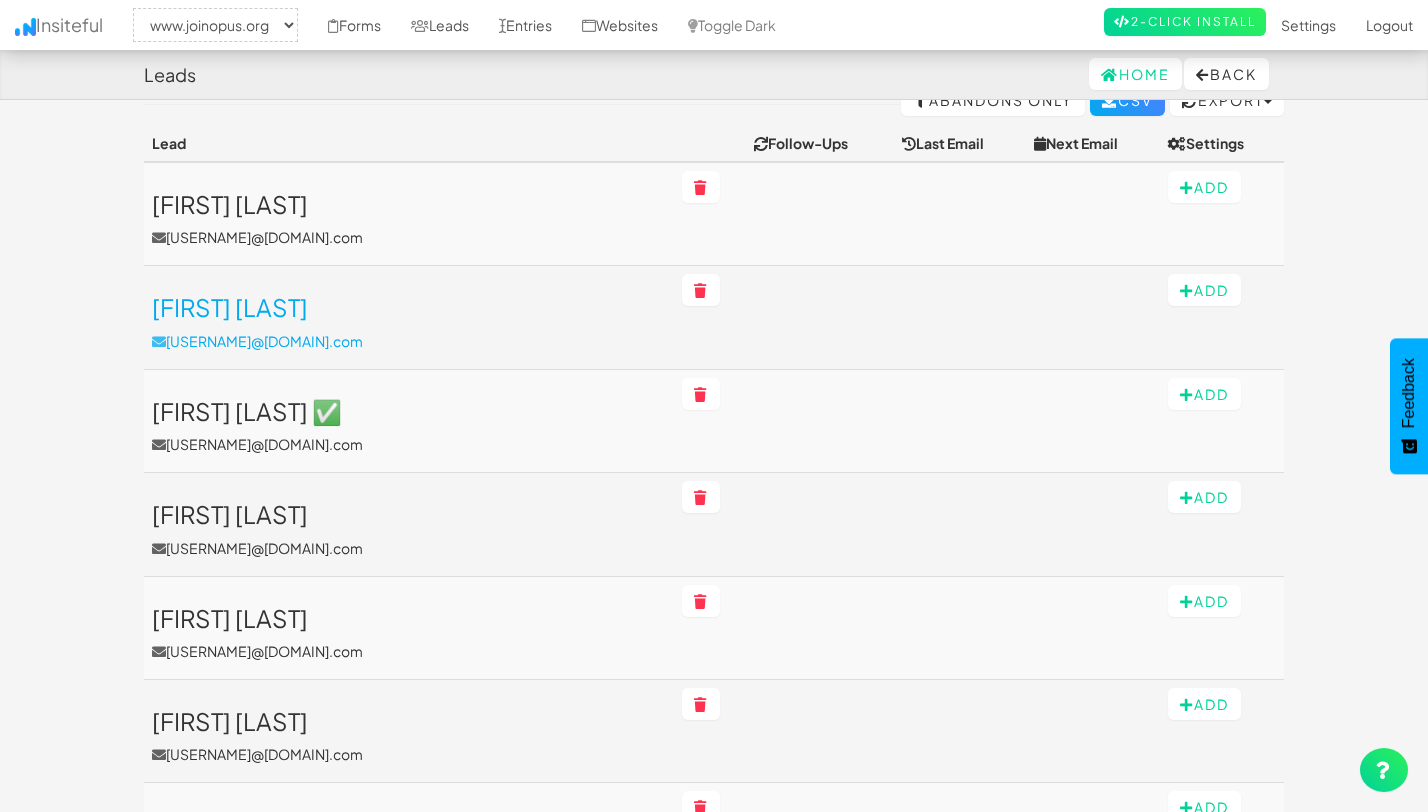 scroll, scrollTop: 0, scrollLeft: 0, axis: both 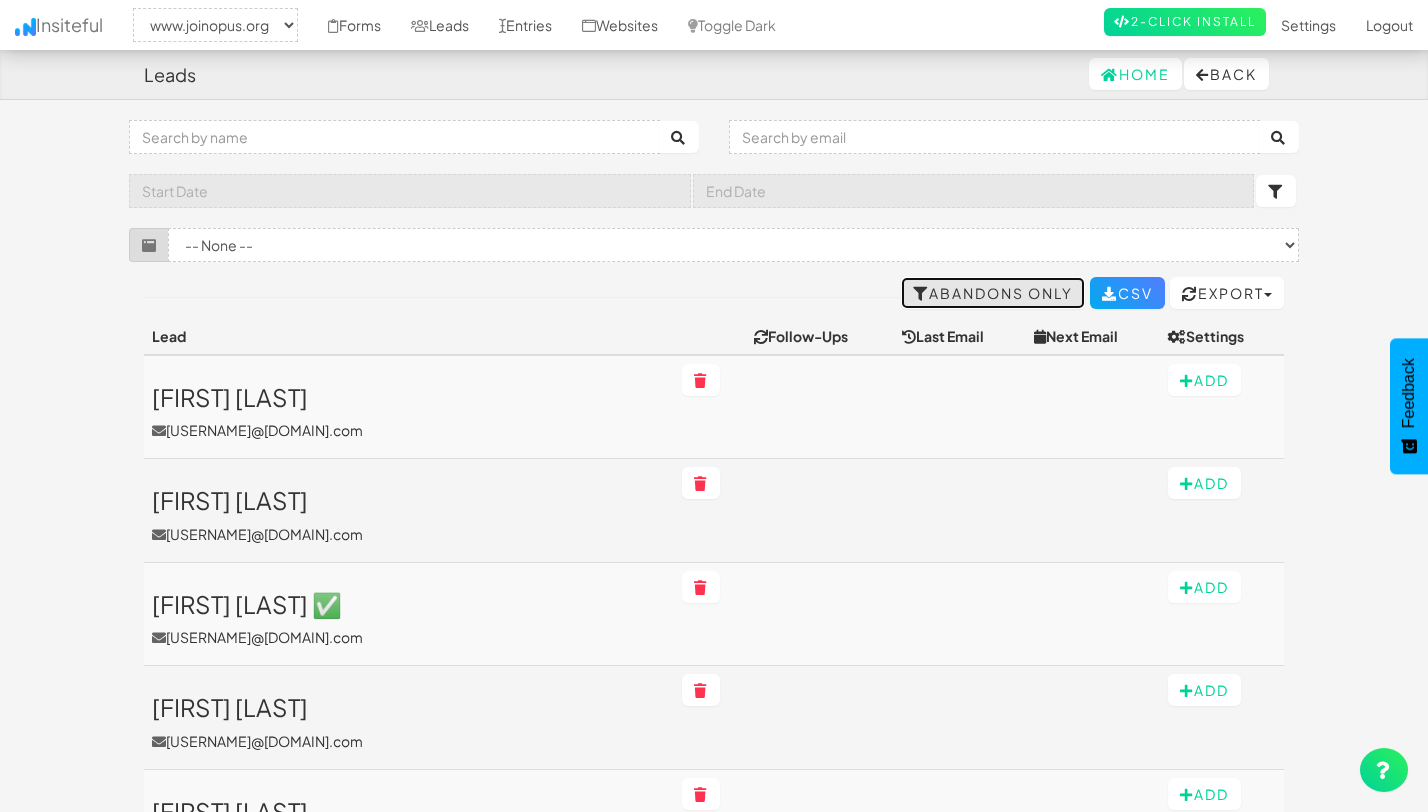 click on "Abandons Only" at bounding box center [993, 293] 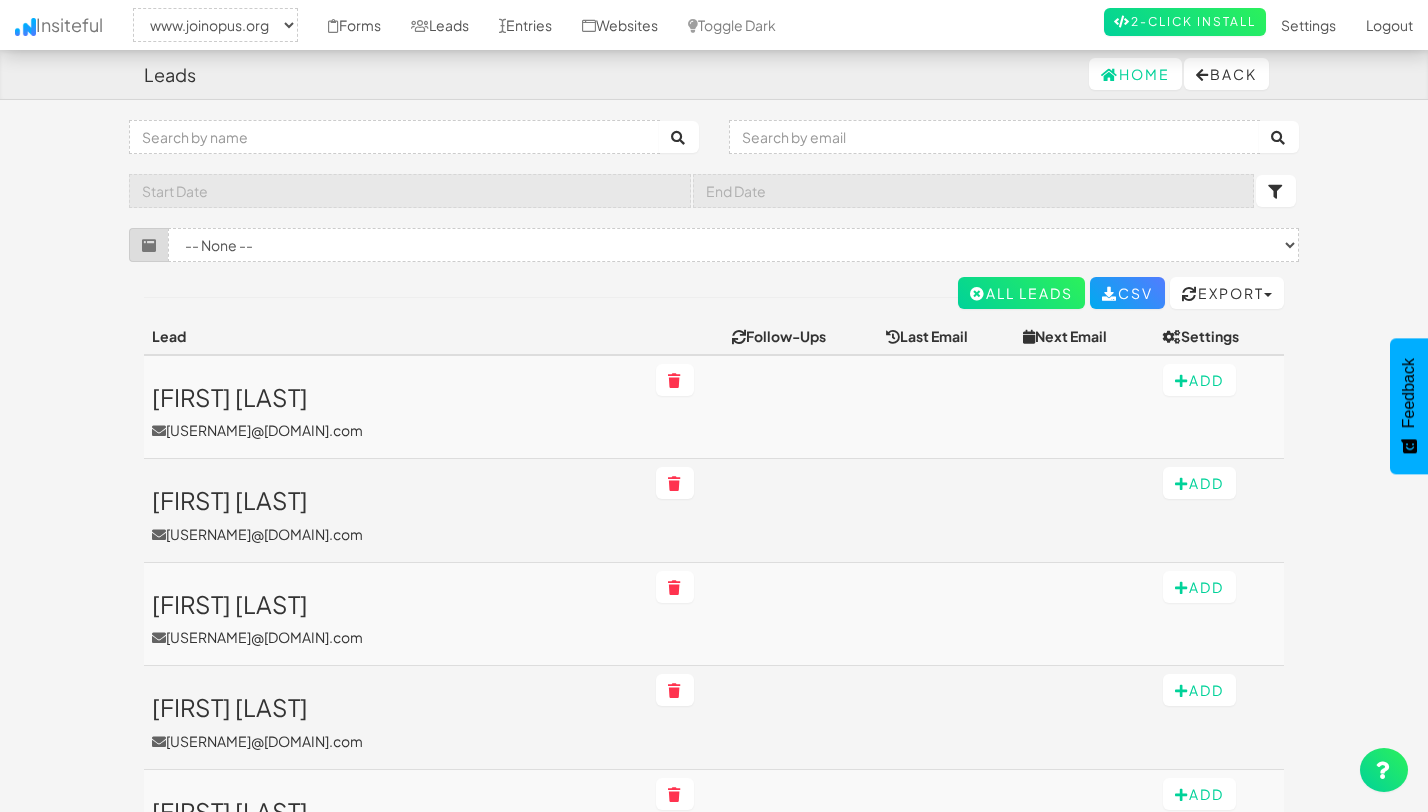 select on "2352" 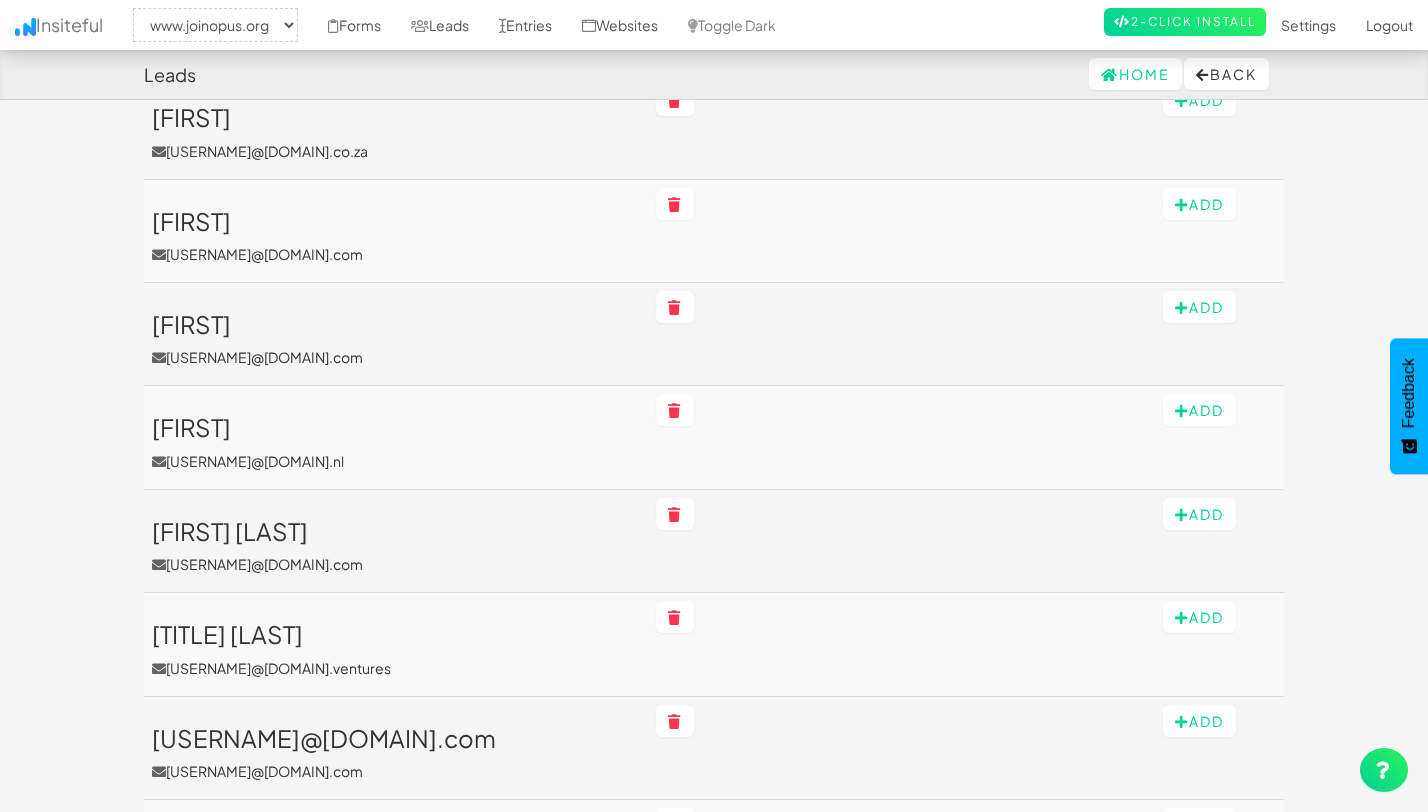 scroll, scrollTop: 1552, scrollLeft: 0, axis: vertical 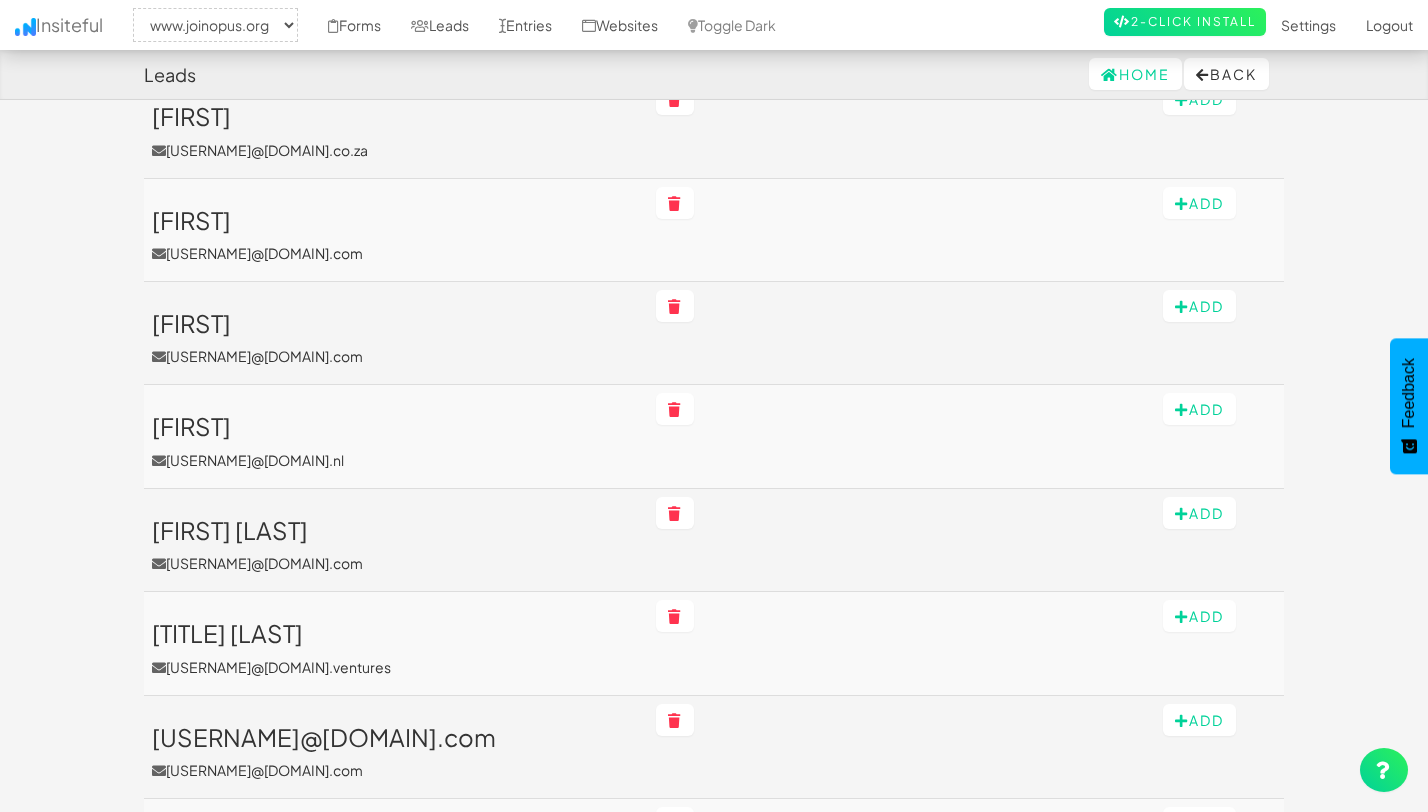 click on "[FIRST] [USERNAME]@[DOMAIN].com" at bounding box center (396, 333) 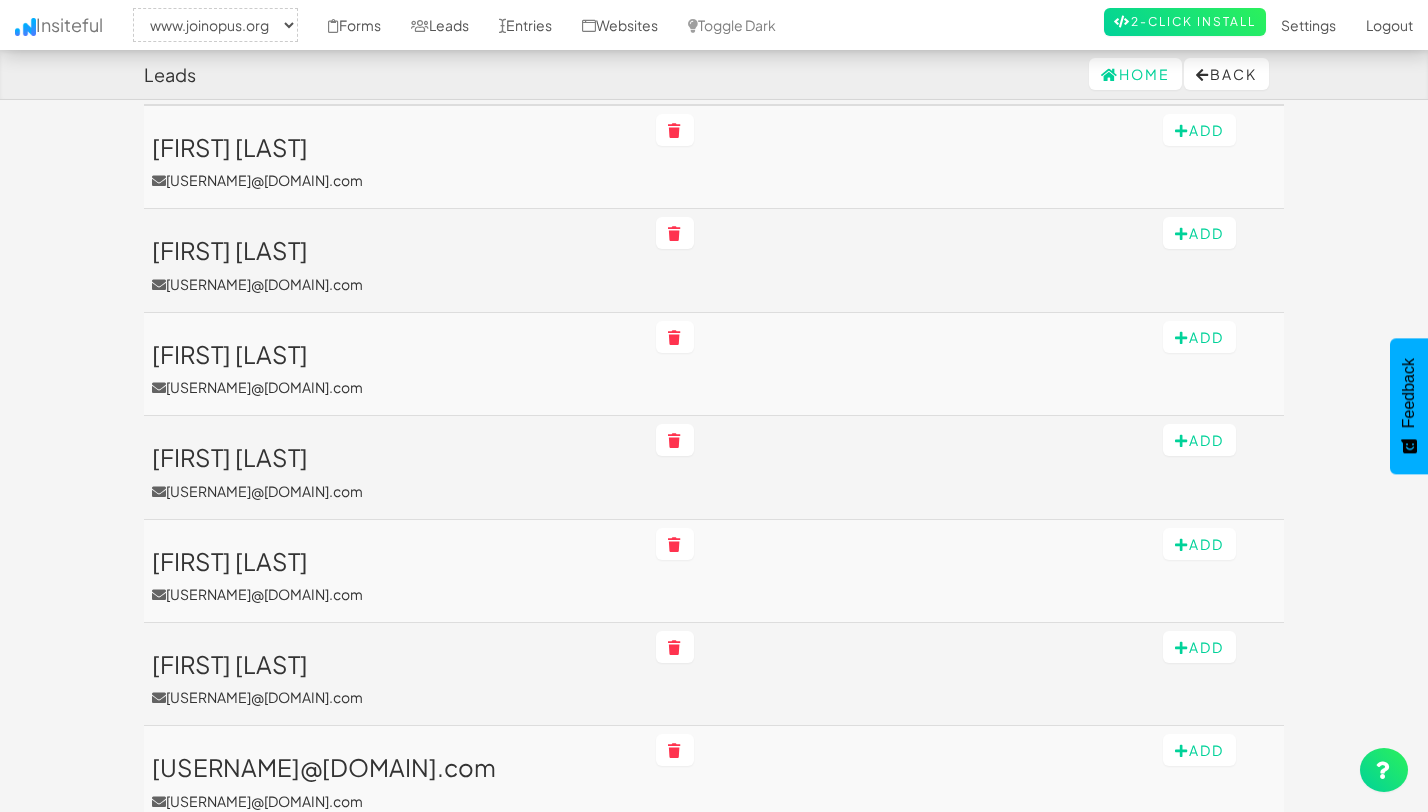 scroll, scrollTop: 0, scrollLeft: 0, axis: both 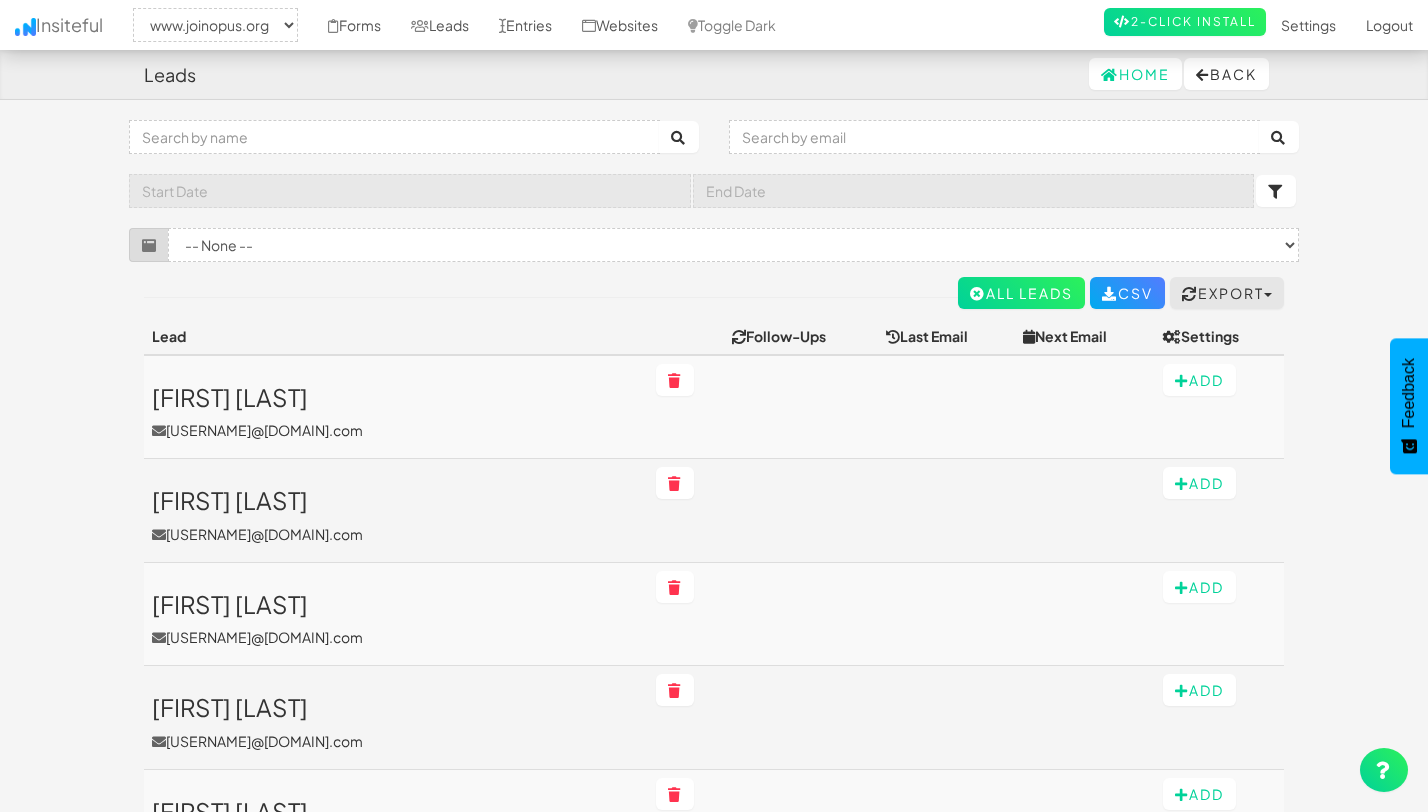 click on "Export" at bounding box center [1227, 293] 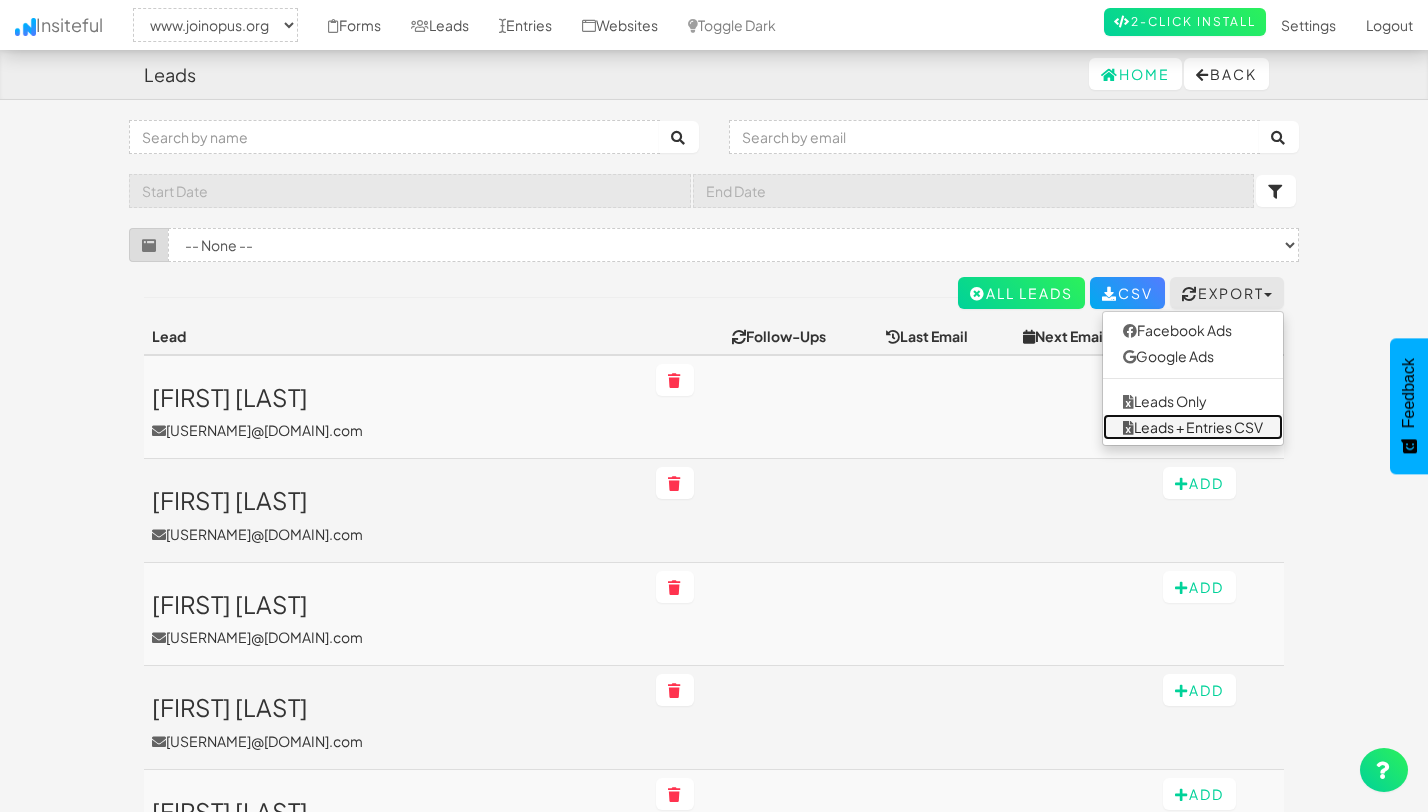 click on "Leads + Entries
CSV" at bounding box center (1193, 427) 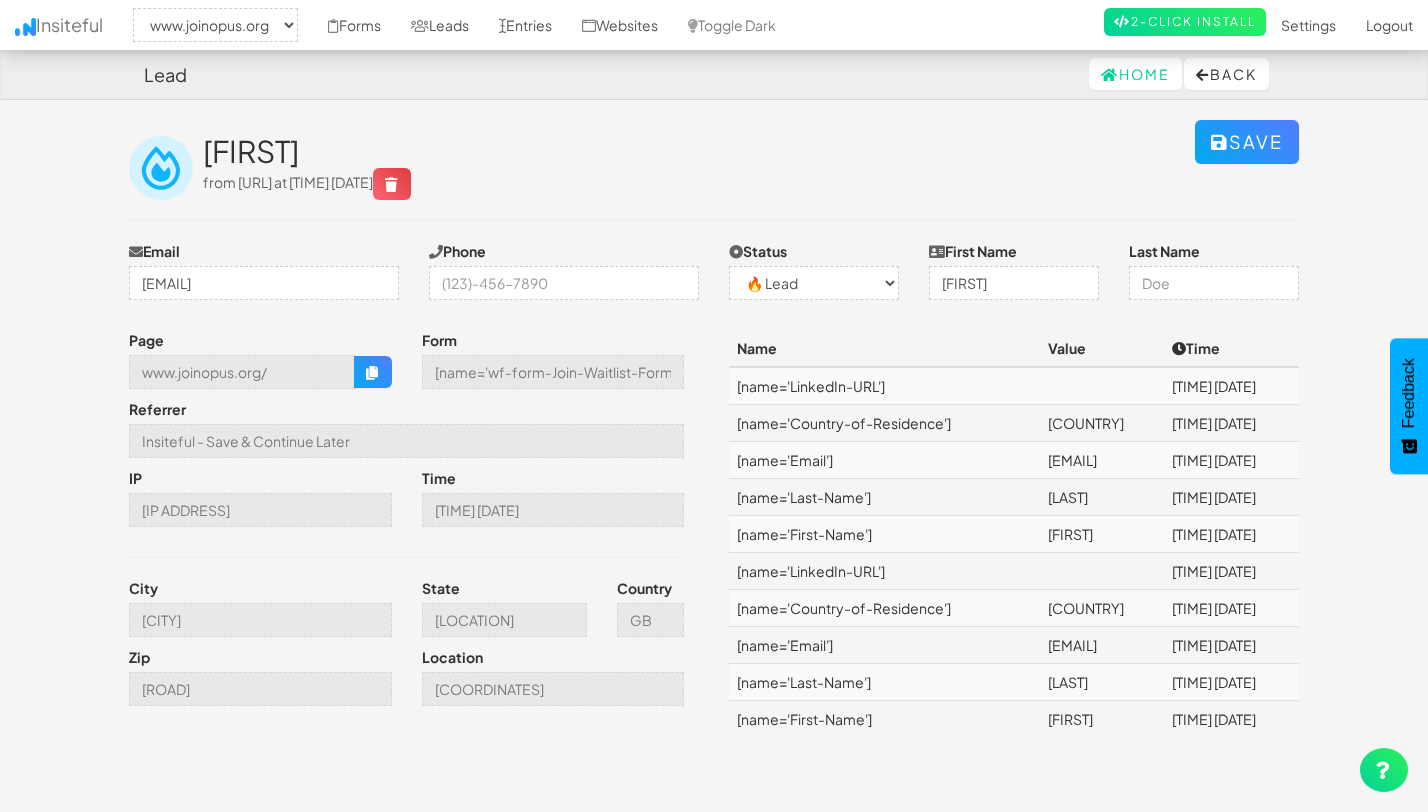 select on "2352" 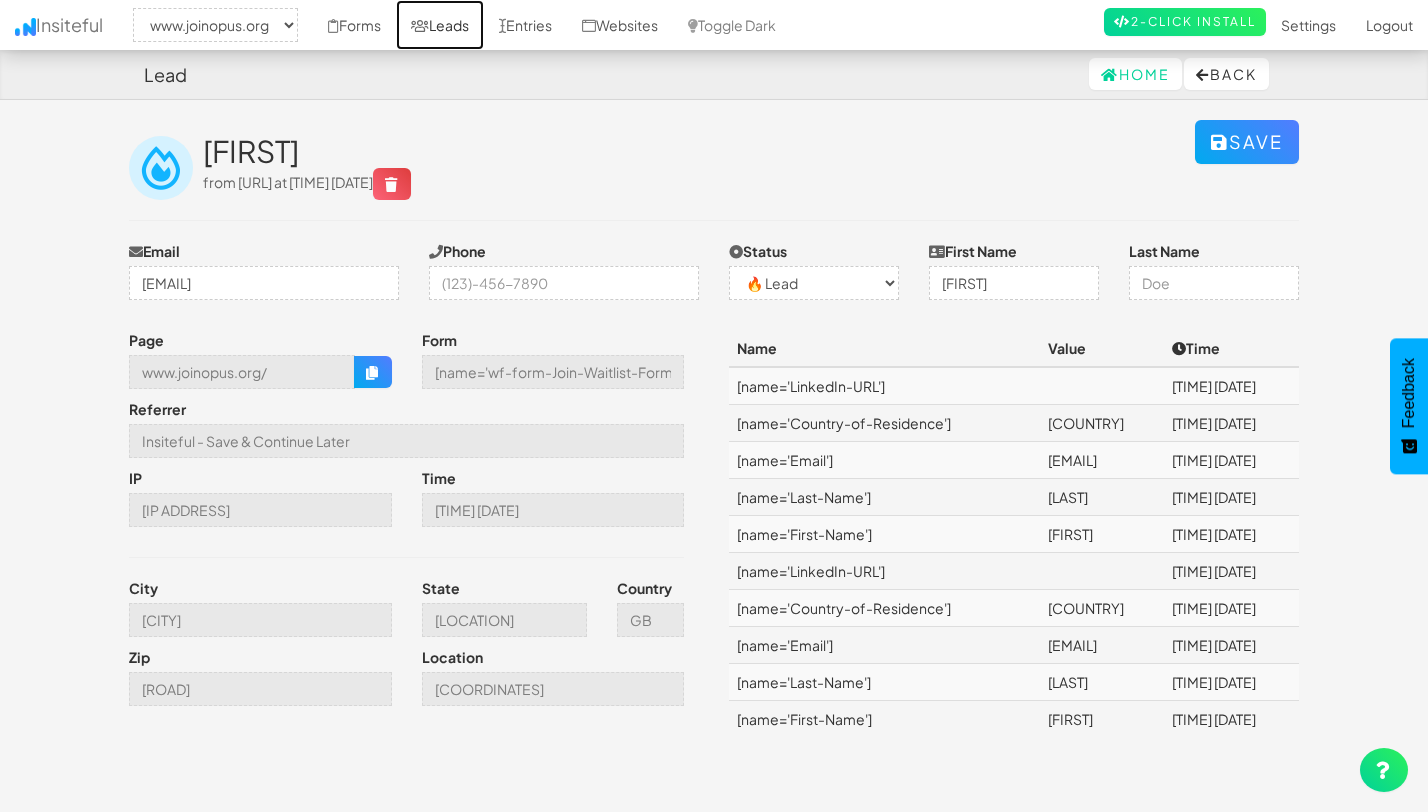 click on "Leads" at bounding box center [440, 25] 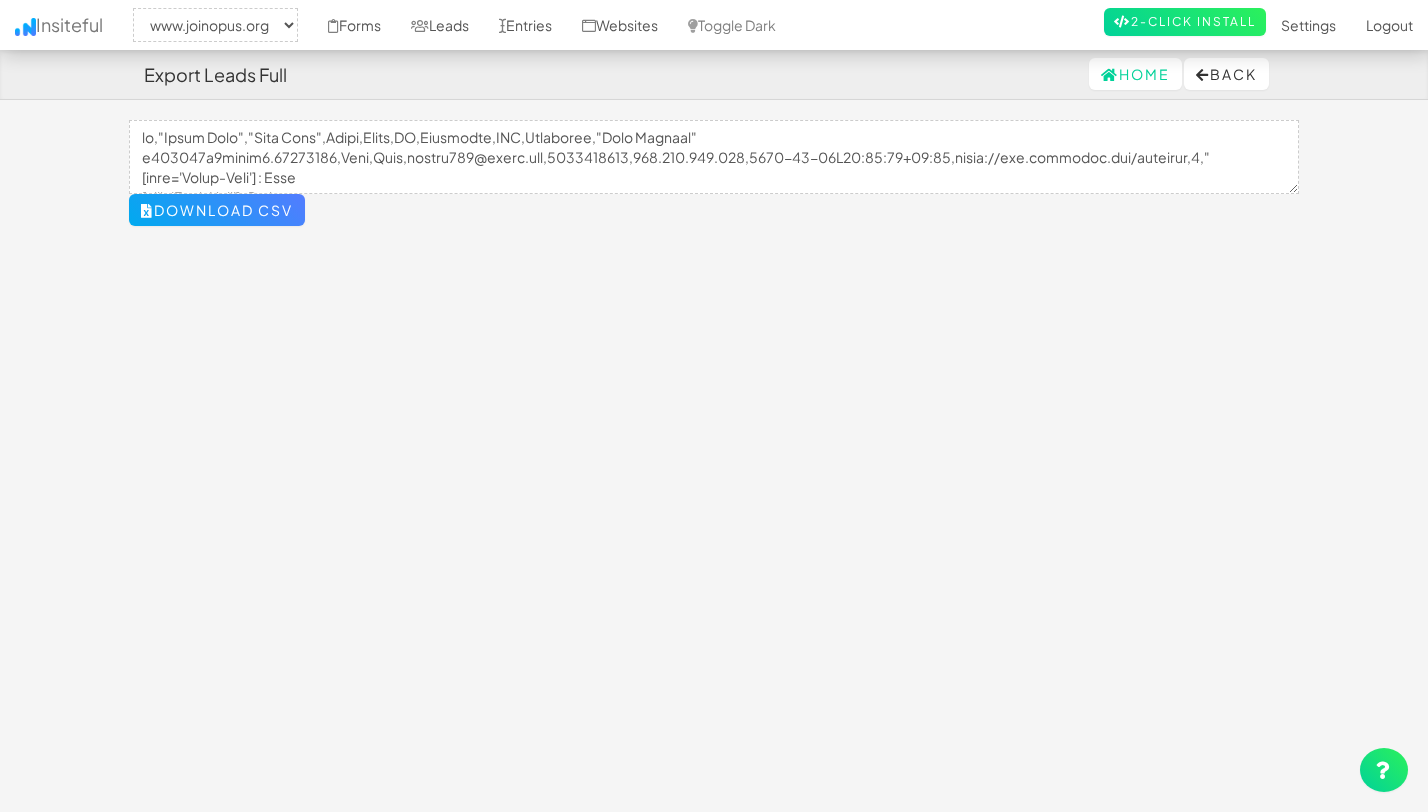 select on "2352" 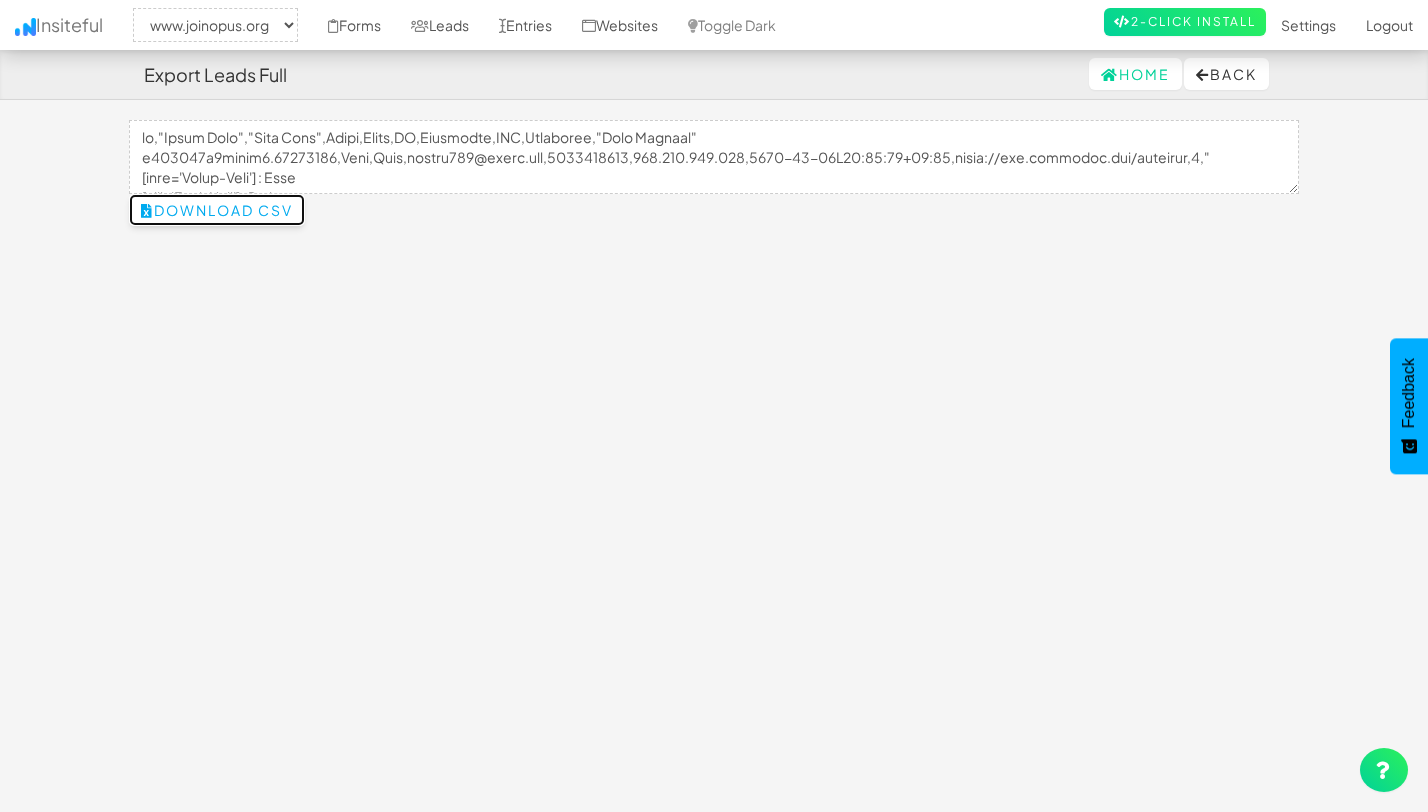 click on "Download CSV" at bounding box center (217, 210) 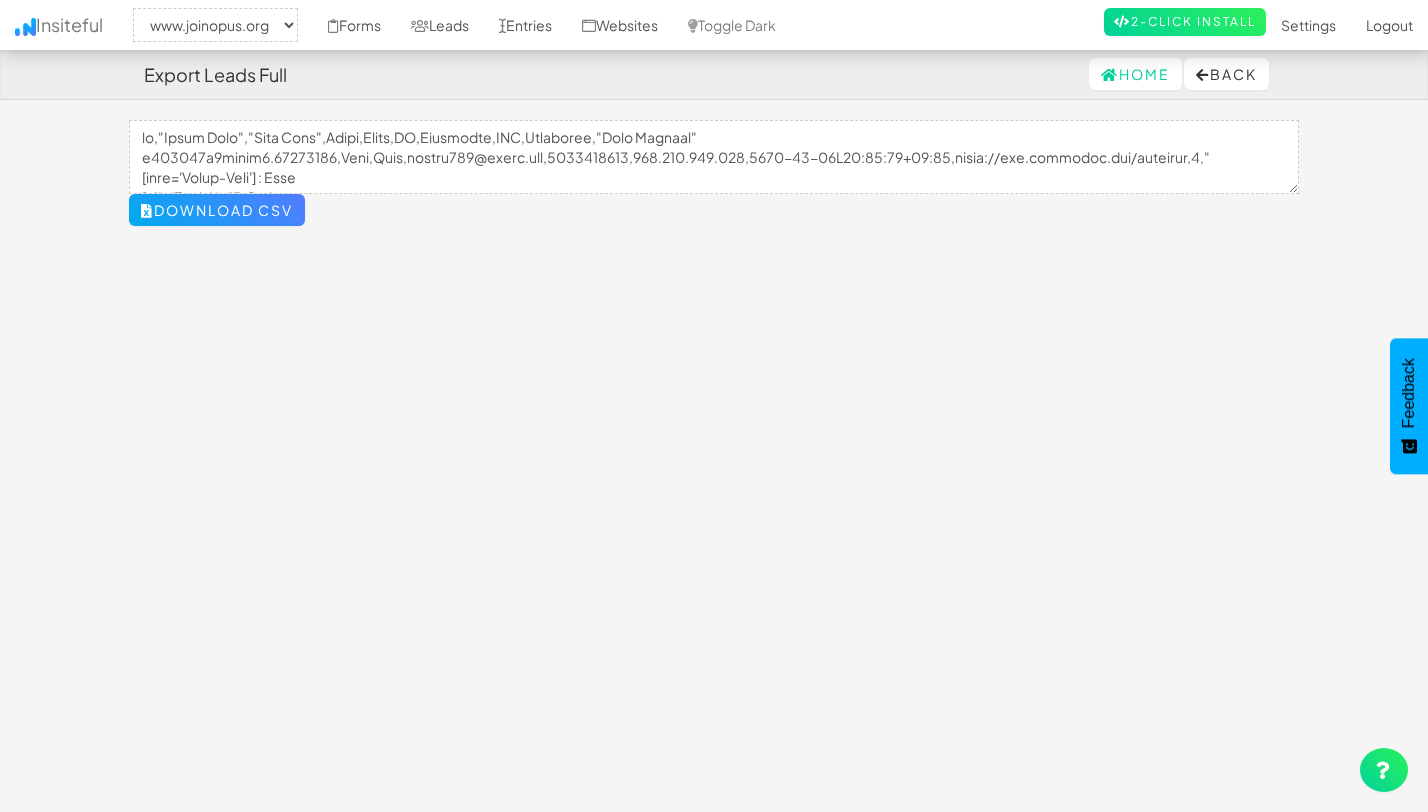click on "Home
Back" at bounding box center [714, 74] 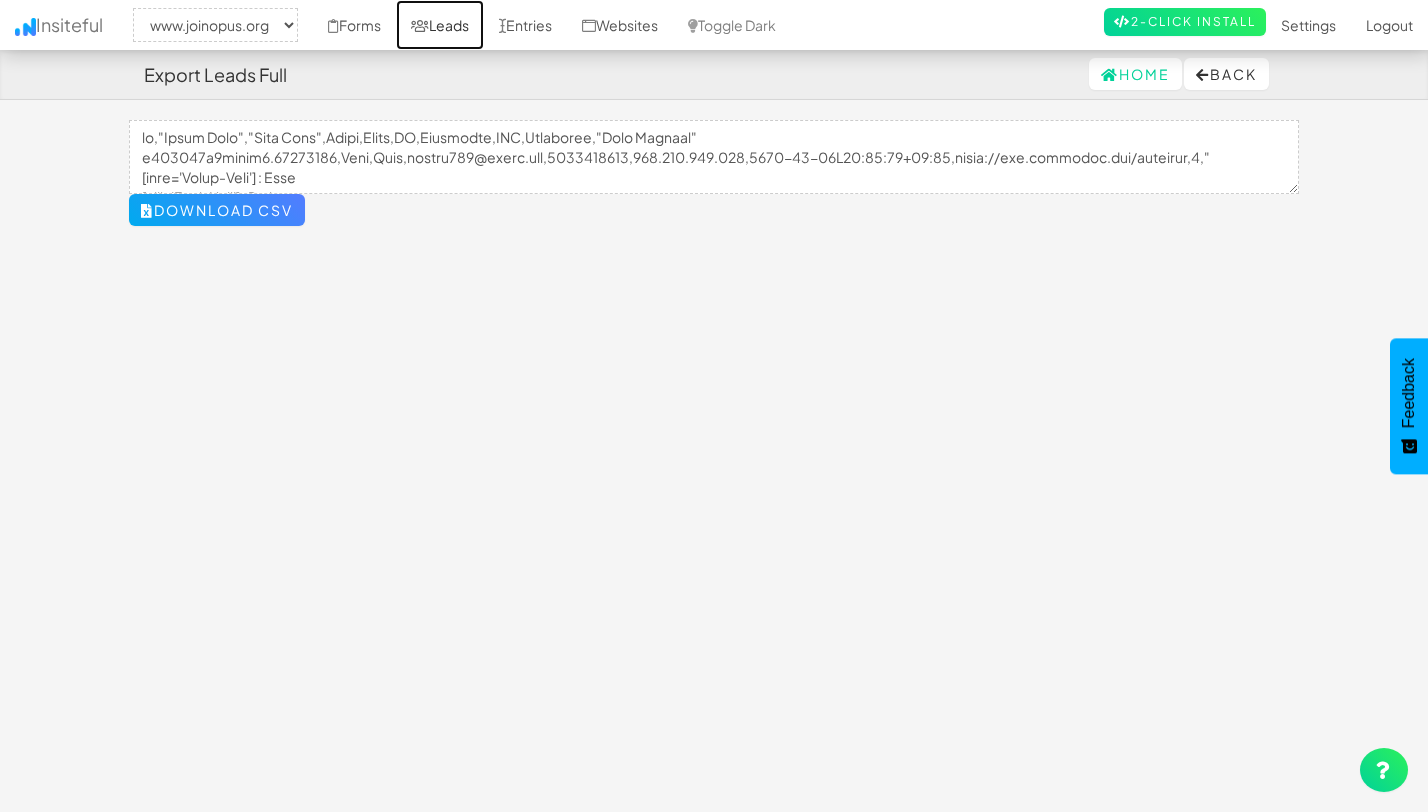 click on "Leads" at bounding box center (440, 25) 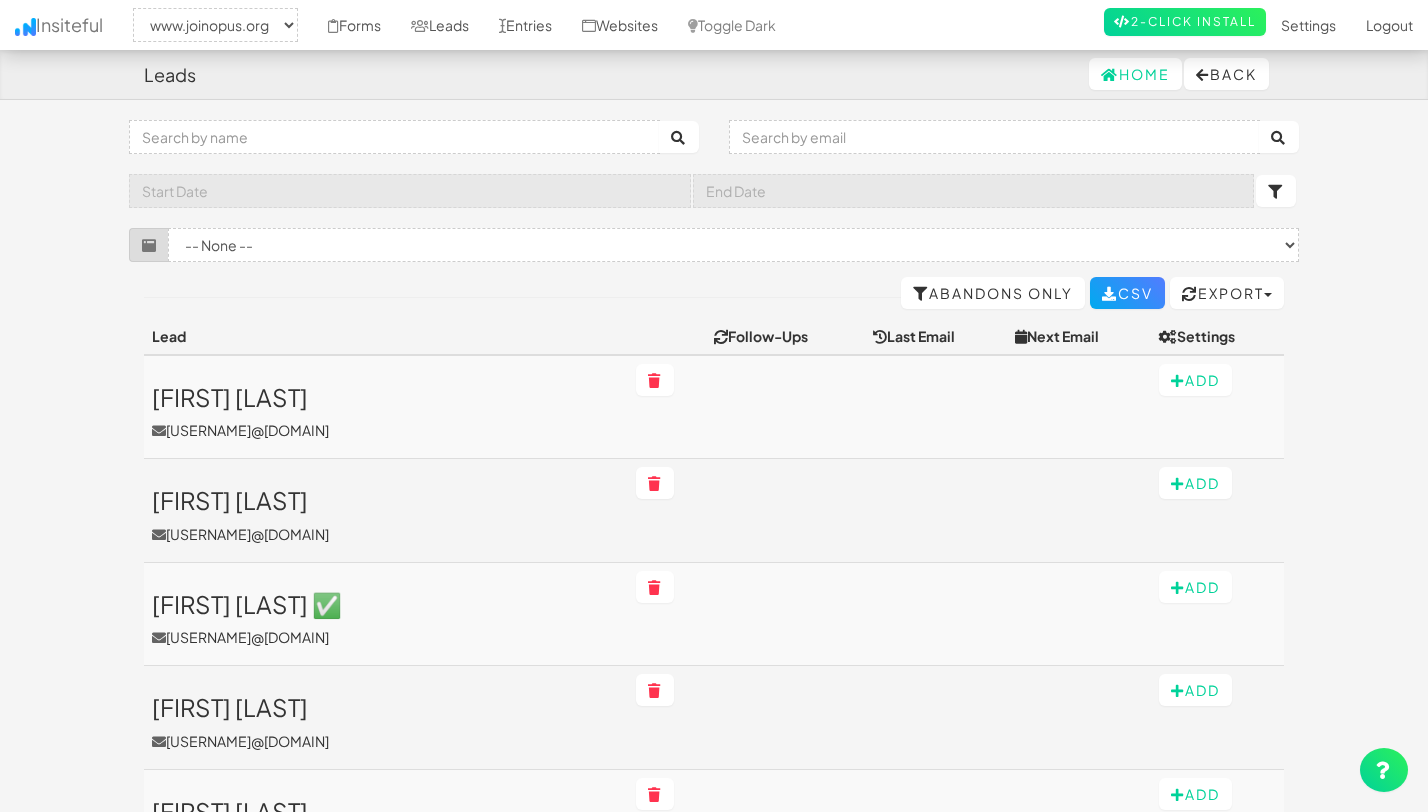select on "2352" 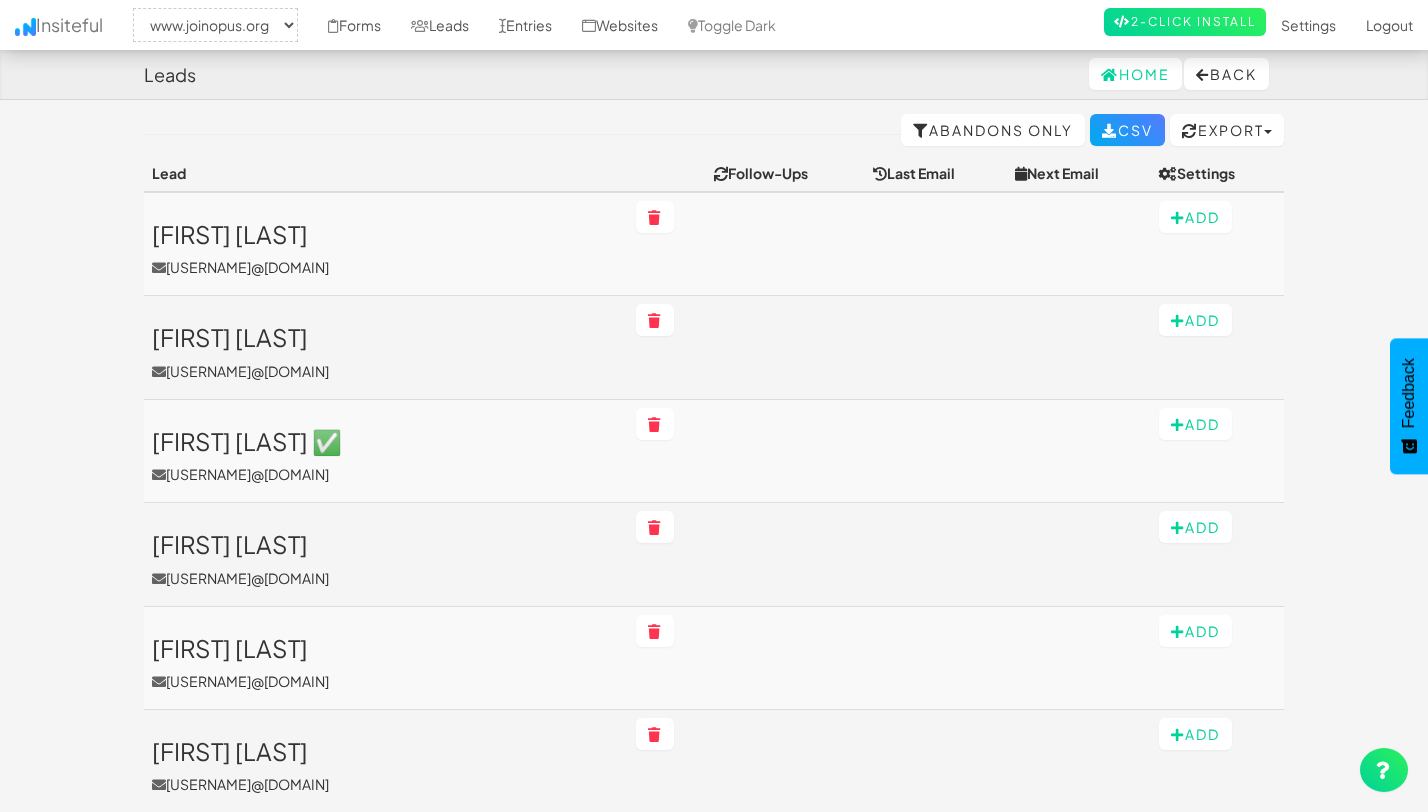 scroll, scrollTop: 0, scrollLeft: 0, axis: both 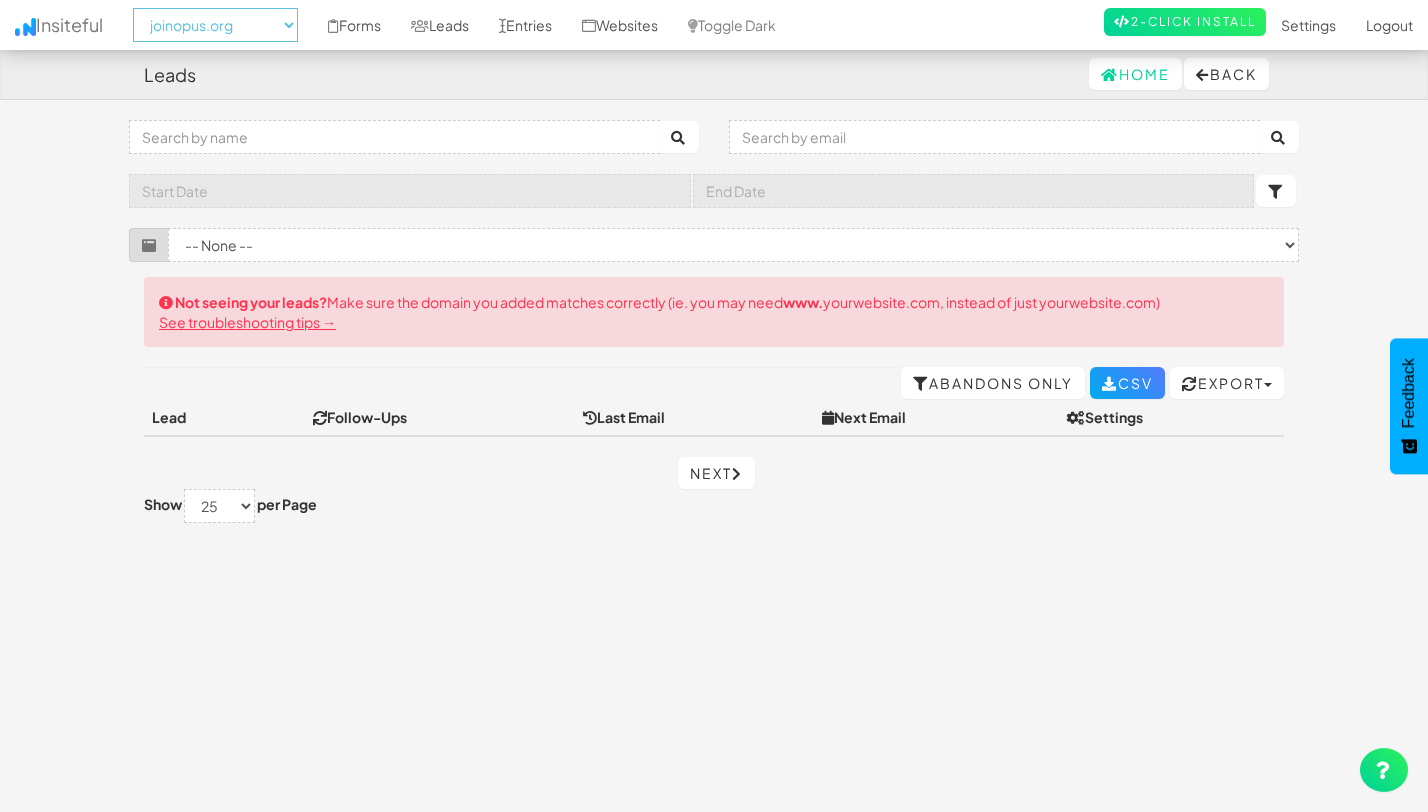 click on "-- None --  www.joinopus.org joinopus.org" at bounding box center (215, 25) 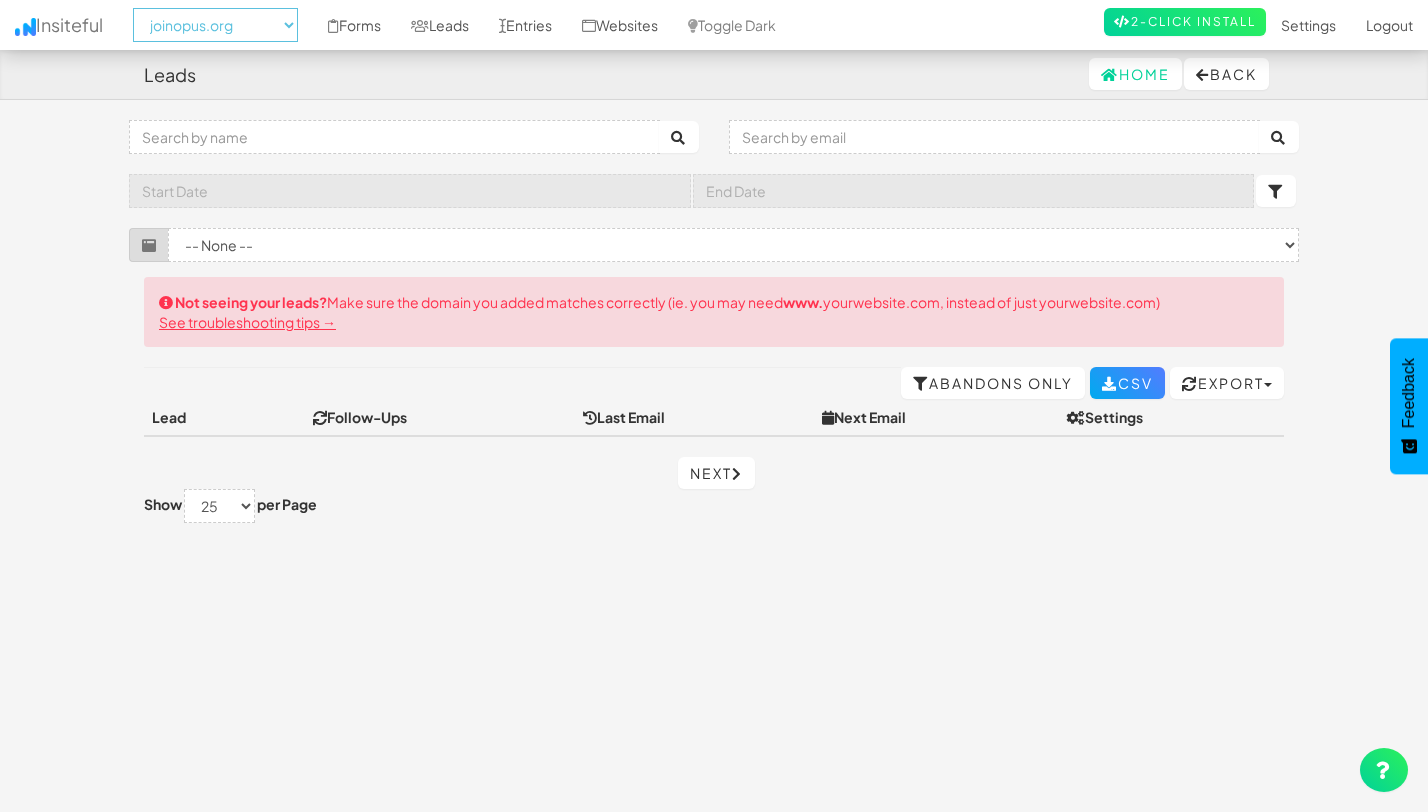 select on "2352" 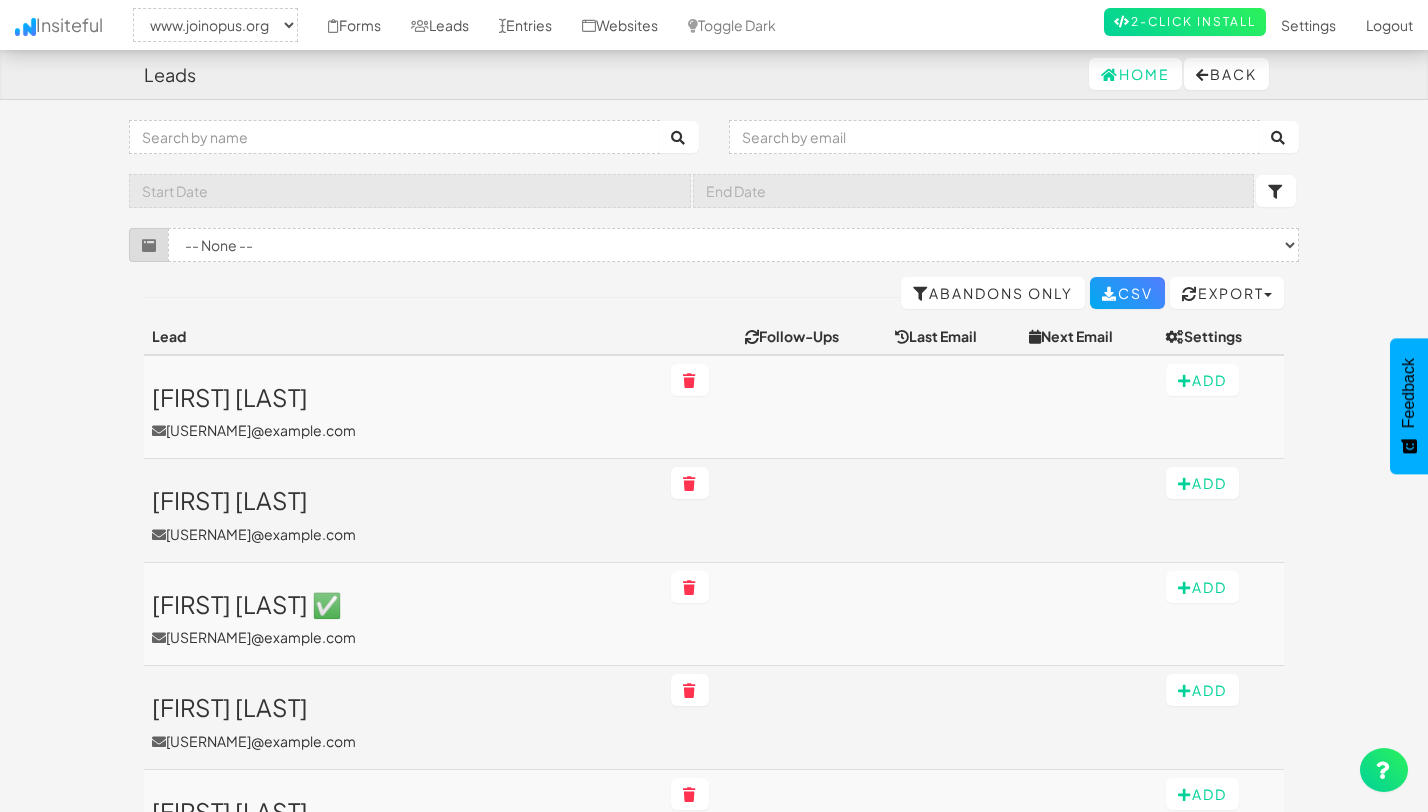 select on "2352" 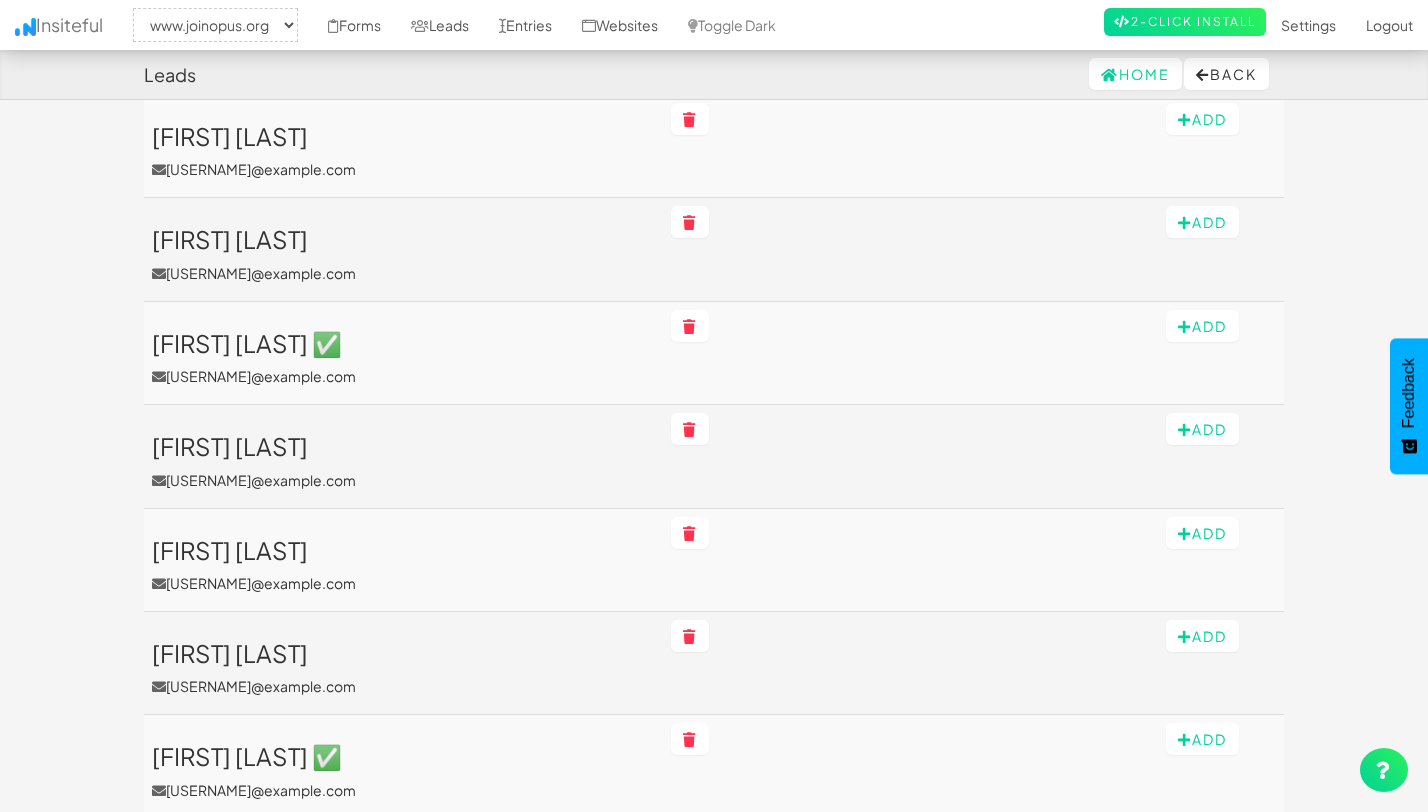 scroll, scrollTop: 272, scrollLeft: 0, axis: vertical 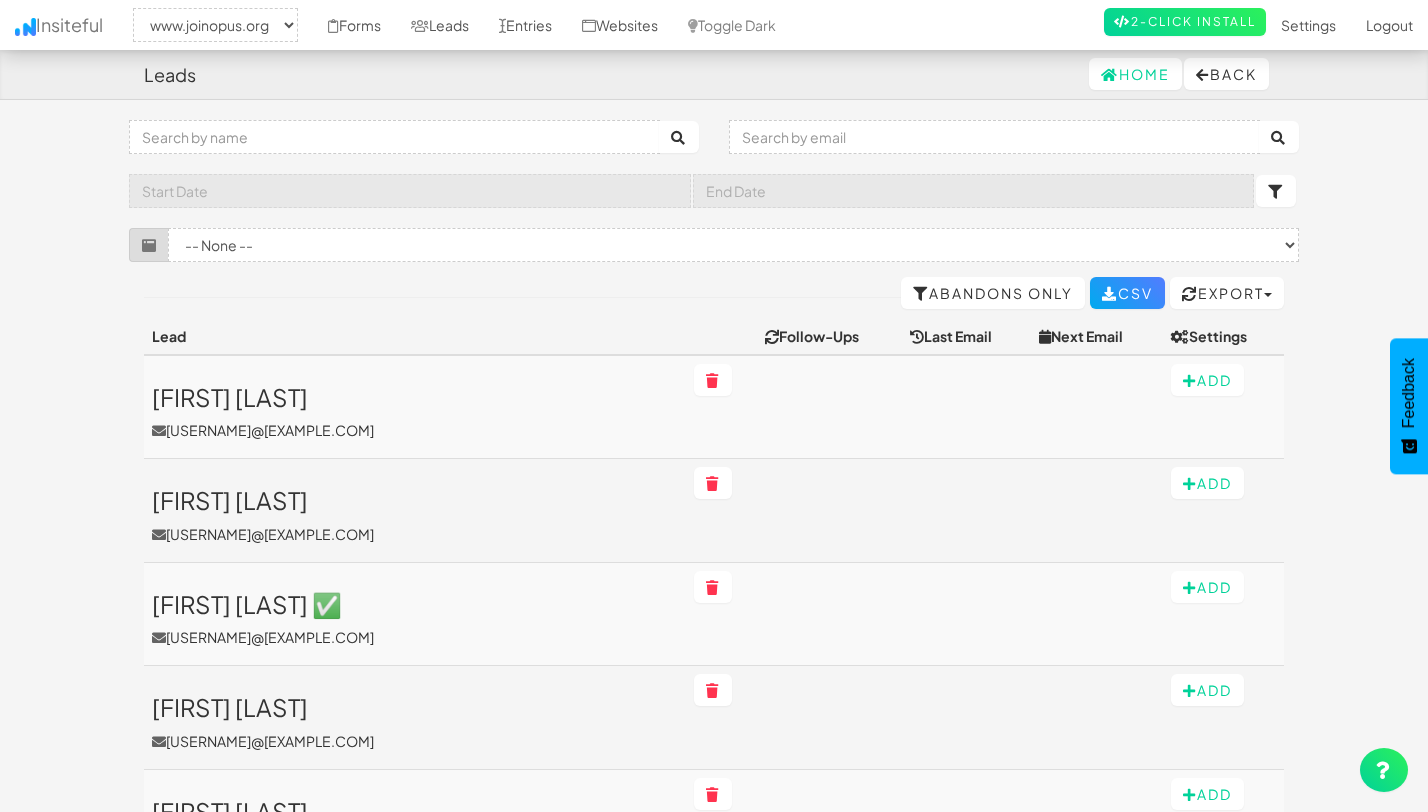 select on "2352" 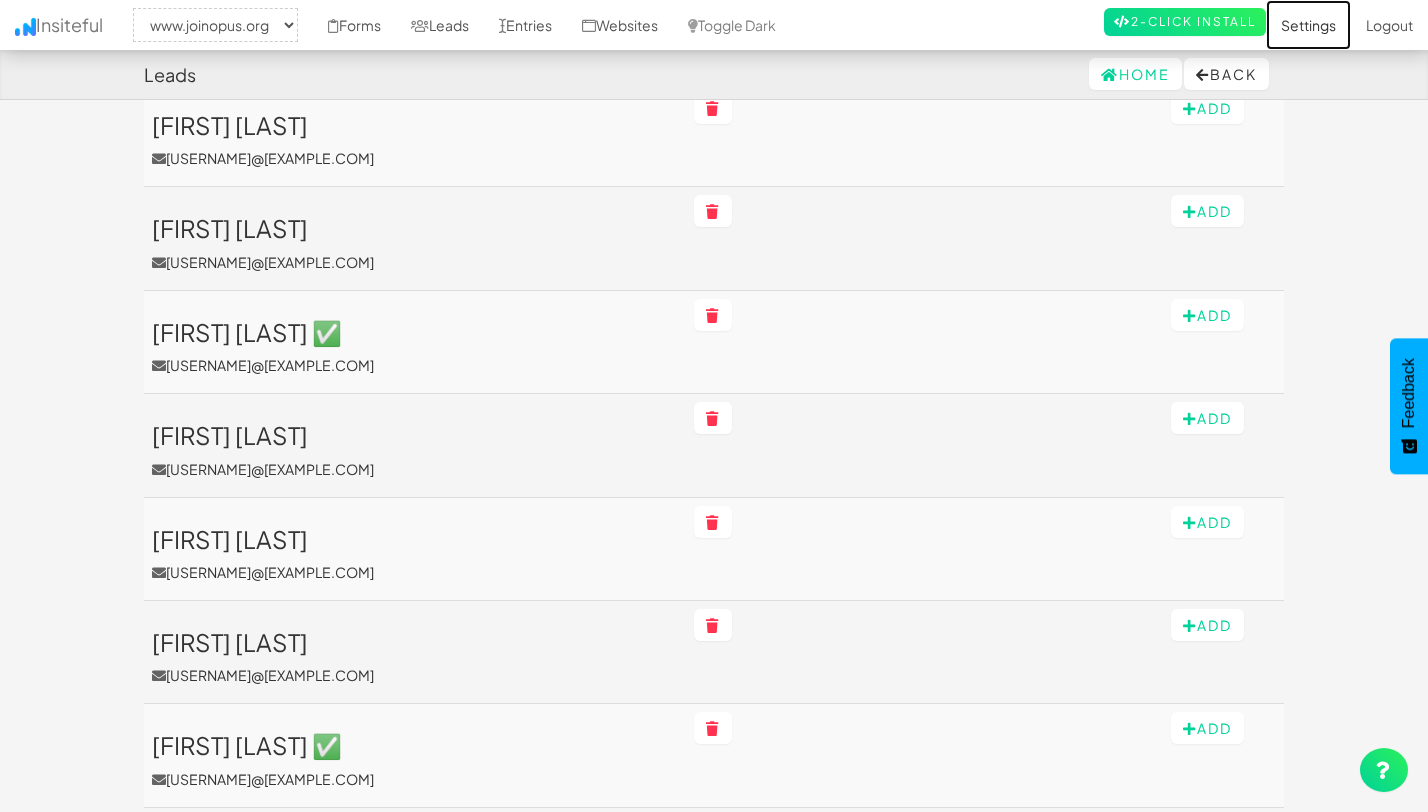 click on "Settings" at bounding box center [1308, 25] 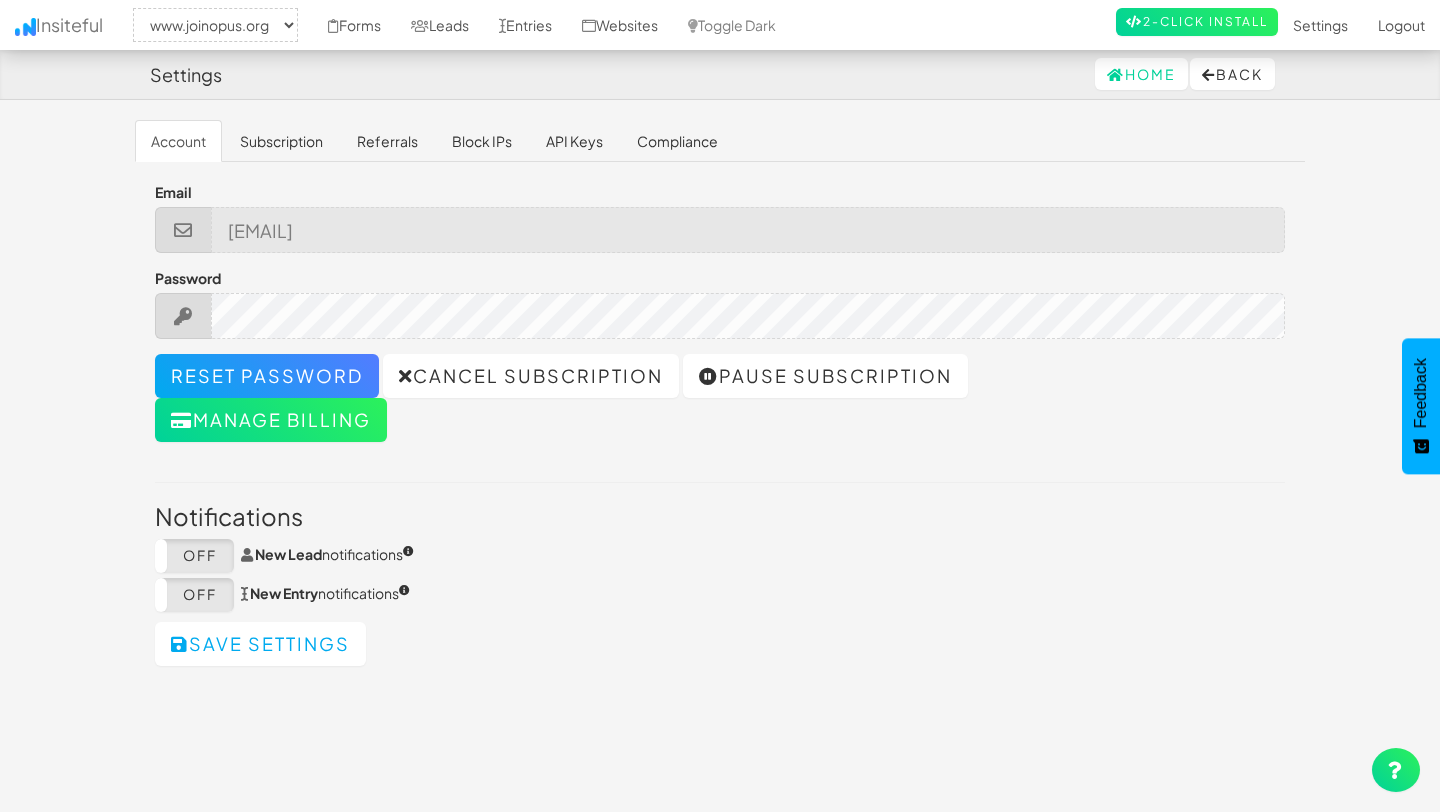 select on "2352" 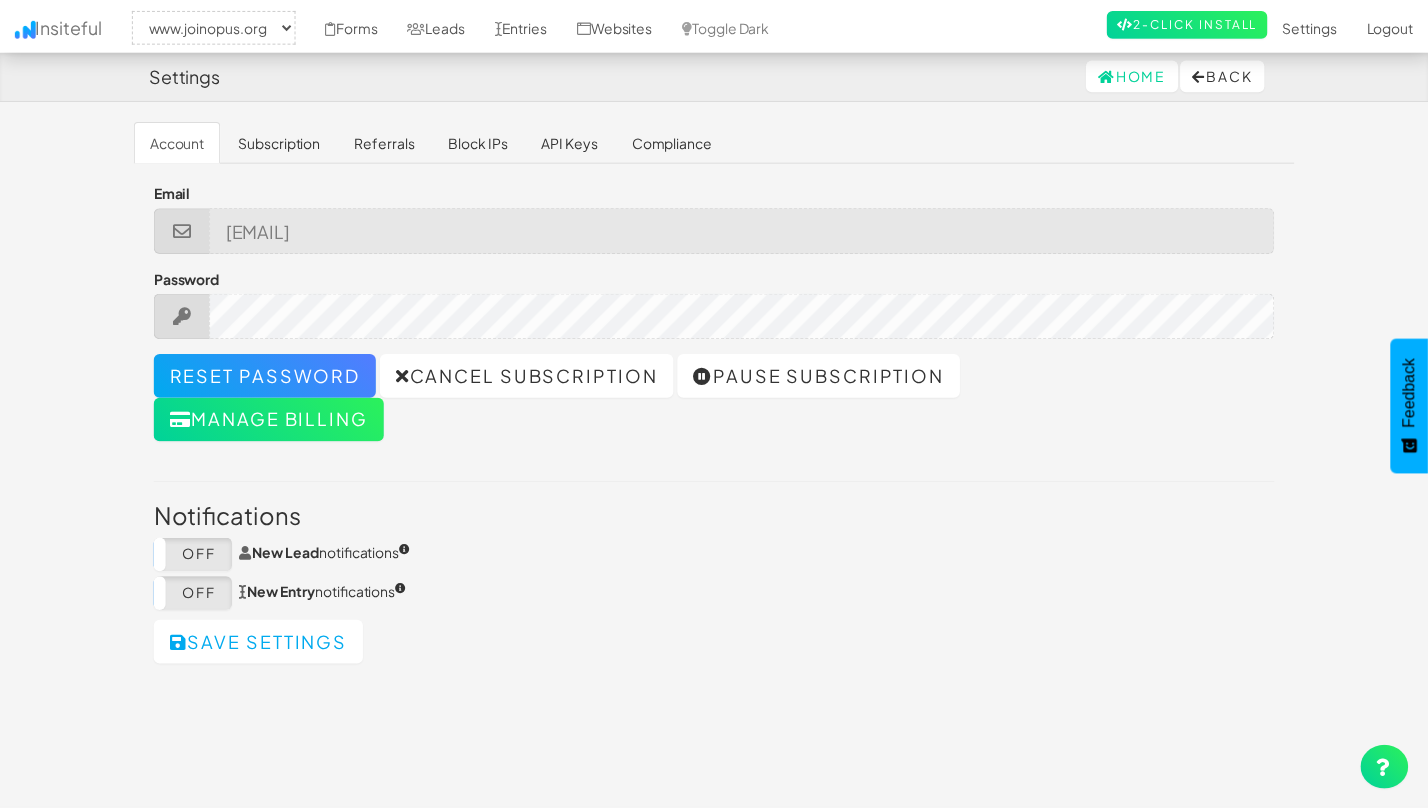 scroll, scrollTop: 0, scrollLeft: 0, axis: both 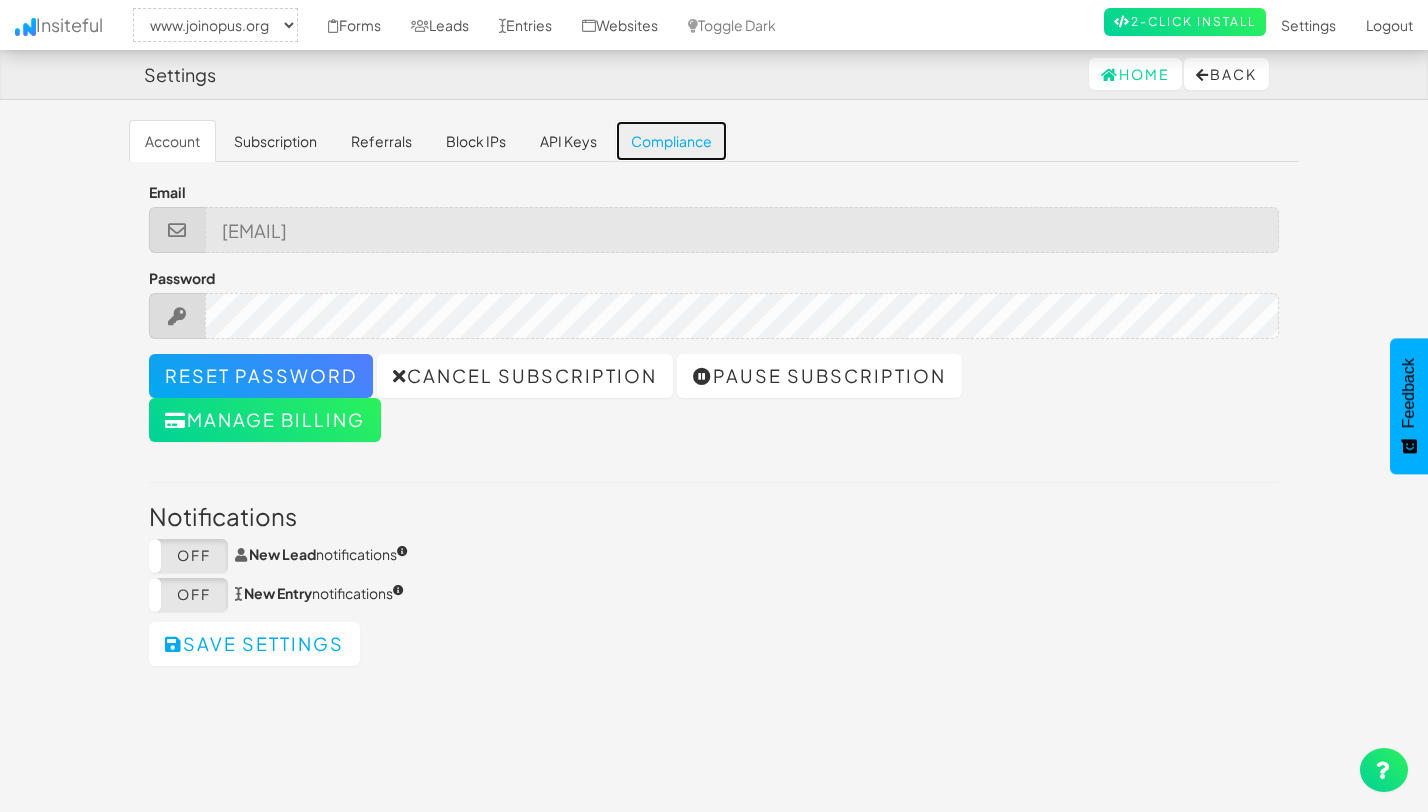 click on "Compliance" at bounding box center [671, 141] 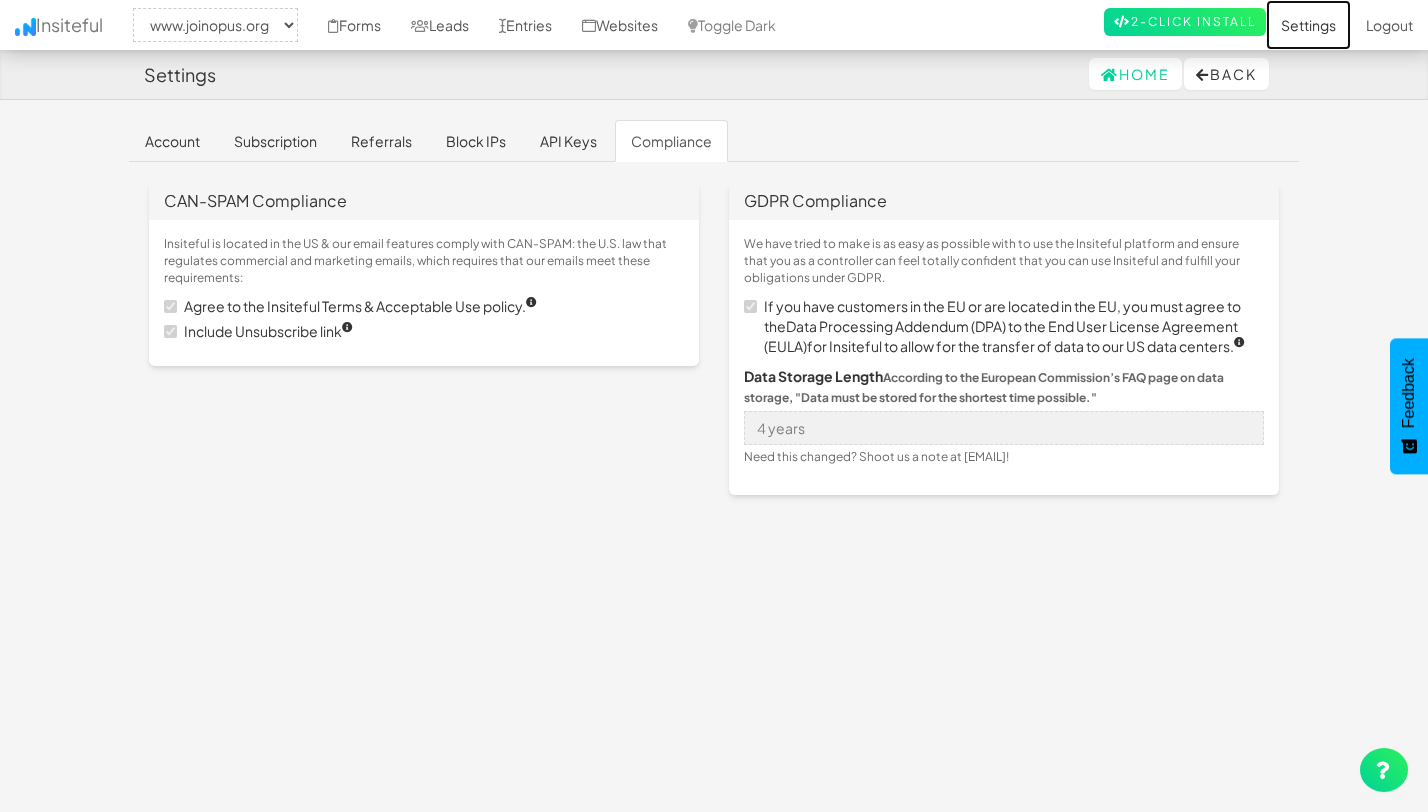 click on "Settings" at bounding box center [1308, 25] 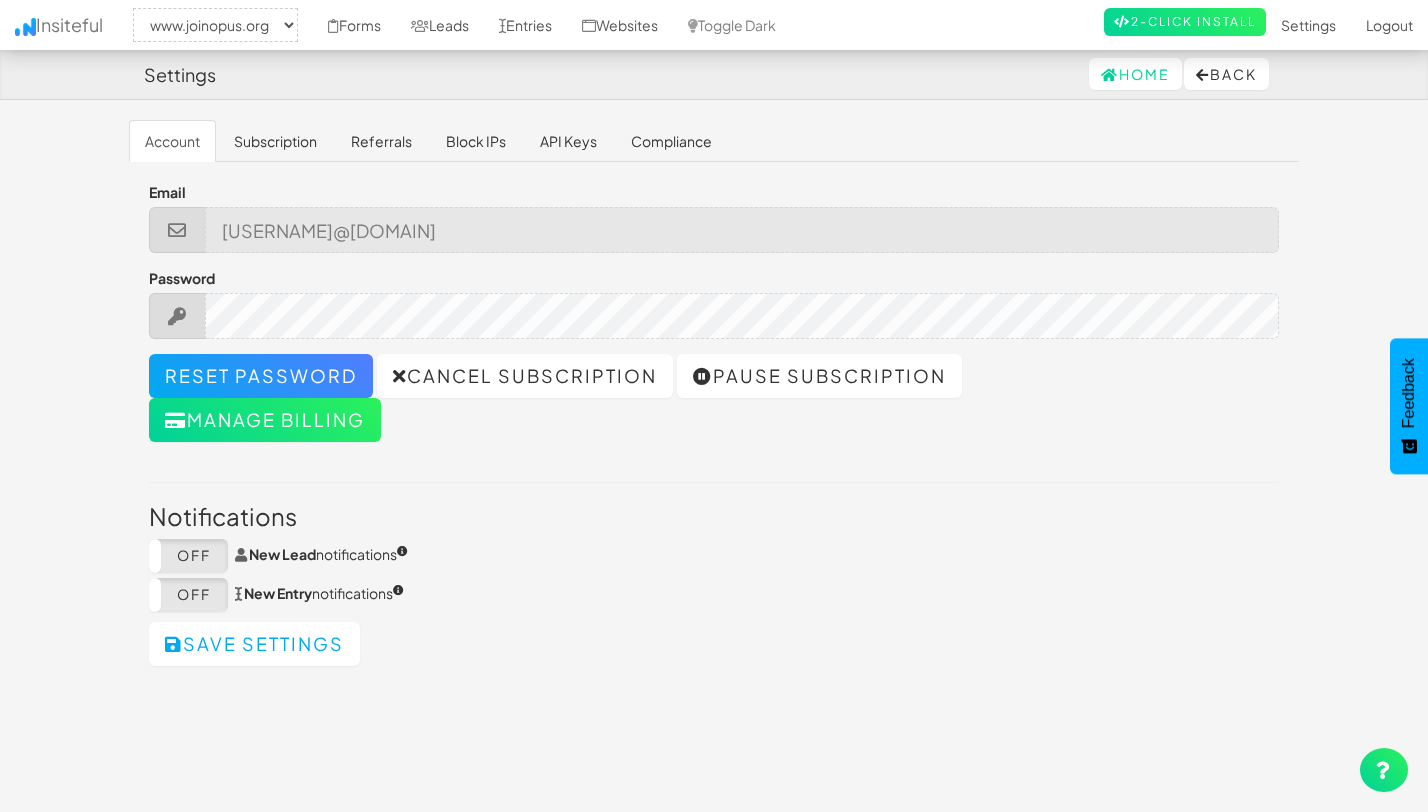select on "2352" 